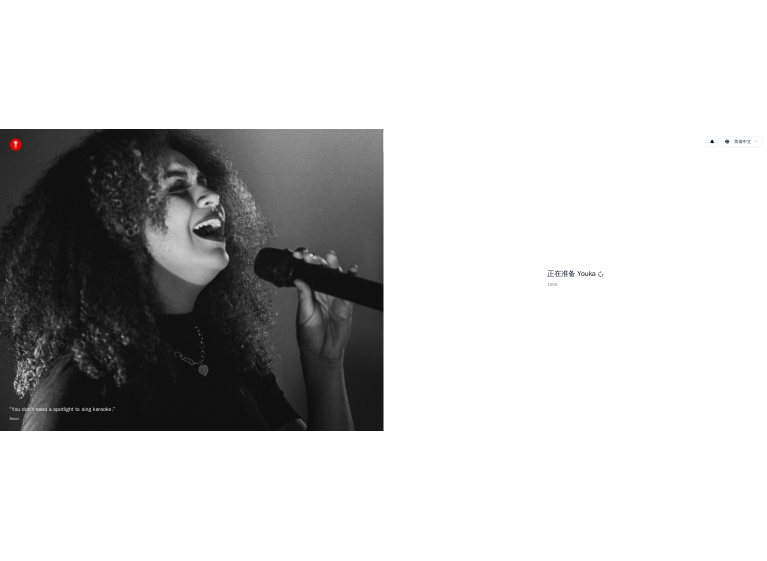 scroll, scrollTop: 0, scrollLeft: 0, axis: both 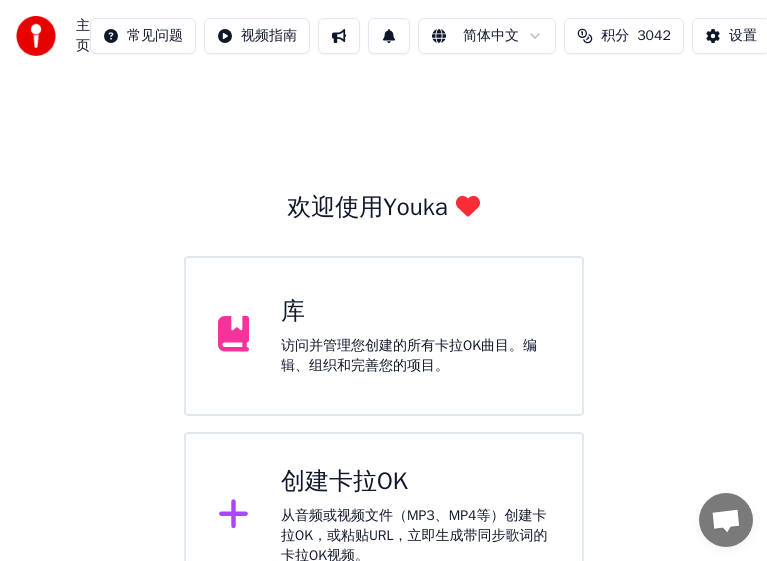 click on "创建卡拉OK 从音频或视频文件（MP3、MP4等）创建卡拉OK，或粘贴URL，立即生成带同步歌词的卡拉OK视频。" at bounding box center [415, 516] 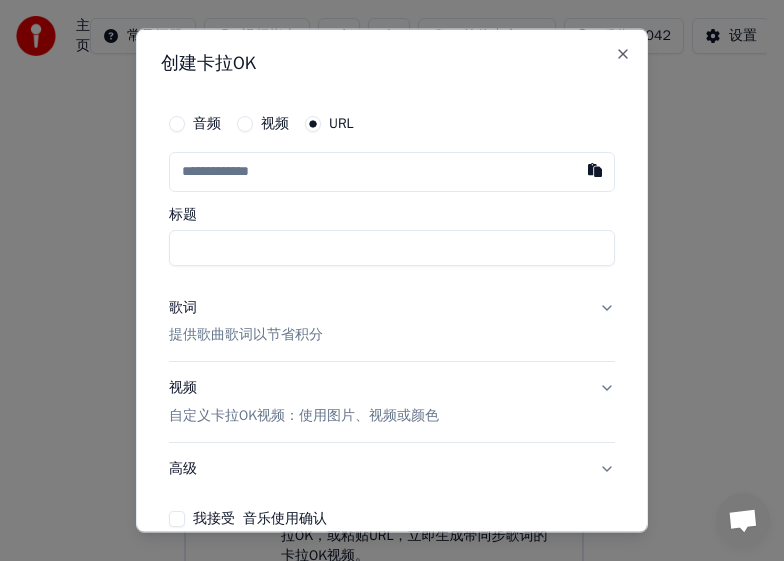click at bounding box center [392, 171] 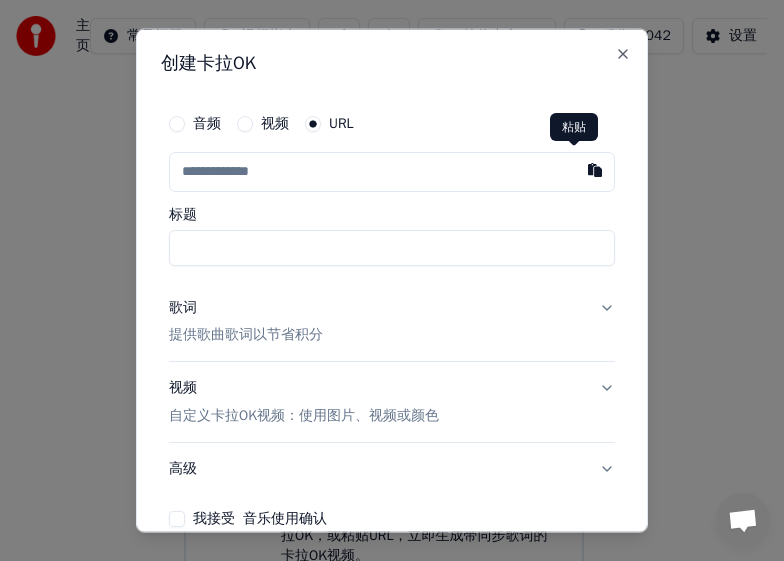 click at bounding box center (595, 169) 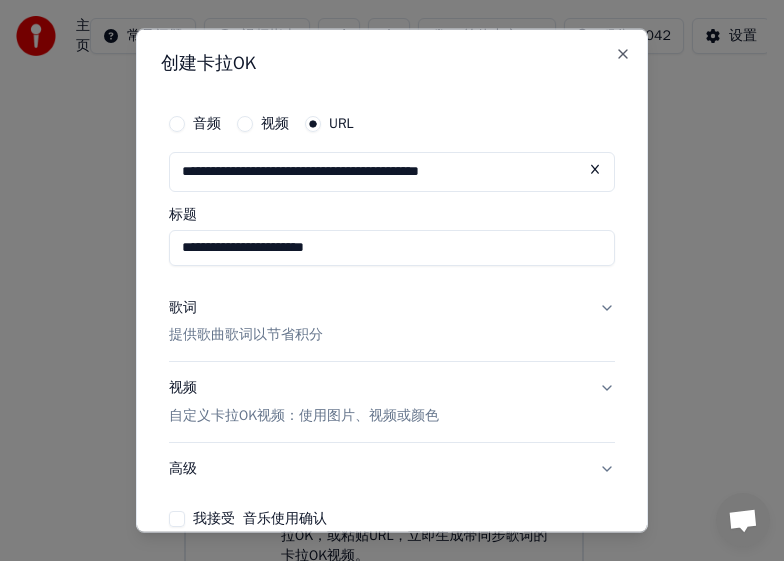 type on "**********" 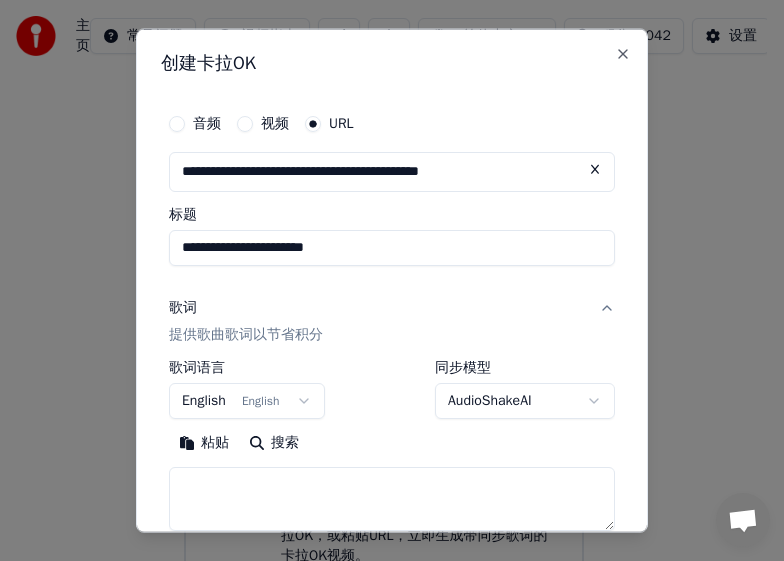 click on "English English" at bounding box center [247, 401] 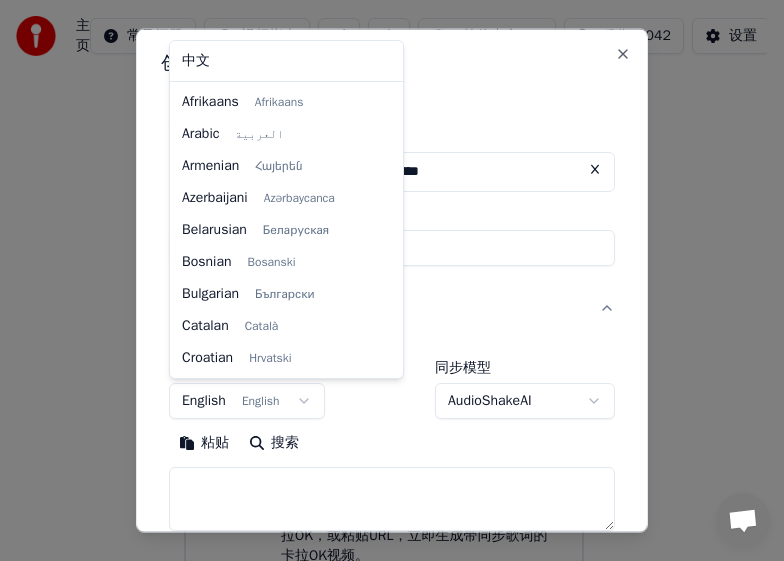 scroll, scrollTop: 128, scrollLeft: 0, axis: vertical 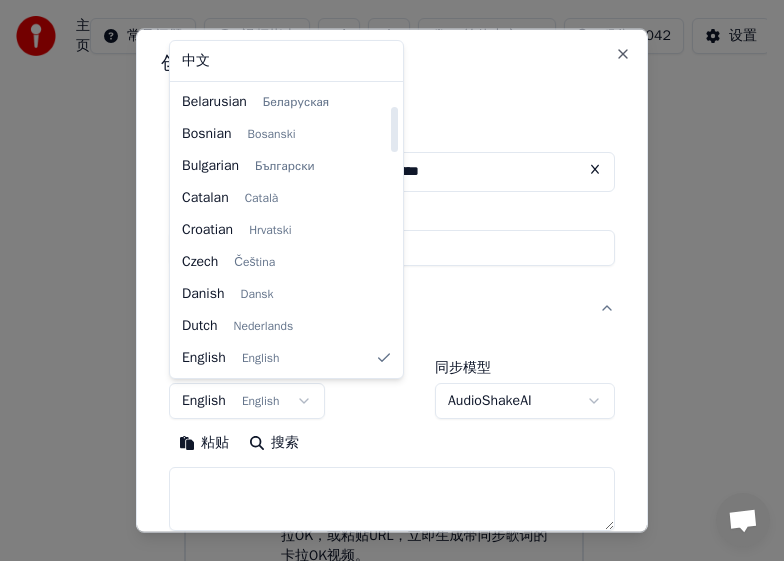 select on "**" 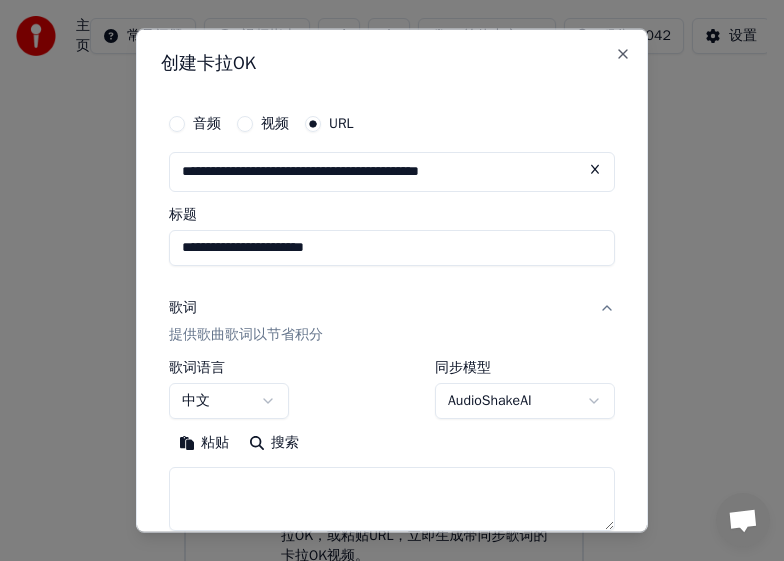 click at bounding box center (392, 499) 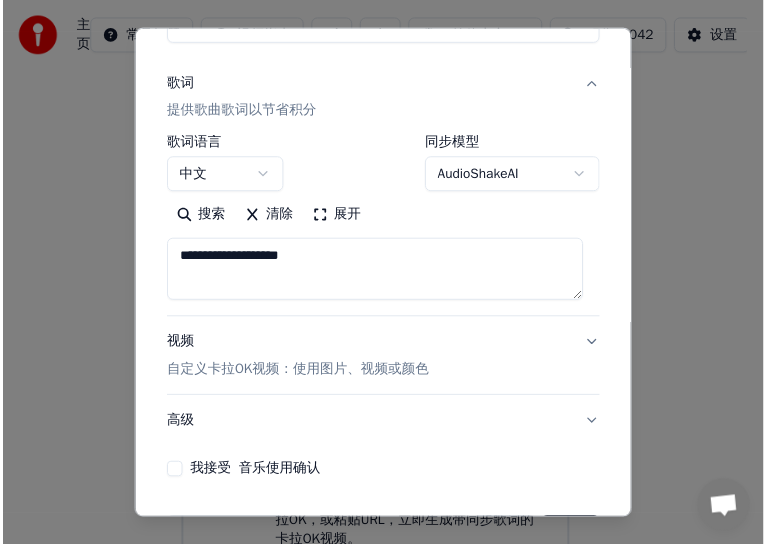 scroll, scrollTop: 289, scrollLeft: 0, axis: vertical 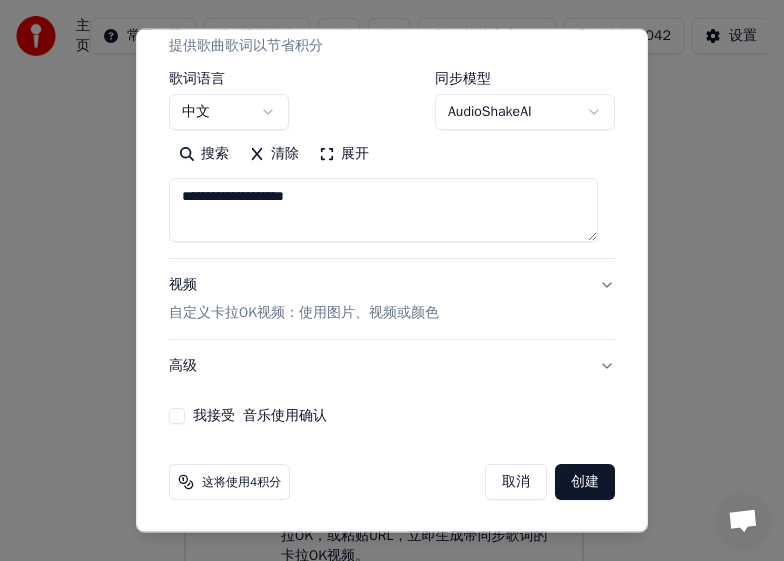 click on "我接受   音乐使用确认" at bounding box center [177, 416] 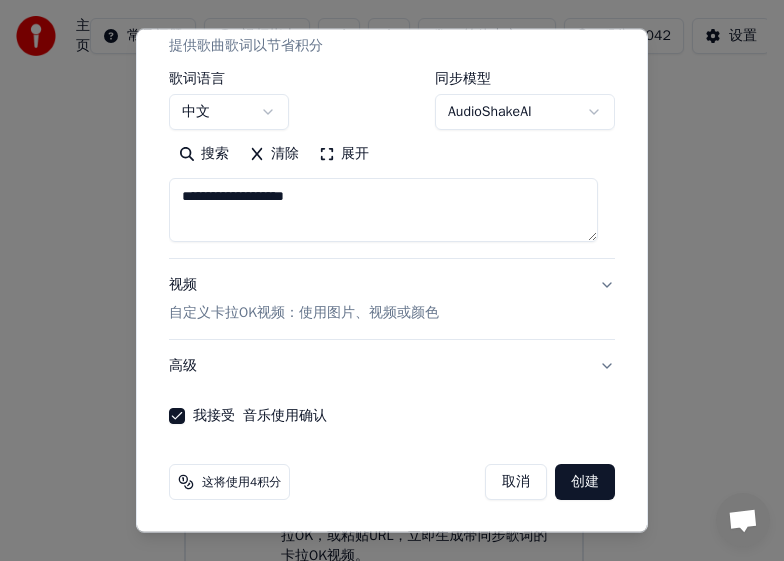 click on "创建" at bounding box center [585, 482] 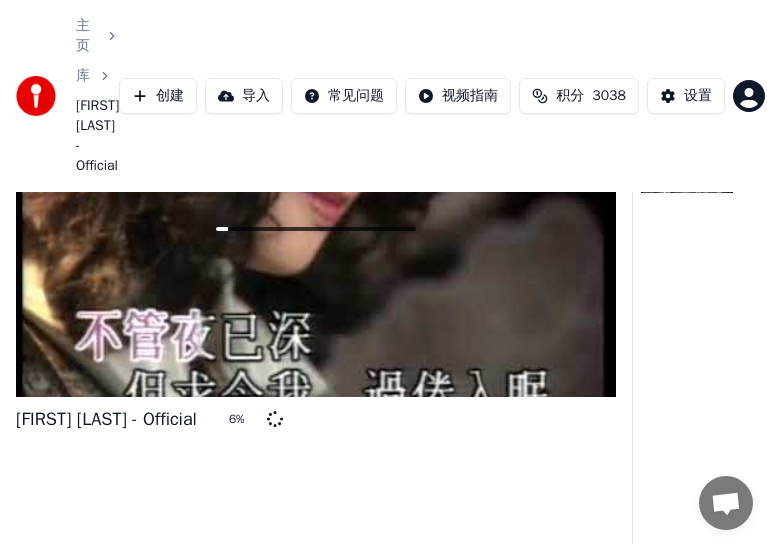 scroll, scrollTop: 173, scrollLeft: 0, axis: vertical 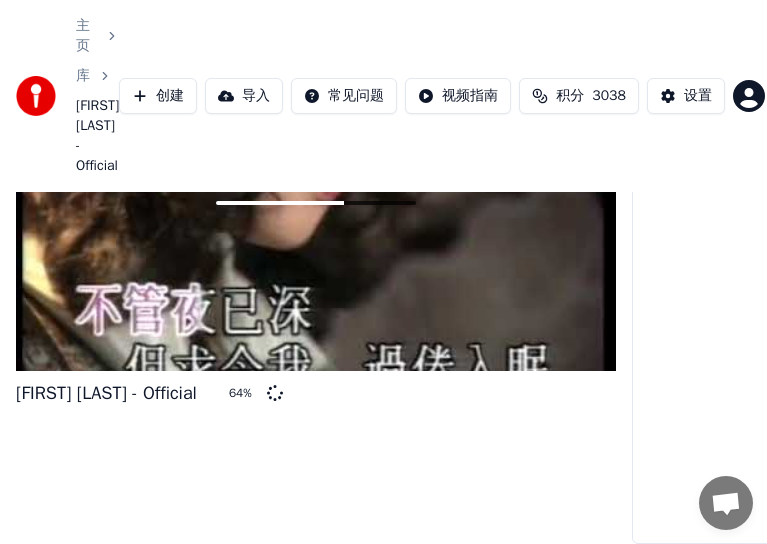 click on "主页 库 葉蒨文 Sally Yeh - Official 创建 导入 常见问题 视频指南 积分 3038 设置" at bounding box center [383, 96] 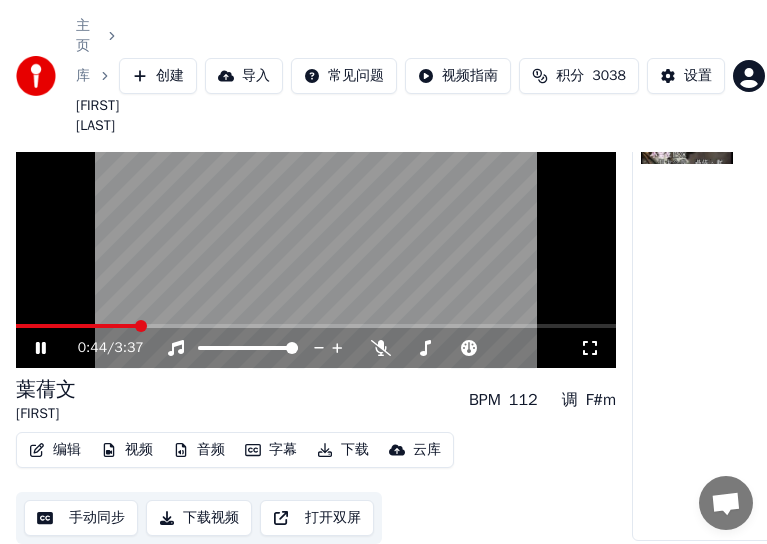 click on "字幕" at bounding box center (271, 450) 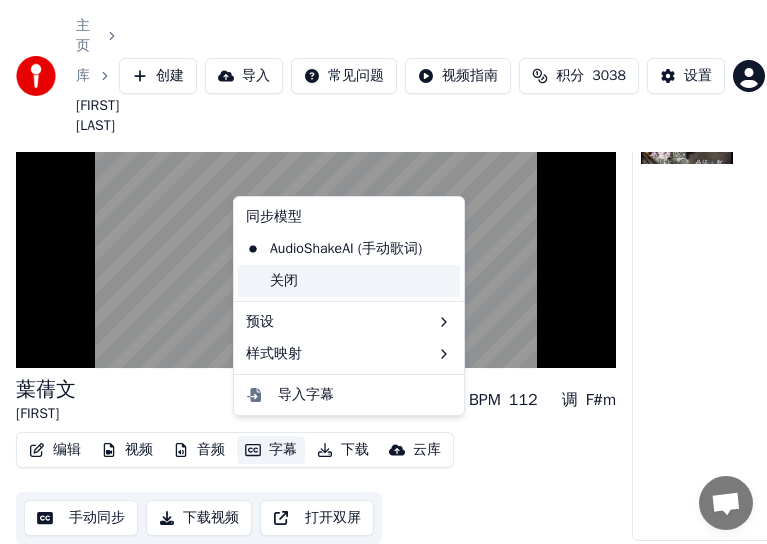 click on "关闭" at bounding box center [349, 281] 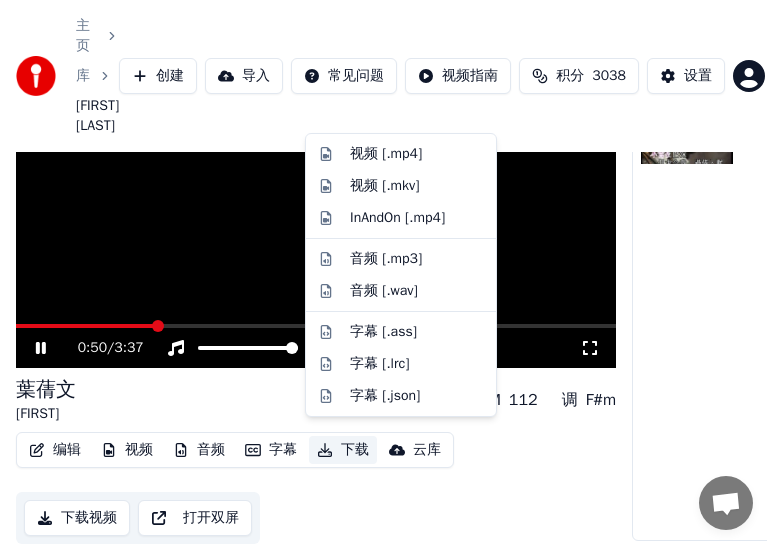 click on "下载" at bounding box center [343, 450] 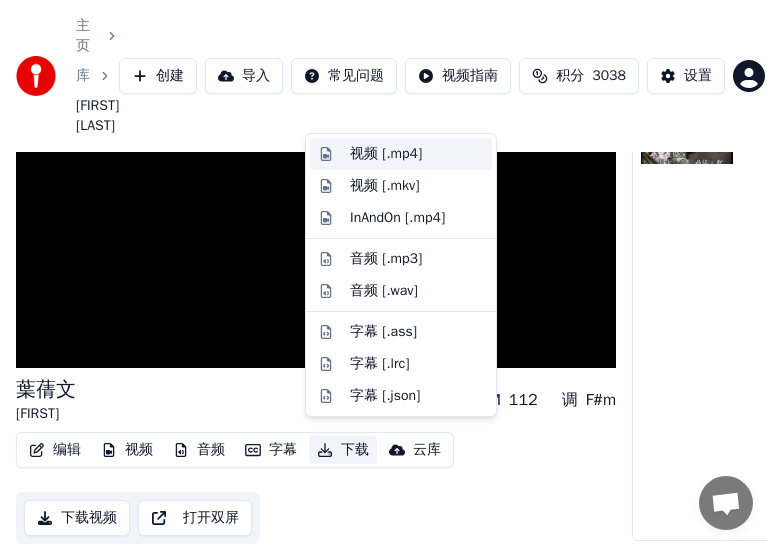 click on "视频 [.mp4]" at bounding box center [386, 154] 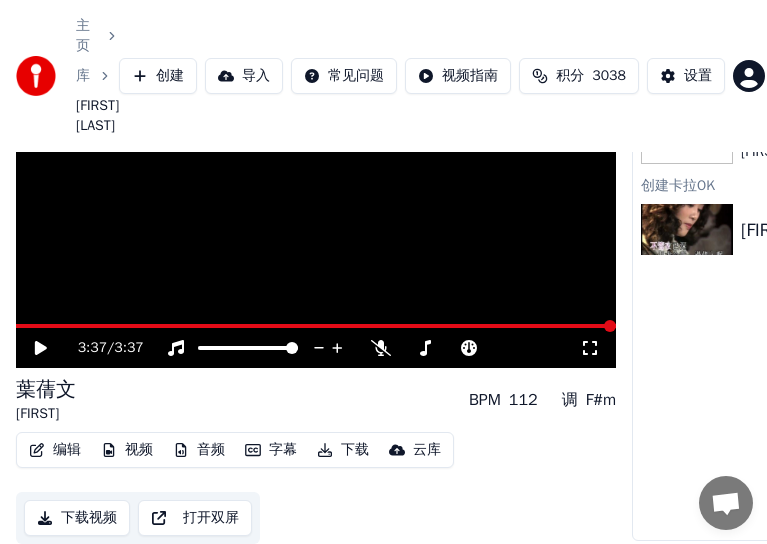 click on "编辑 视频 音频 字幕 下载 云库 下载视频 打开双屏" at bounding box center (316, 488) 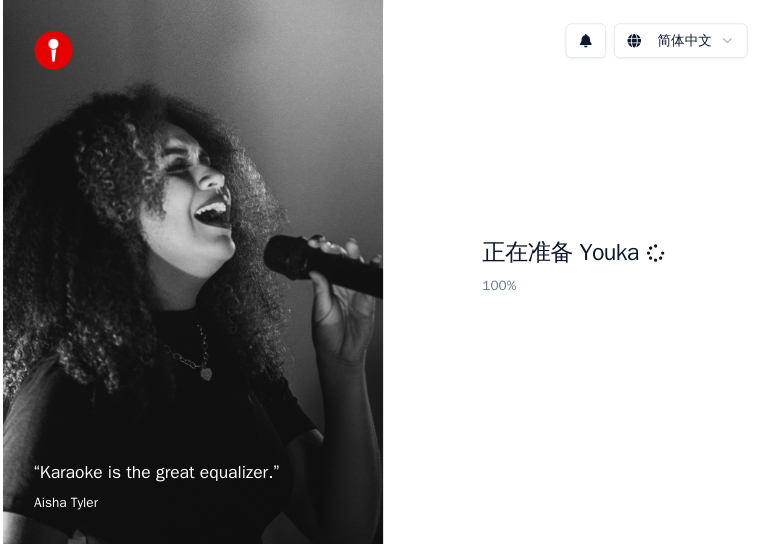 scroll, scrollTop: 0, scrollLeft: 0, axis: both 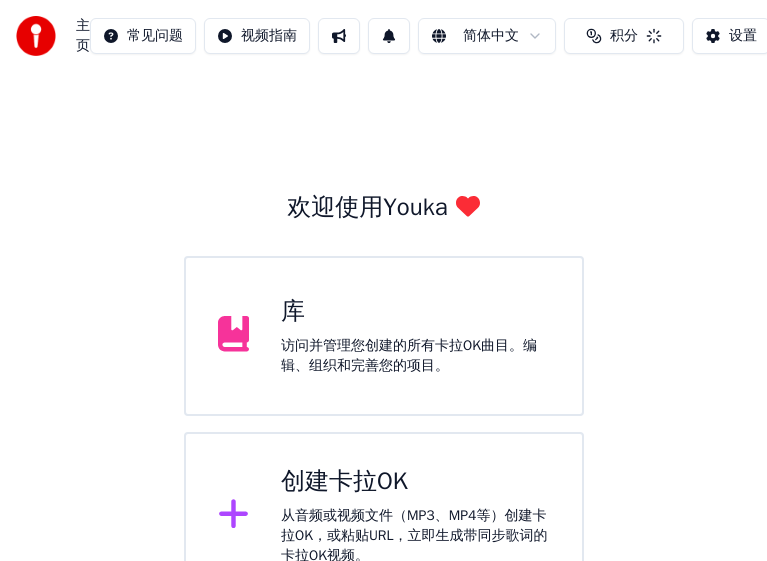 click on "访问并管理您创建的所有卡拉OK曲目。编辑、组织和完善您的项目。" at bounding box center (415, 356) 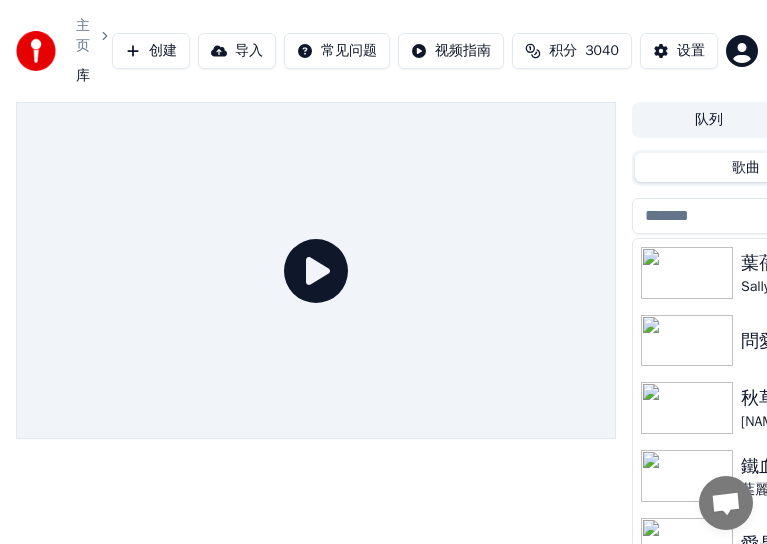 scroll, scrollTop: 344, scrollLeft: 0, axis: vertical 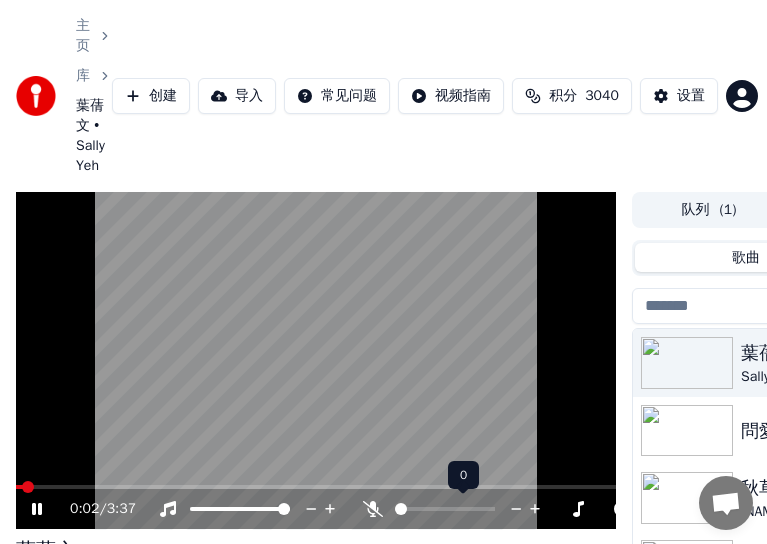 click 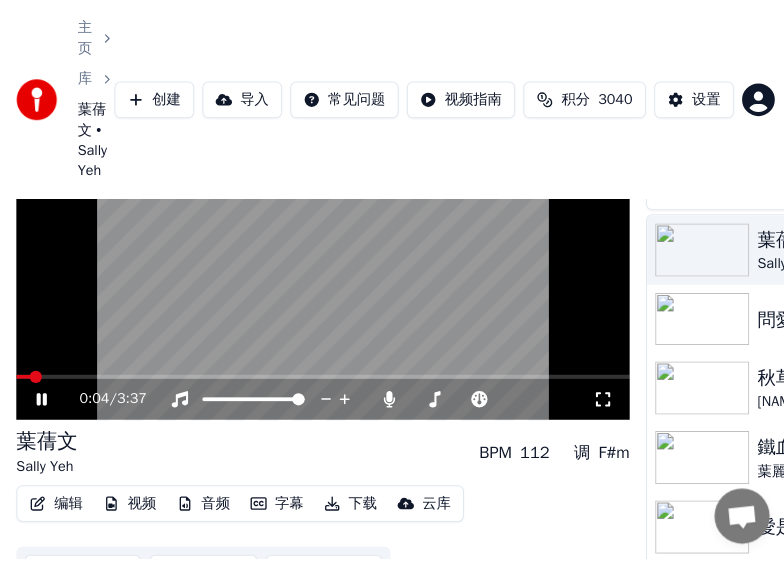 scroll, scrollTop: 160, scrollLeft: 0, axis: vertical 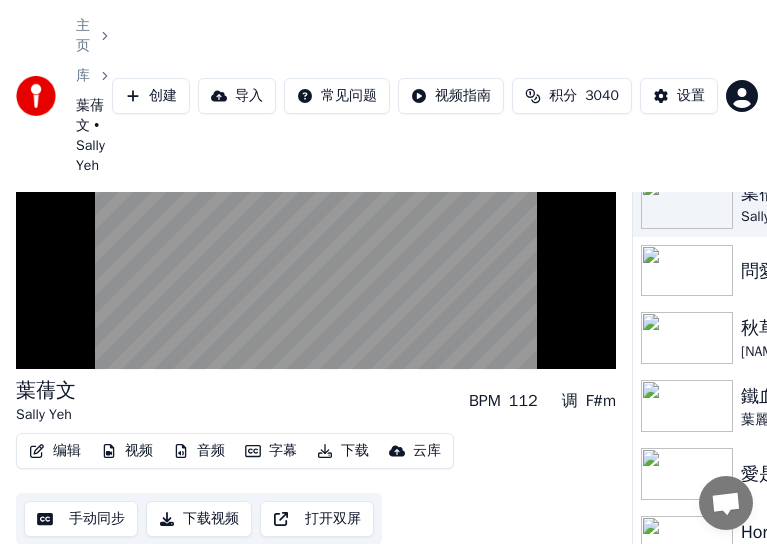 click on "下载" at bounding box center [343, 451] 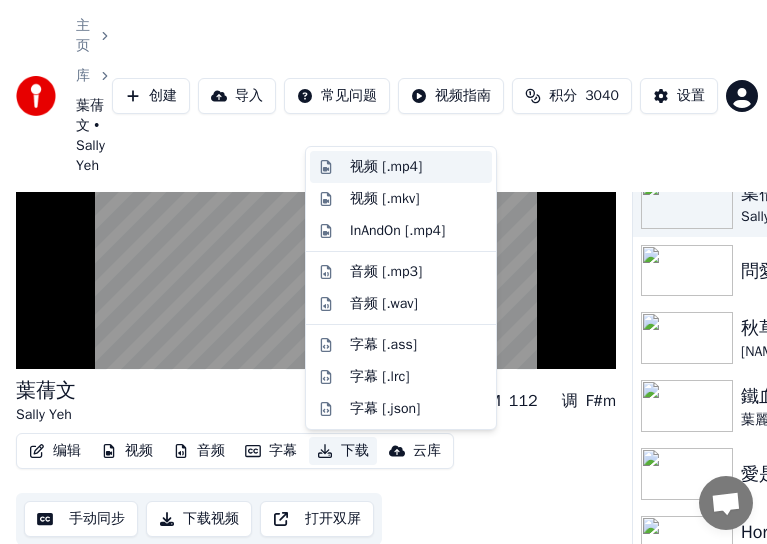 click on "视频 [.mp4]" at bounding box center (386, 167) 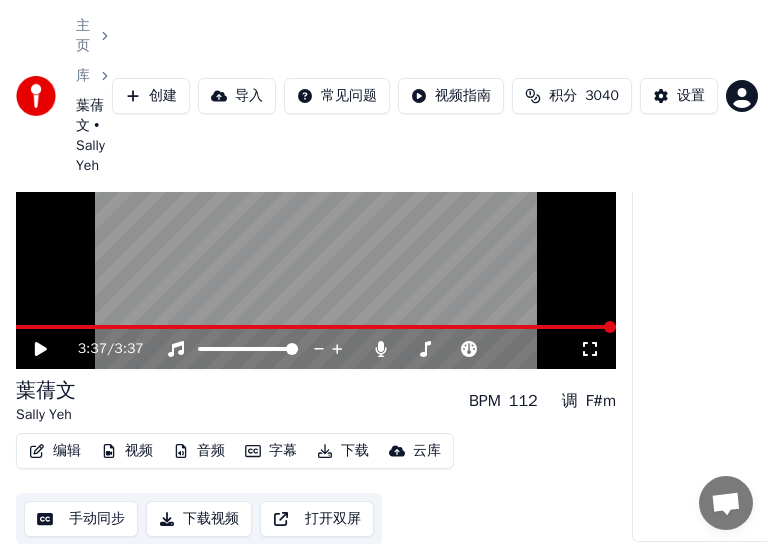 click on "主页" at bounding box center (83, 36) 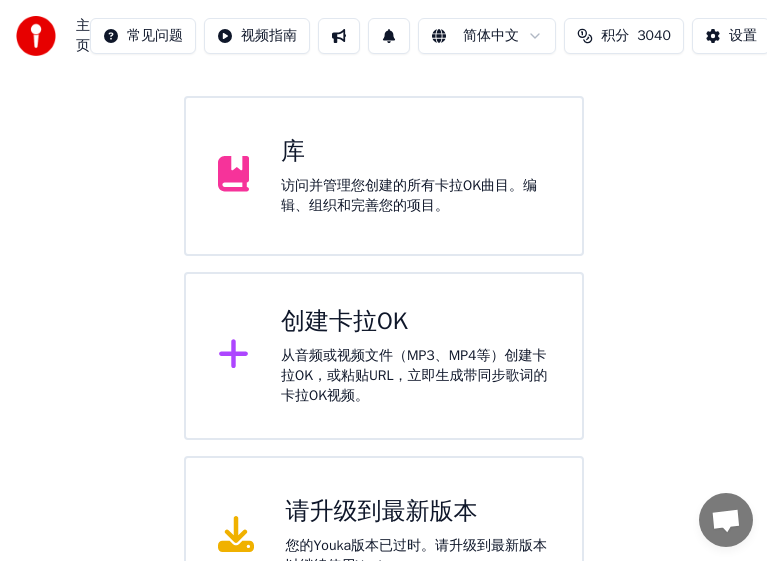 click on "创建卡拉OK" at bounding box center [415, 322] 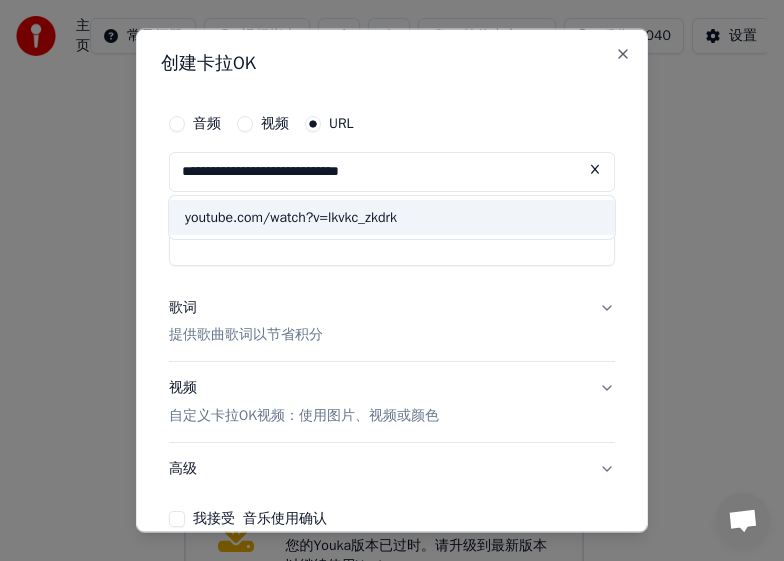 type on "**********" 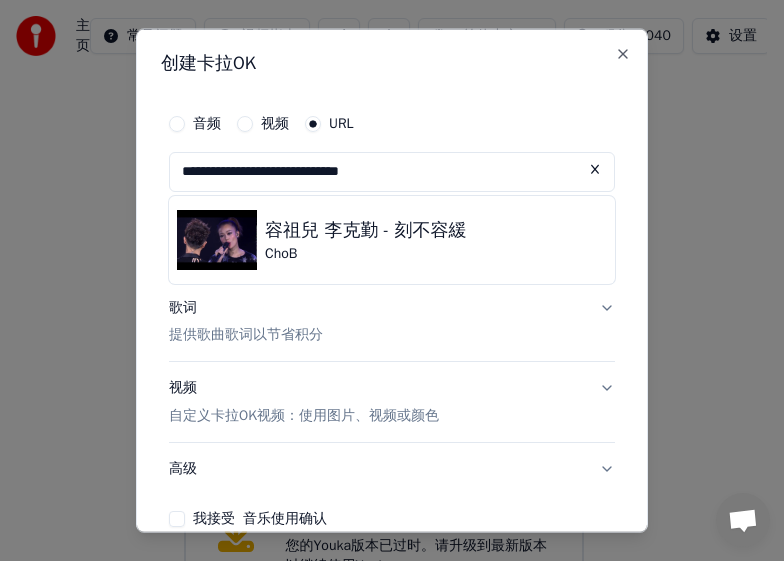 click on "歌词" at bounding box center (183, 307) 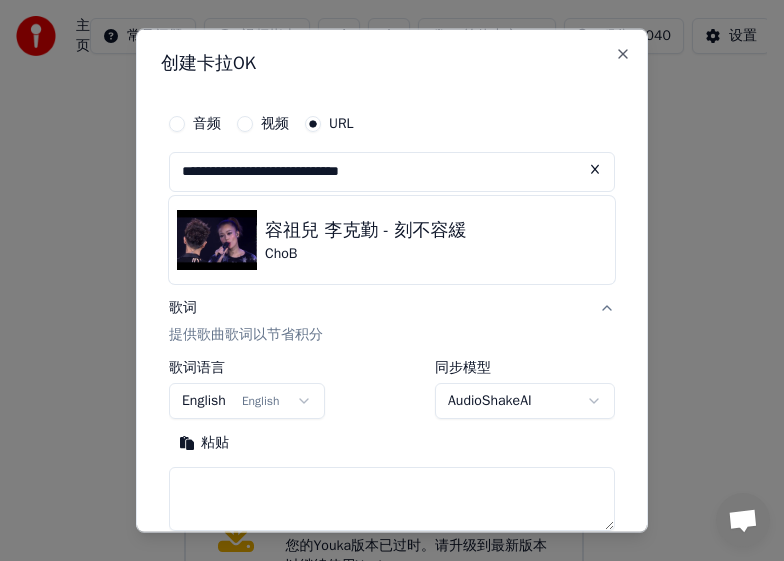 click on "English English" at bounding box center (247, 401) 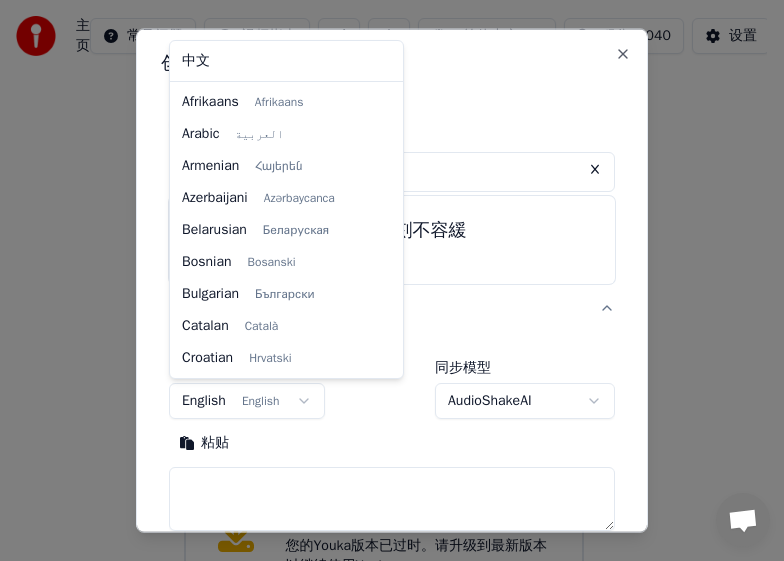 scroll, scrollTop: 128, scrollLeft: 0, axis: vertical 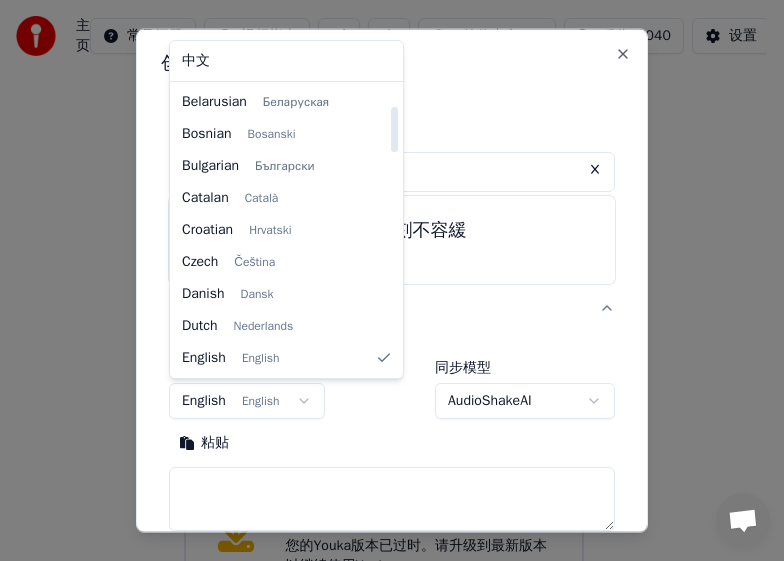 select on "**" 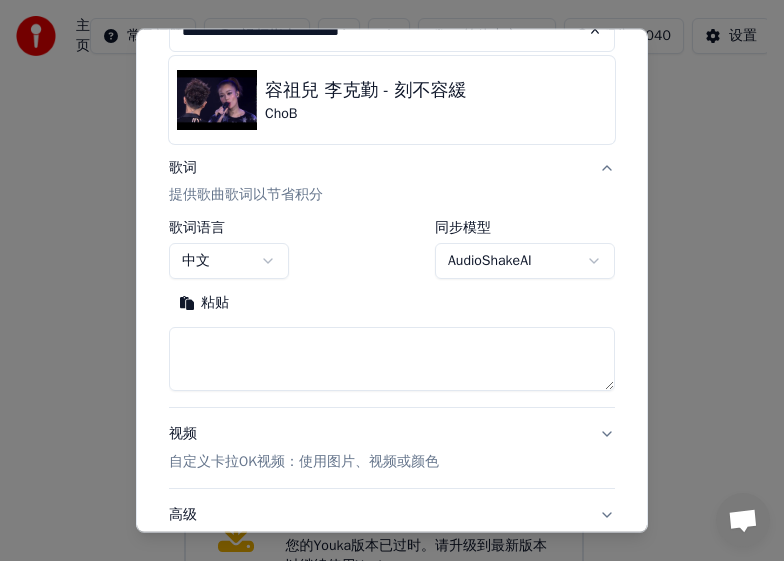 scroll, scrollTop: 150, scrollLeft: 0, axis: vertical 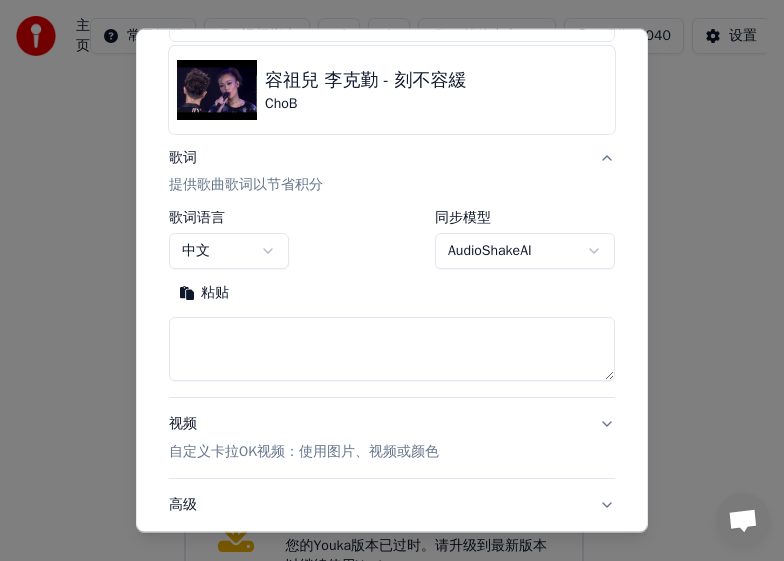 click at bounding box center (392, 349) 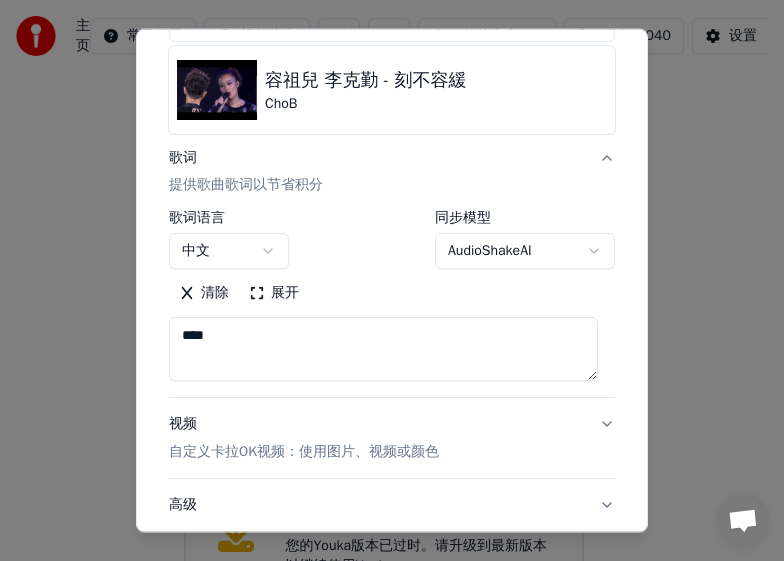 drag, startPoint x: 248, startPoint y: 347, endPoint x: 117, endPoint y: 346, distance: 131.00381 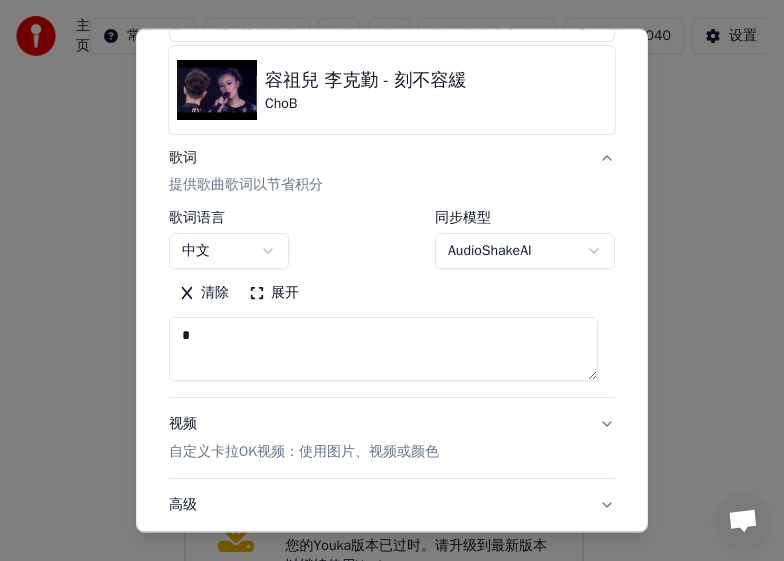 click at bounding box center [383, 349] 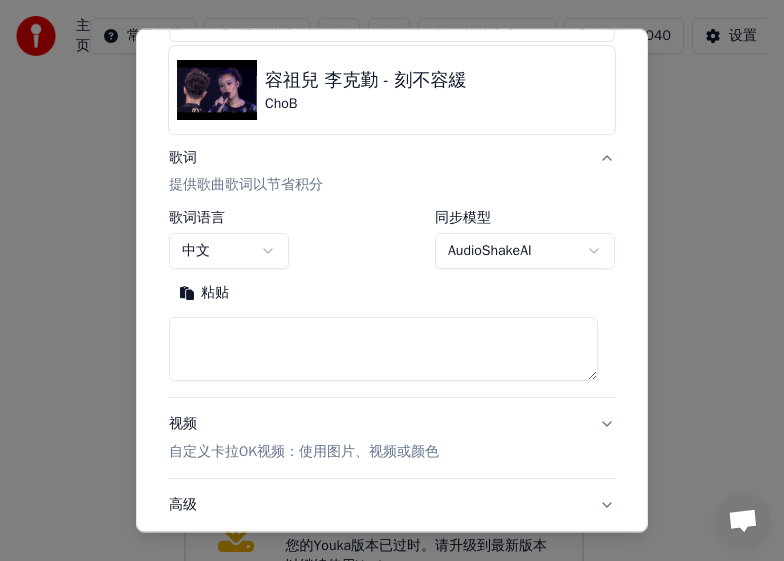 click on "粘贴" at bounding box center [204, 293] 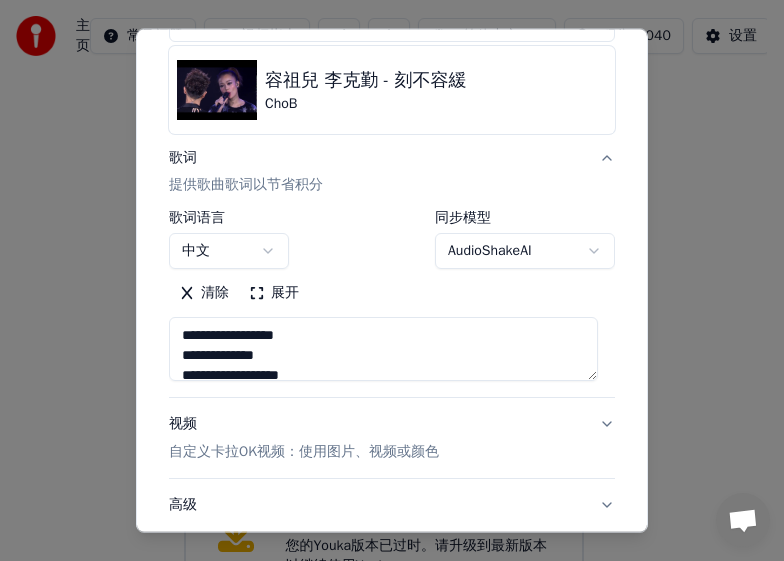 click on "**********" at bounding box center [383, 349] 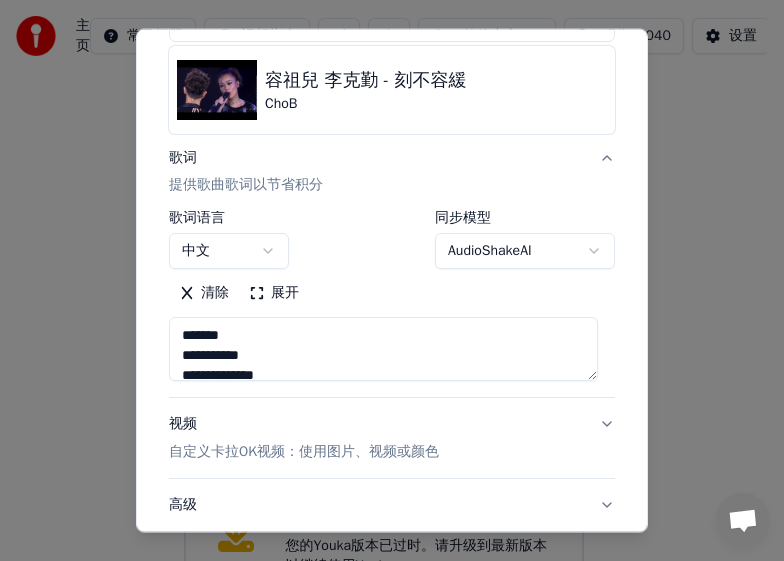 click on "**********" at bounding box center (383, 349) 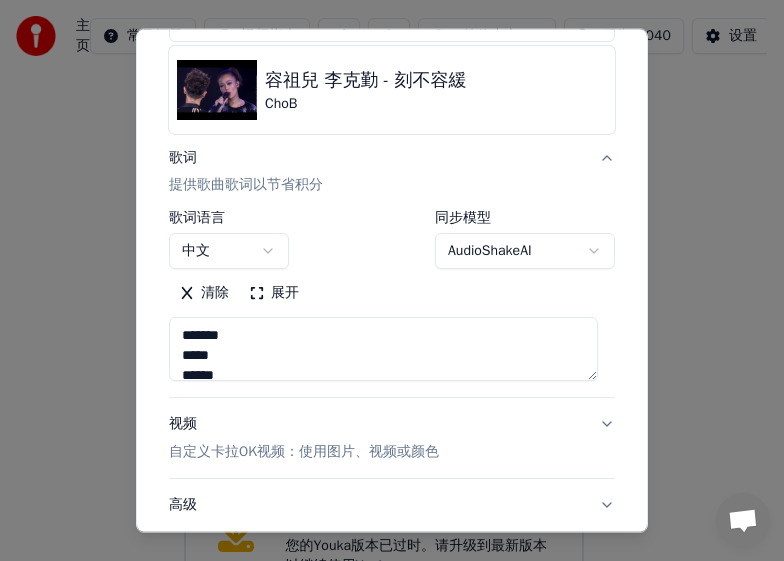 scroll, scrollTop: 5, scrollLeft: 0, axis: vertical 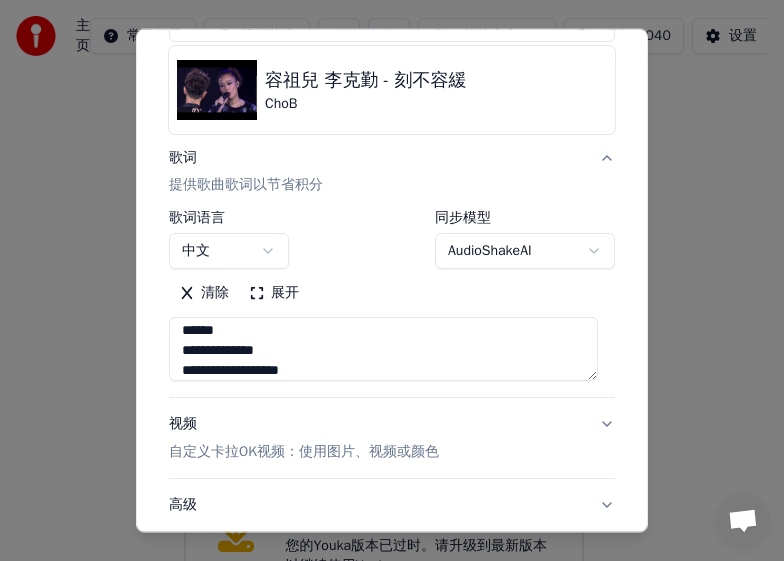 click on "**********" at bounding box center (383, 349) 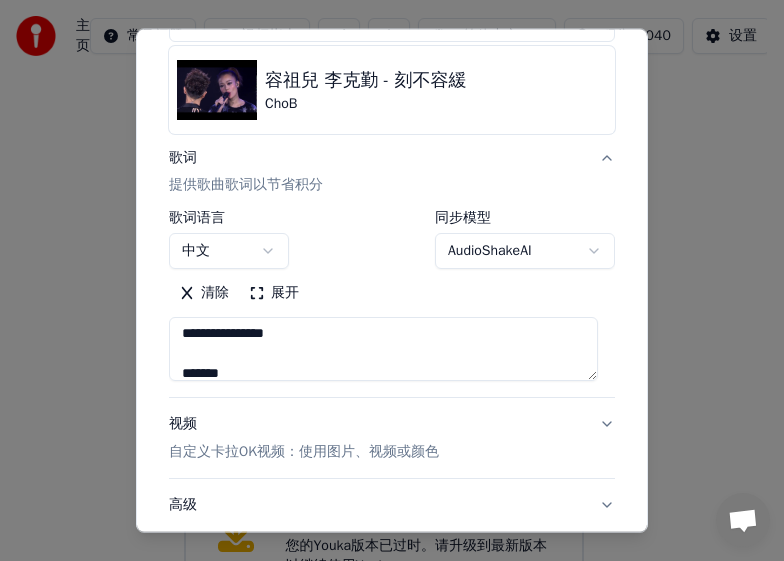 scroll, scrollTop: 125, scrollLeft: 0, axis: vertical 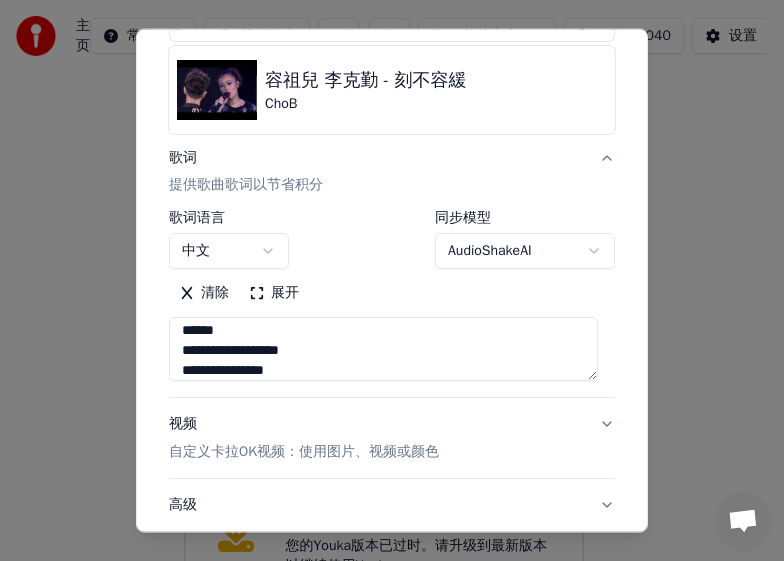 click on "**********" at bounding box center [383, 349] 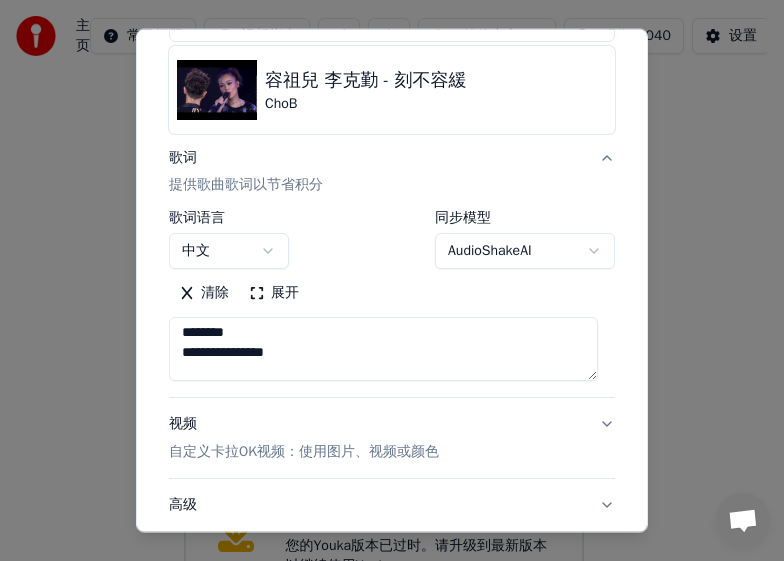 scroll, scrollTop: 145, scrollLeft: 0, axis: vertical 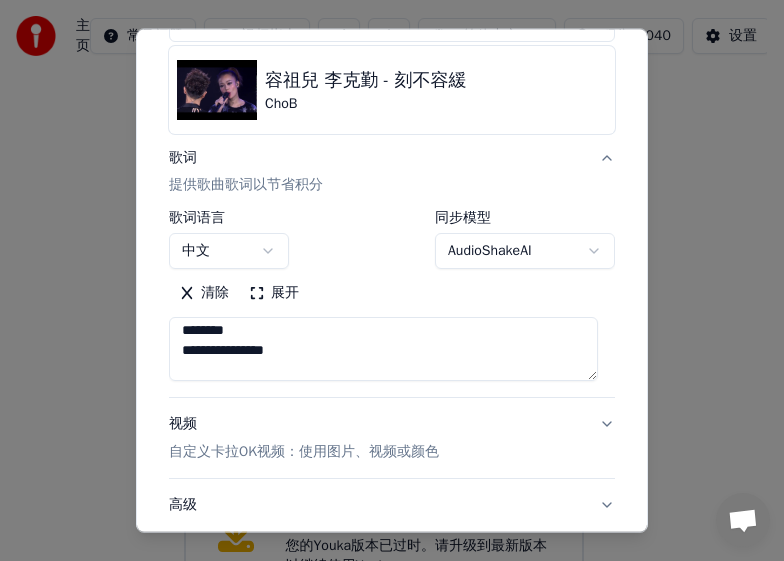 click on "**********" at bounding box center [383, 349] 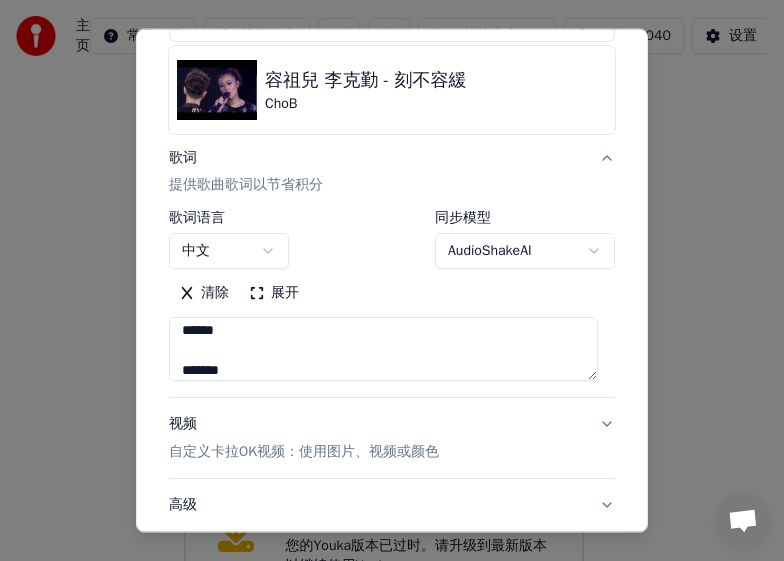 scroll, scrollTop: 225, scrollLeft: 0, axis: vertical 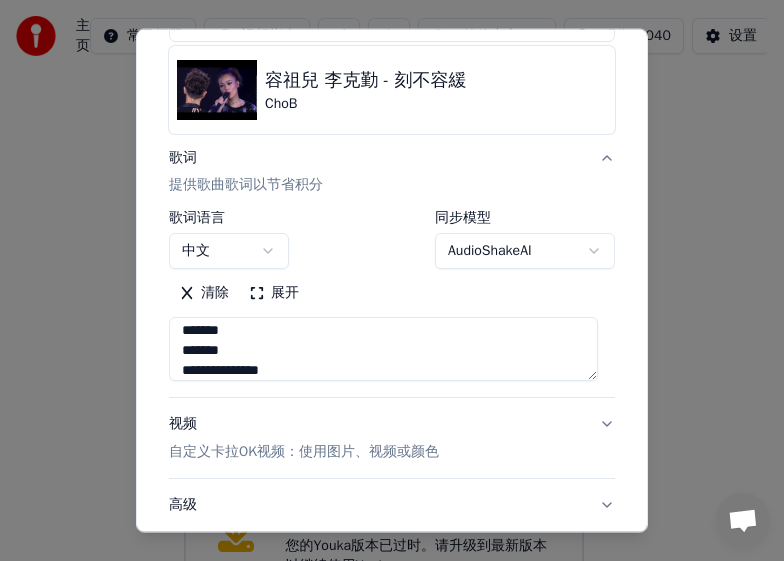 click on "**********" at bounding box center [383, 349] 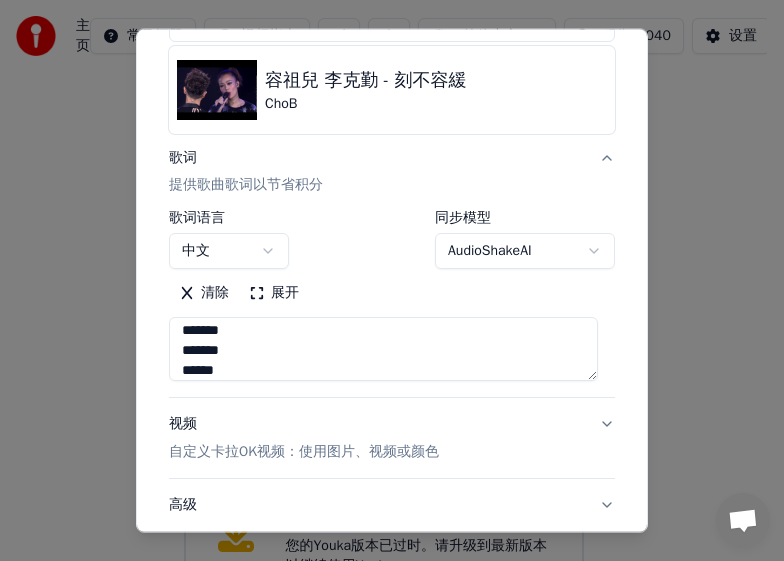 scroll, scrollTop: 287, scrollLeft: 0, axis: vertical 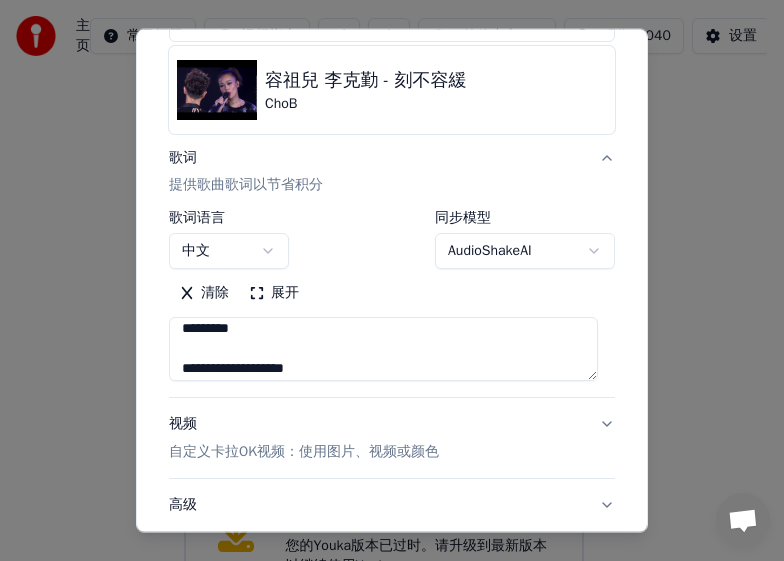 click on "**********" at bounding box center (383, 349) 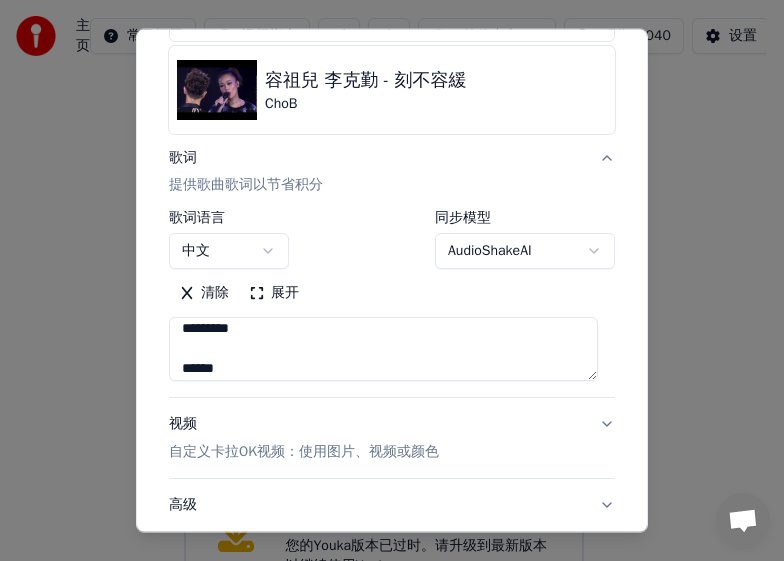 scroll, scrollTop: 347, scrollLeft: 0, axis: vertical 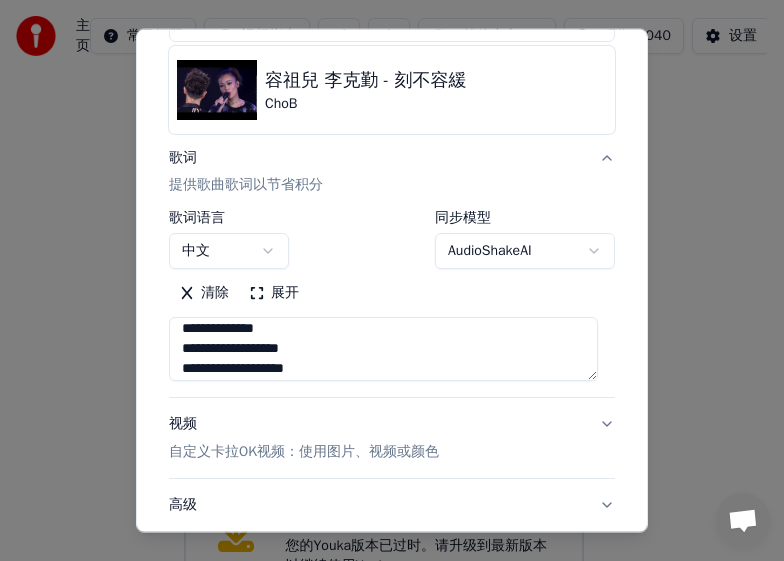 click on "**********" at bounding box center (383, 349) 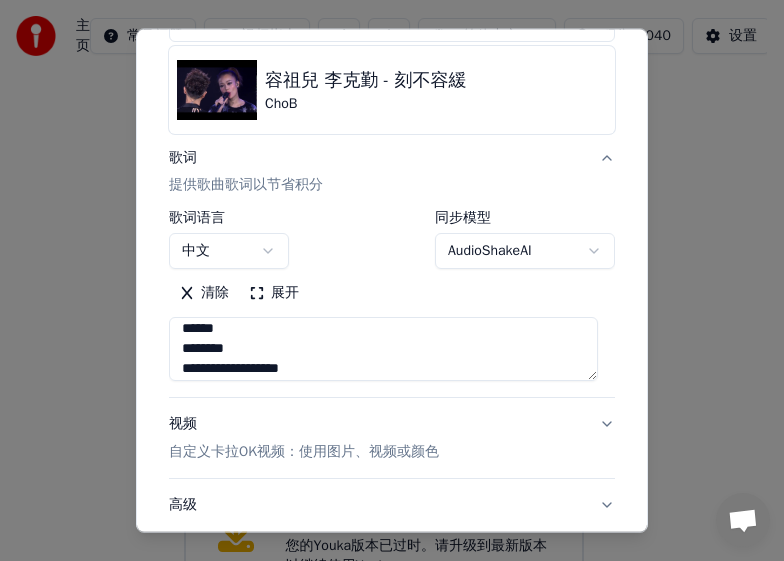scroll, scrollTop: 367, scrollLeft: 0, axis: vertical 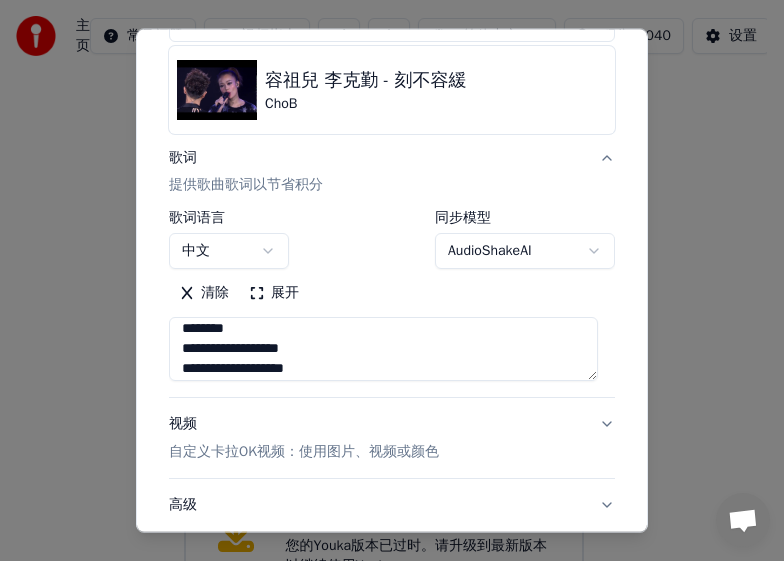 click on "**********" at bounding box center [383, 349] 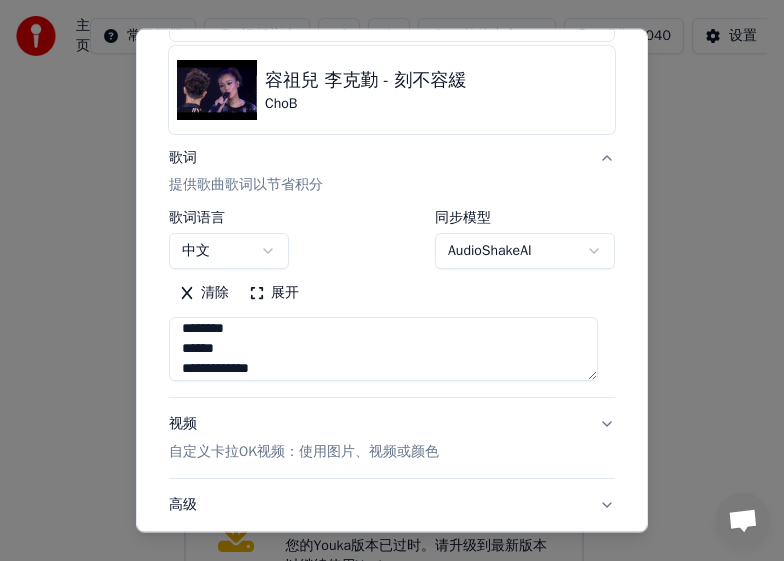 scroll, scrollTop: 407, scrollLeft: 0, axis: vertical 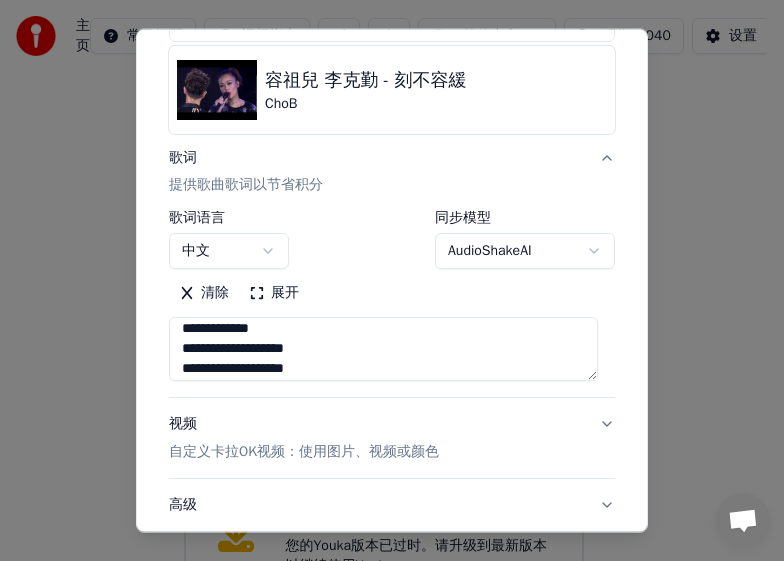 click on "**********" at bounding box center [383, 349] 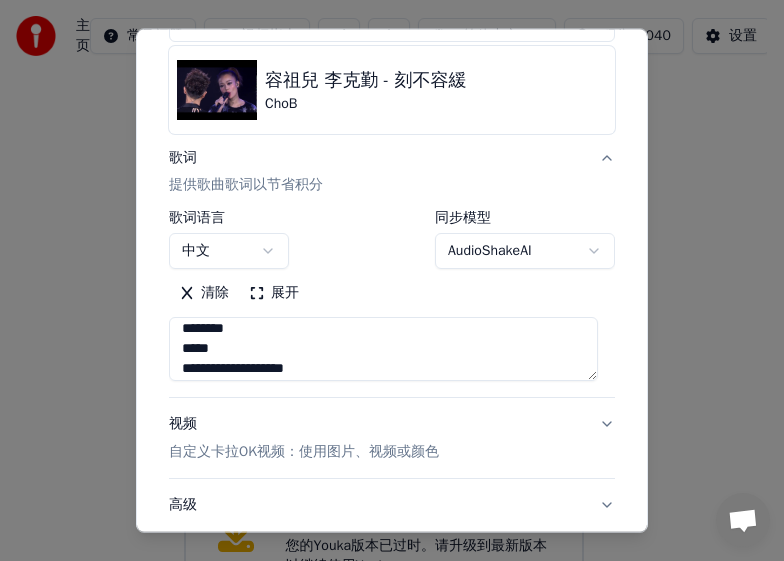 scroll, scrollTop: 427, scrollLeft: 0, axis: vertical 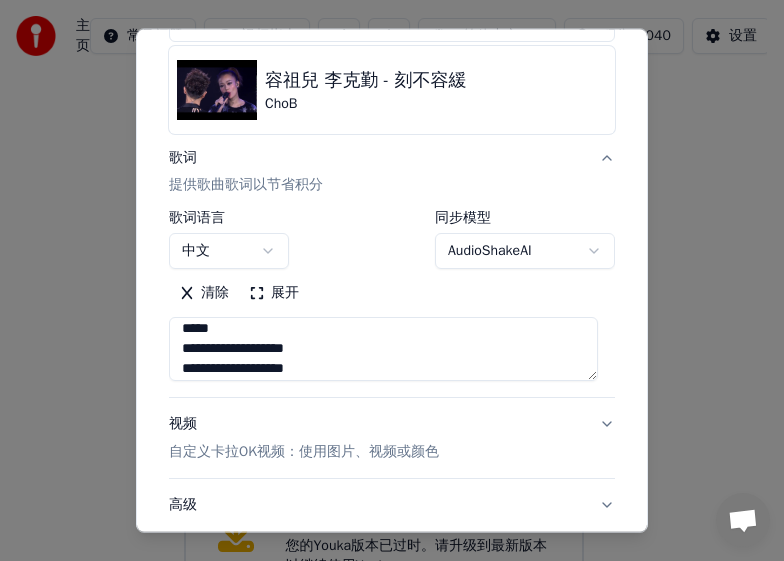 click on "**********" at bounding box center [383, 349] 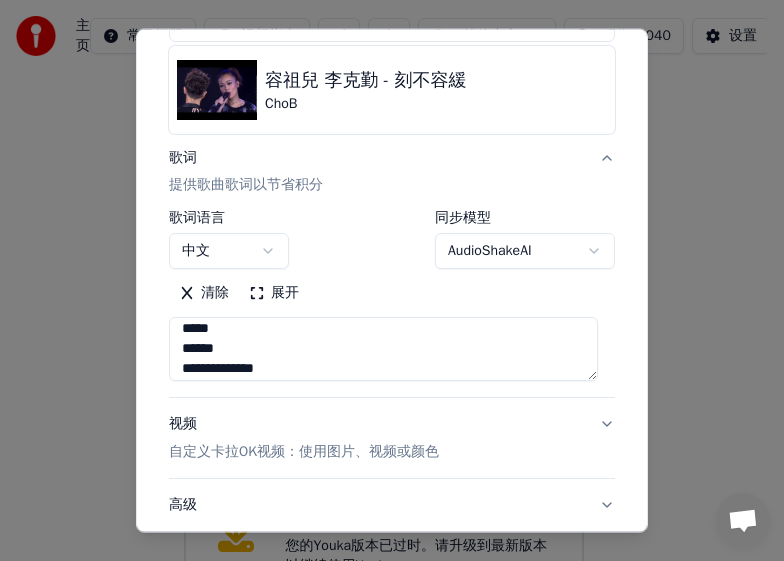 scroll, scrollTop: 467, scrollLeft: 0, axis: vertical 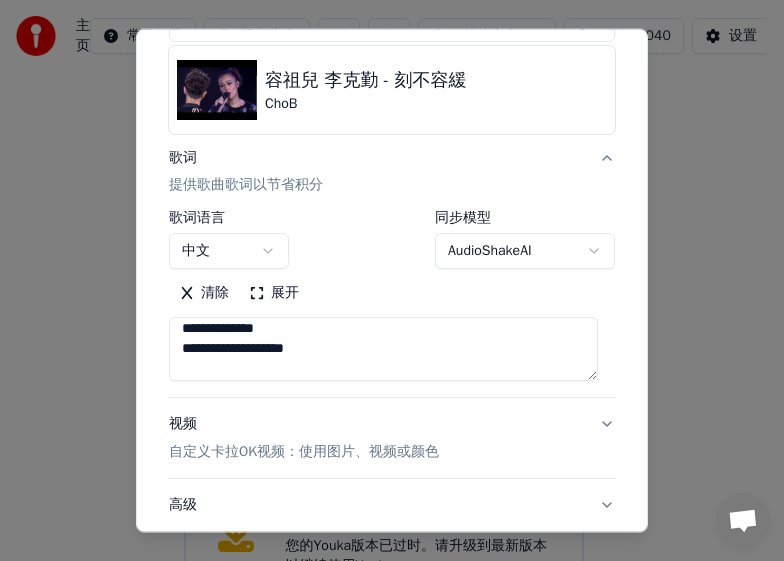 click on "**********" at bounding box center [383, 349] 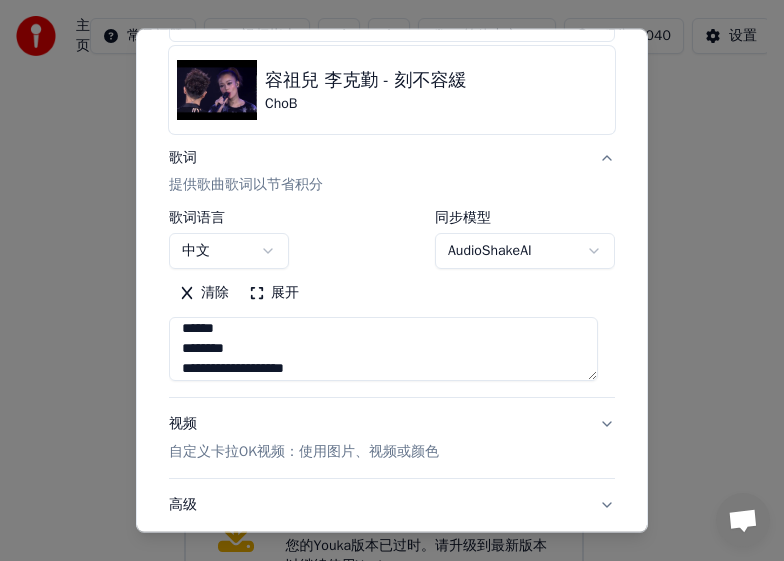 scroll, scrollTop: 487, scrollLeft: 0, axis: vertical 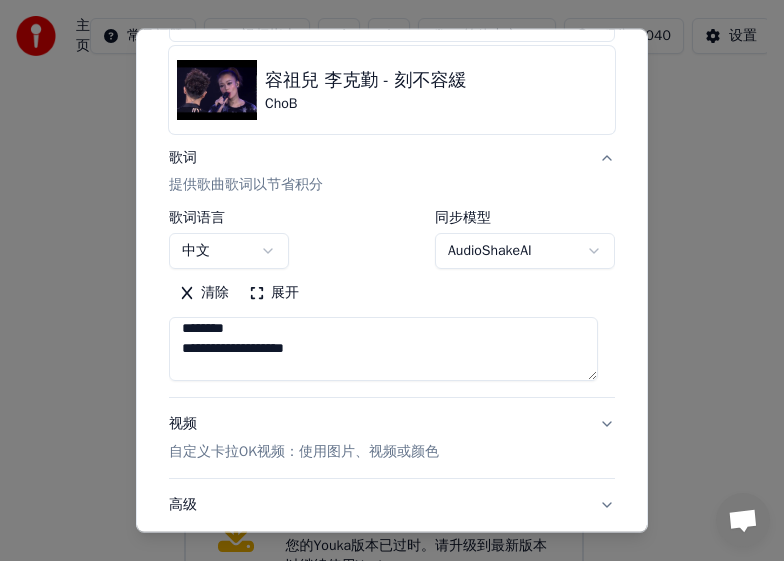click on "**********" at bounding box center [383, 349] 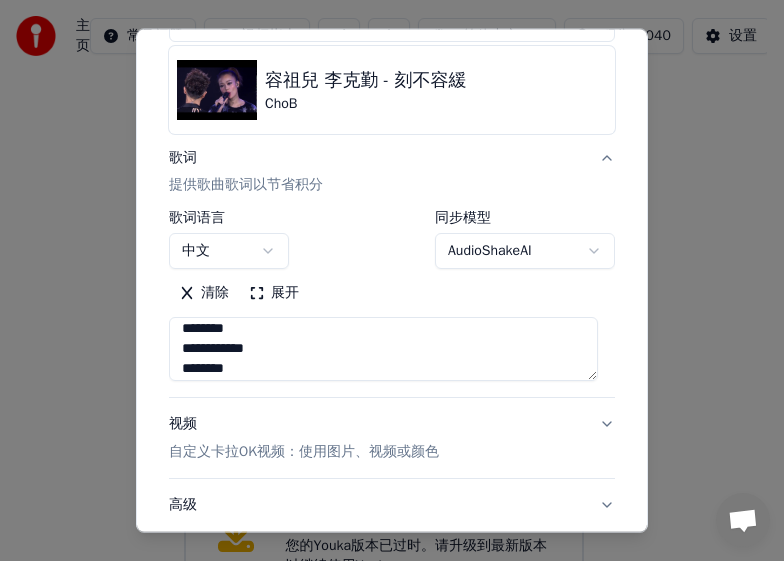 scroll, scrollTop: 527, scrollLeft: 0, axis: vertical 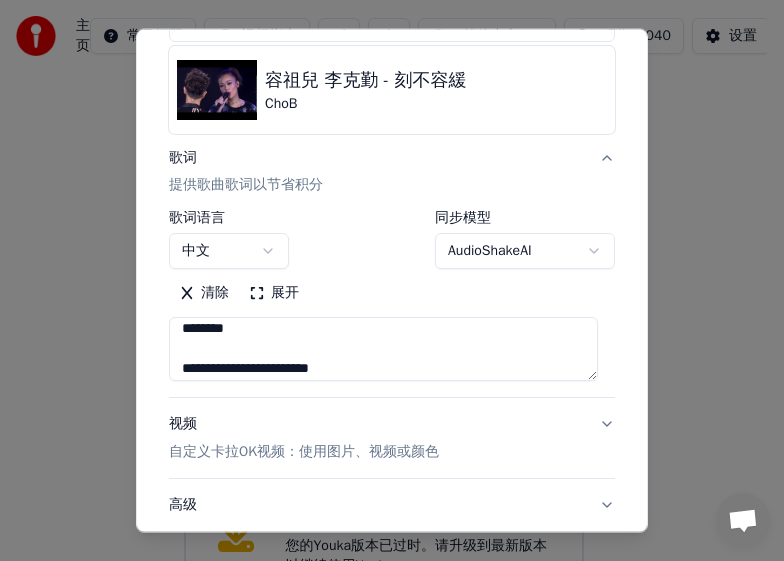 click on "**********" at bounding box center (383, 349) 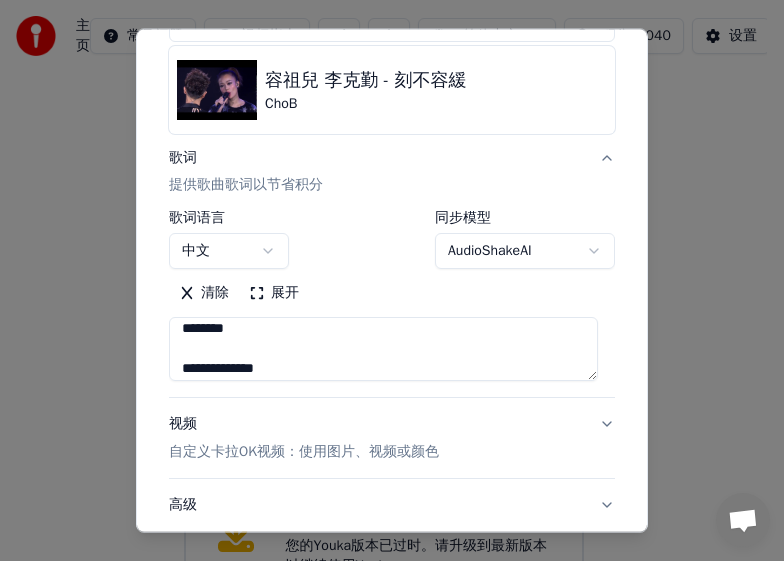 scroll, scrollTop: 587, scrollLeft: 0, axis: vertical 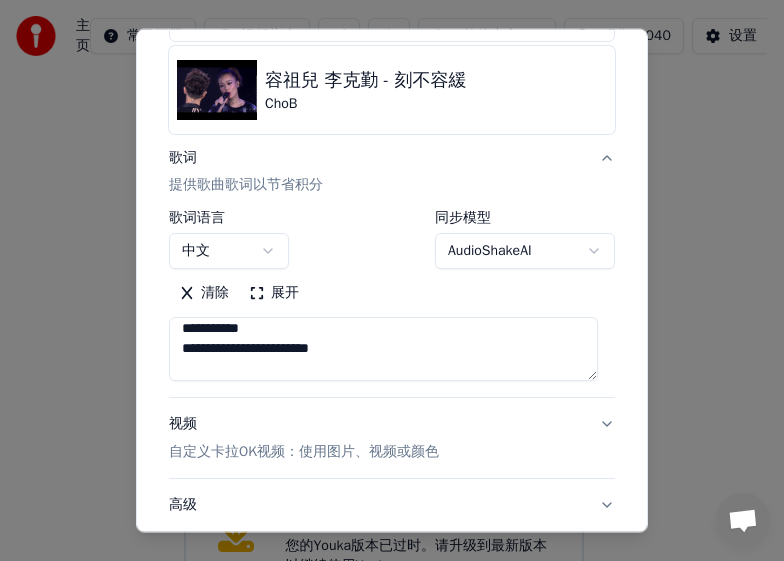 click on "**********" at bounding box center (383, 349) 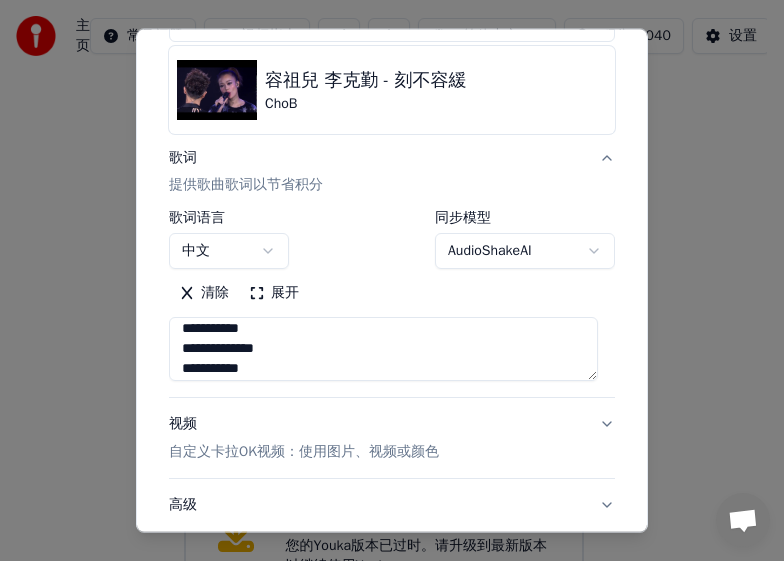 scroll, scrollTop: 627, scrollLeft: 0, axis: vertical 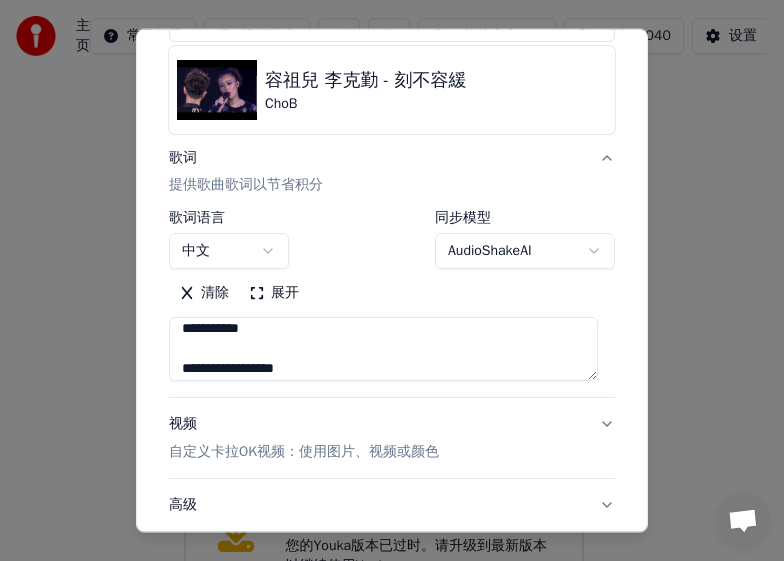 click on "**********" at bounding box center [383, 349] 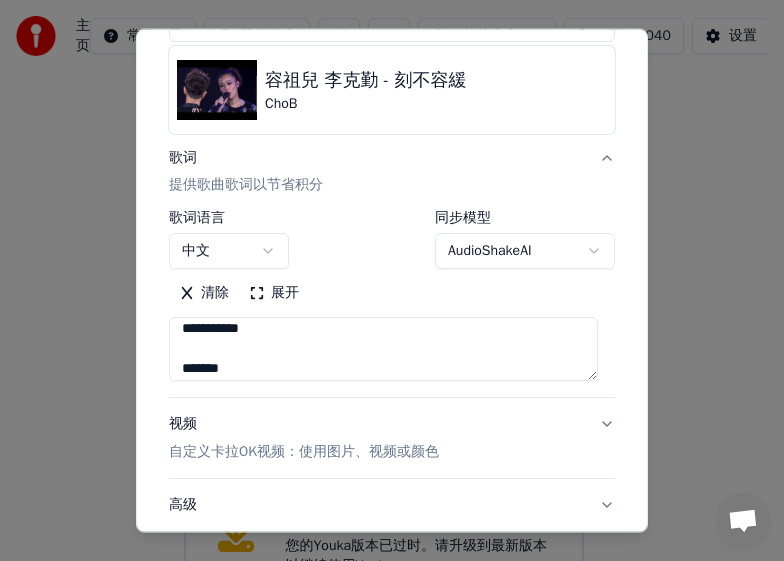 scroll, scrollTop: 686, scrollLeft: 0, axis: vertical 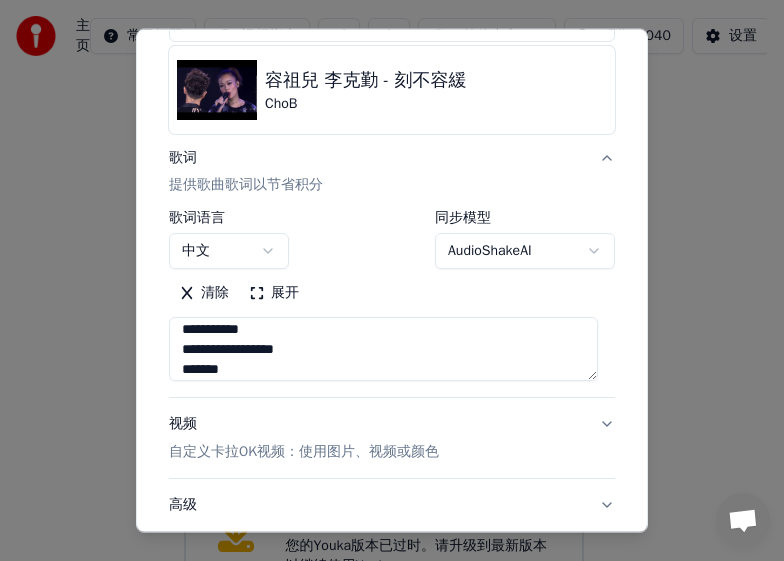 click on "**********" at bounding box center (383, 349) 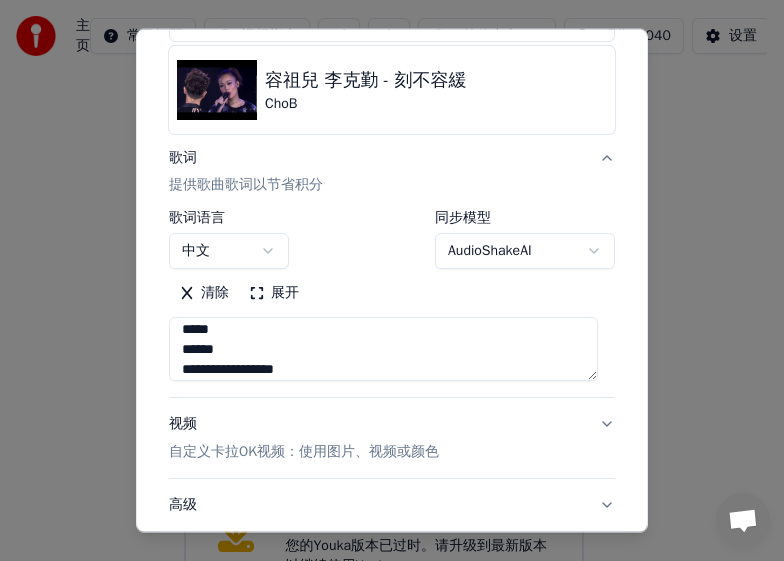 scroll, scrollTop: 706, scrollLeft: 0, axis: vertical 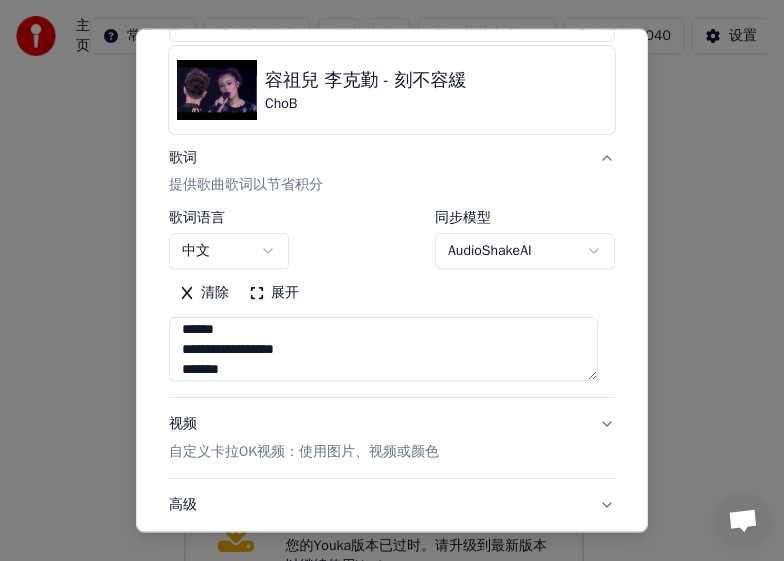 click on "**********" at bounding box center (383, 349) 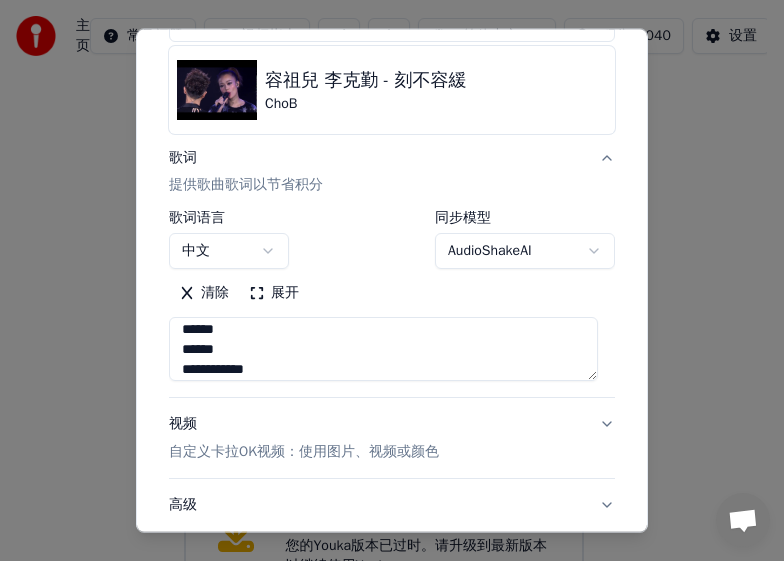 scroll, scrollTop: 746, scrollLeft: 0, axis: vertical 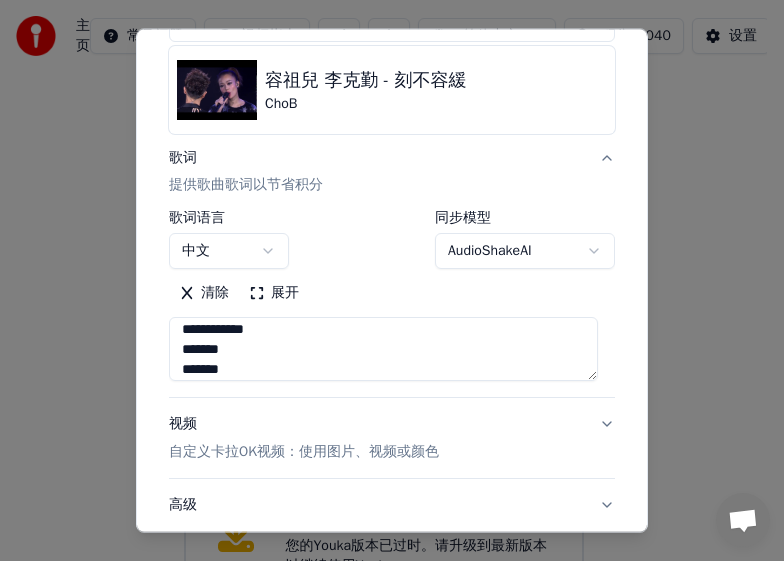 click on "**********" at bounding box center [383, 349] 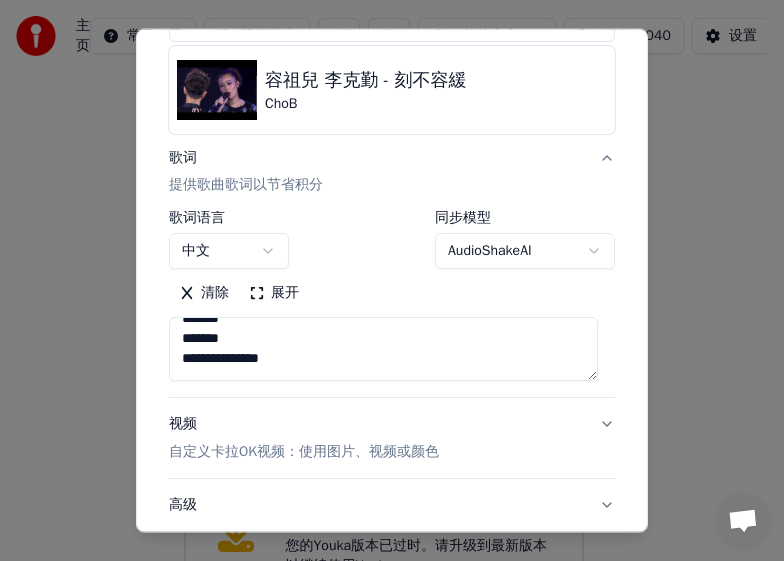scroll, scrollTop: 806, scrollLeft: 0, axis: vertical 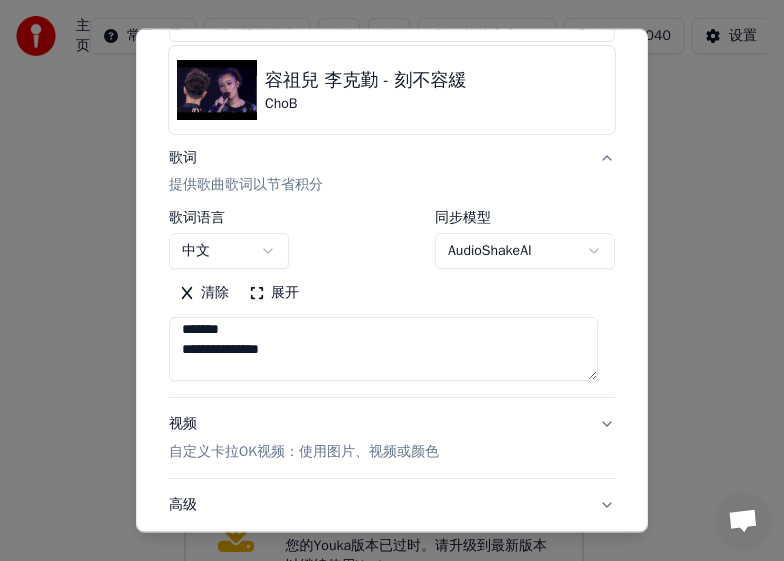 click on "**********" at bounding box center [383, 349] 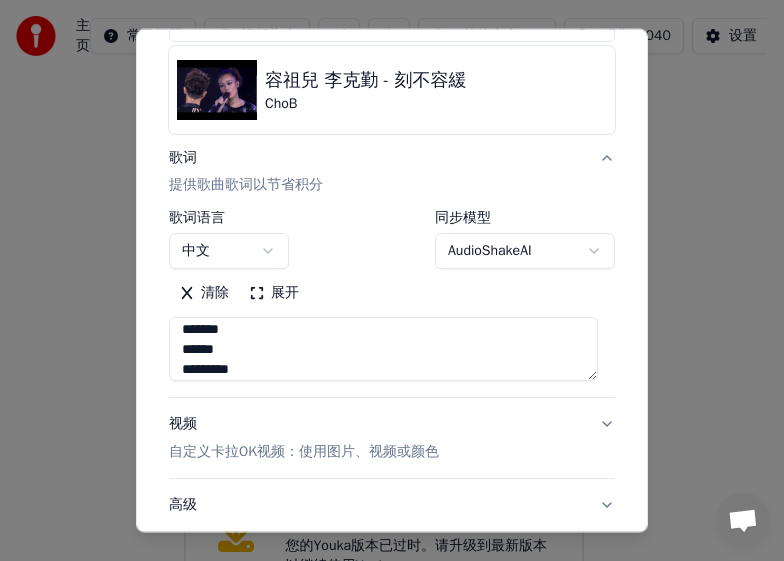 scroll, scrollTop: 847, scrollLeft: 0, axis: vertical 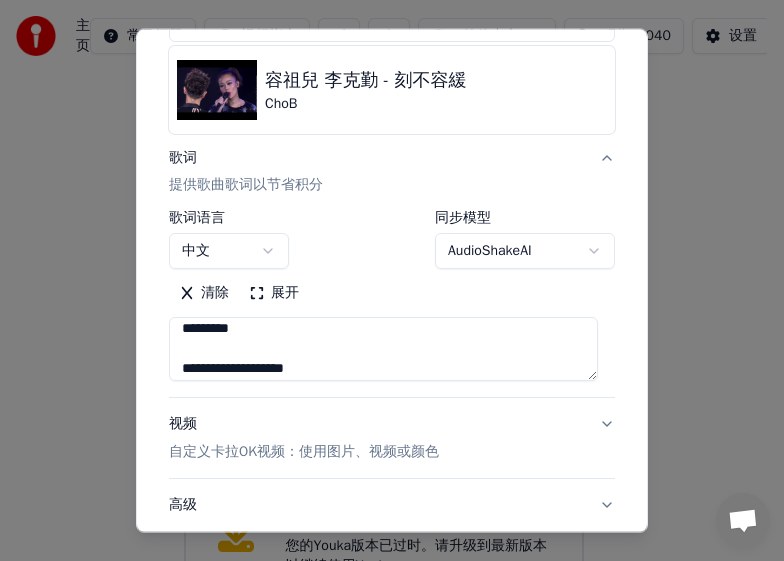click on "**********" at bounding box center (383, 349) 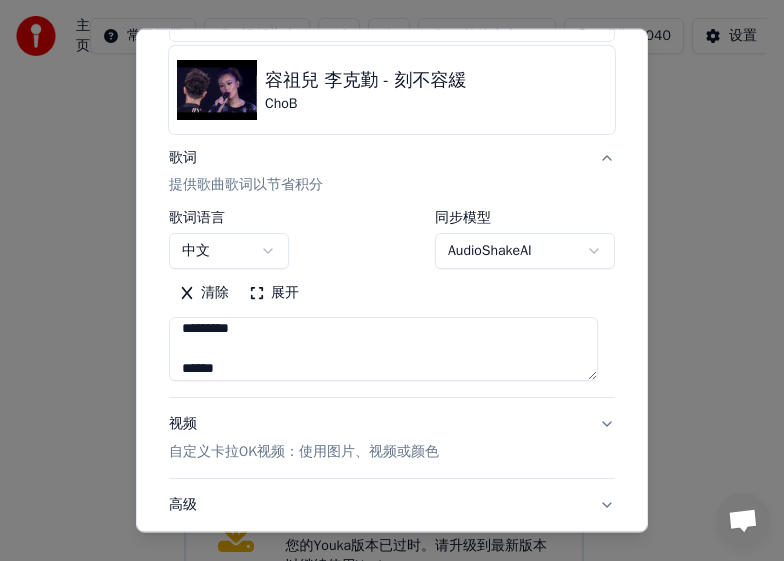 scroll, scrollTop: 907, scrollLeft: 0, axis: vertical 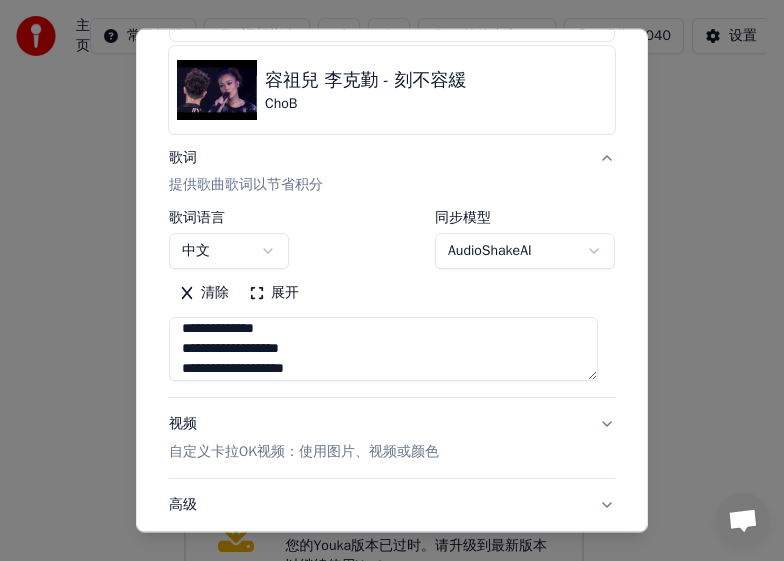 click on "**********" at bounding box center (383, 349) 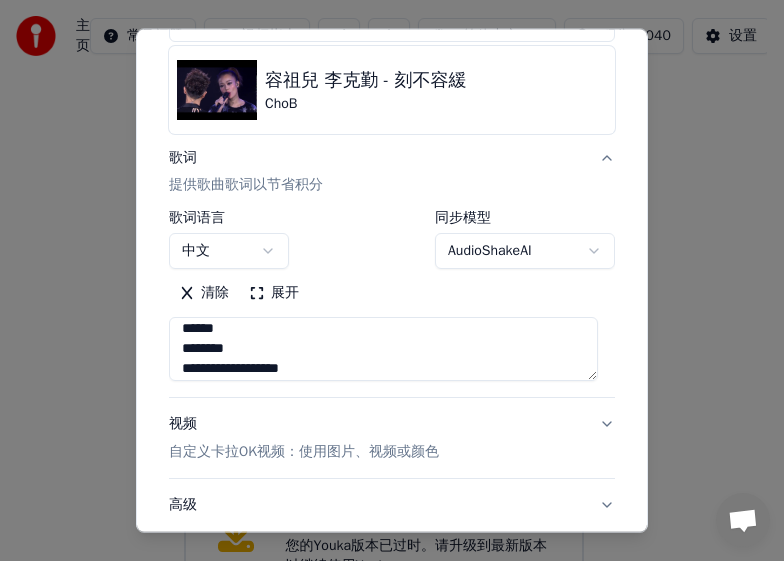 scroll, scrollTop: 927, scrollLeft: 0, axis: vertical 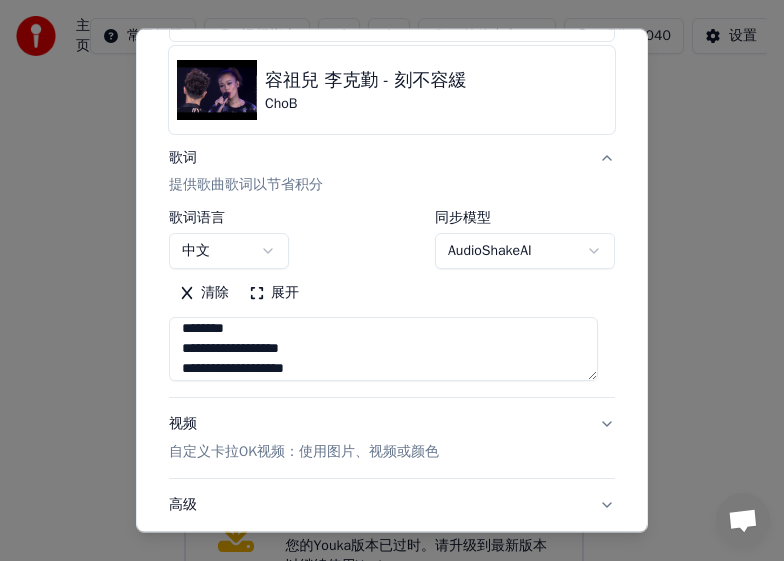 click on "**********" at bounding box center (383, 349) 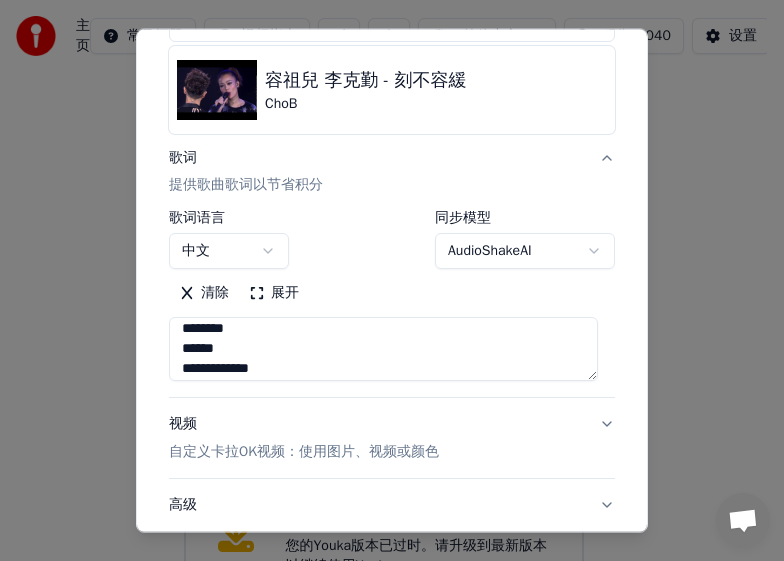 scroll, scrollTop: 967, scrollLeft: 0, axis: vertical 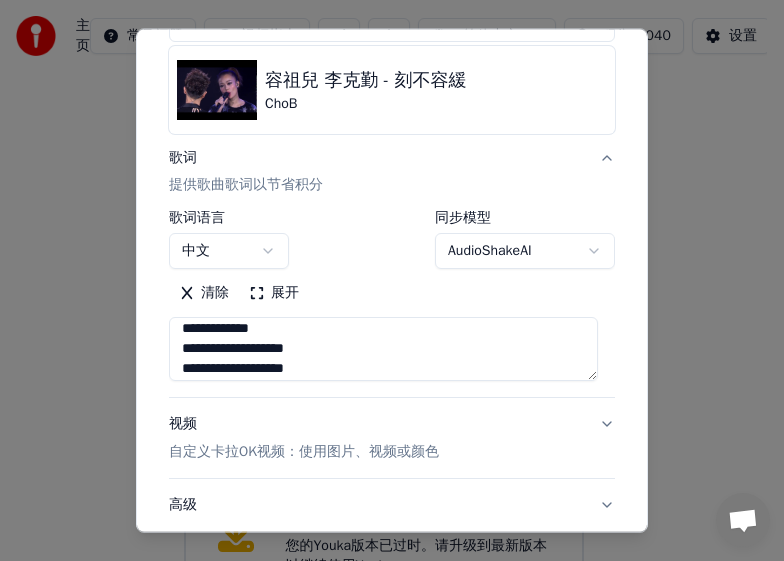 click on "**********" at bounding box center (383, 349) 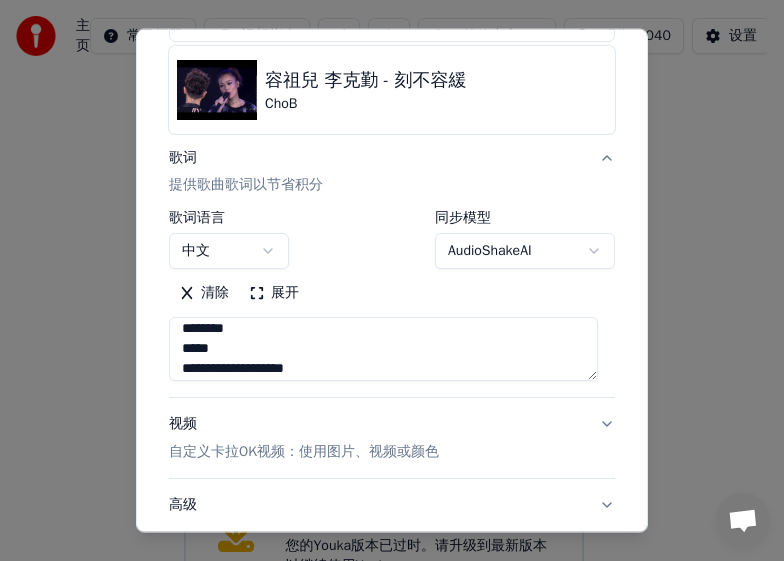 scroll, scrollTop: 987, scrollLeft: 0, axis: vertical 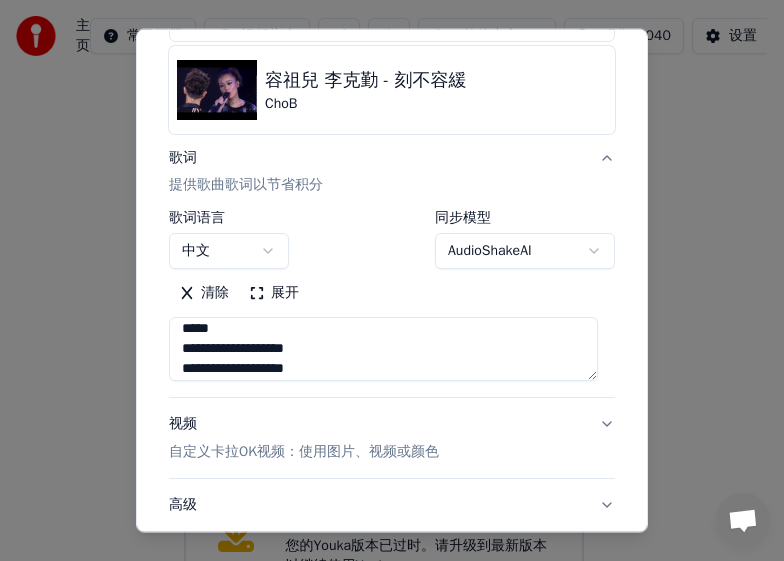 click on "**********" at bounding box center (383, 349) 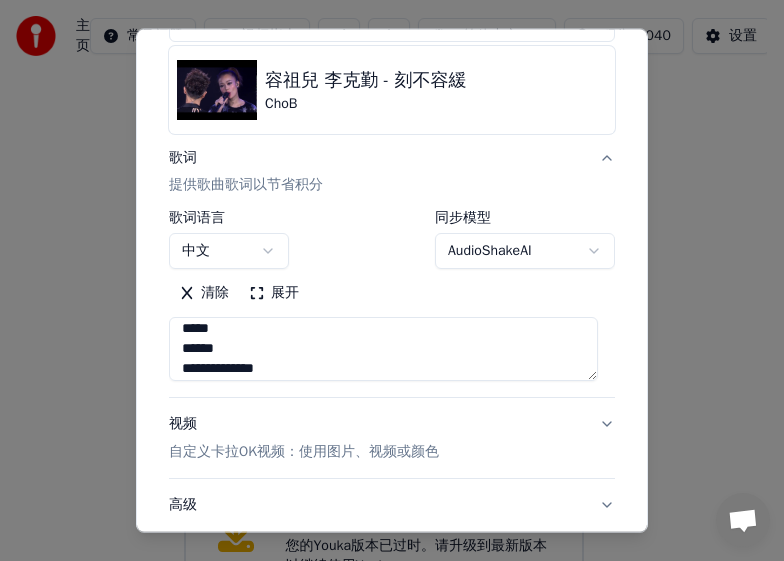 scroll, scrollTop: 1027, scrollLeft: 0, axis: vertical 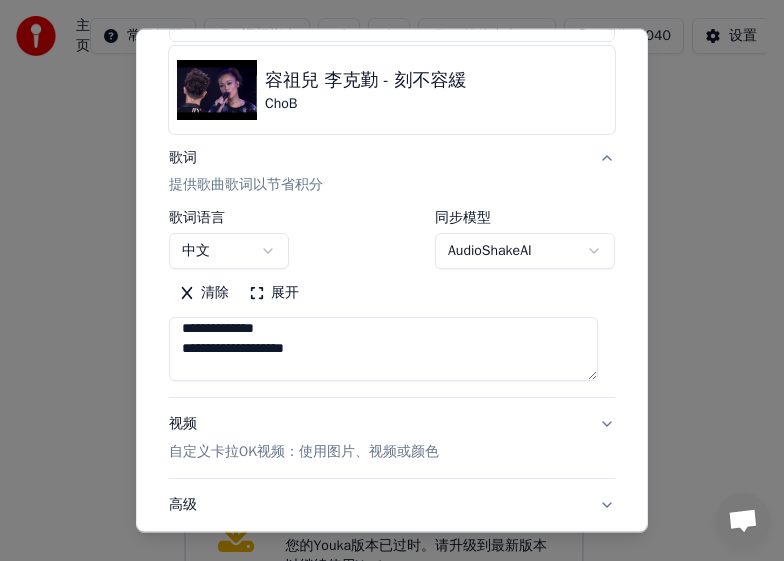 click on "**********" at bounding box center [383, 349] 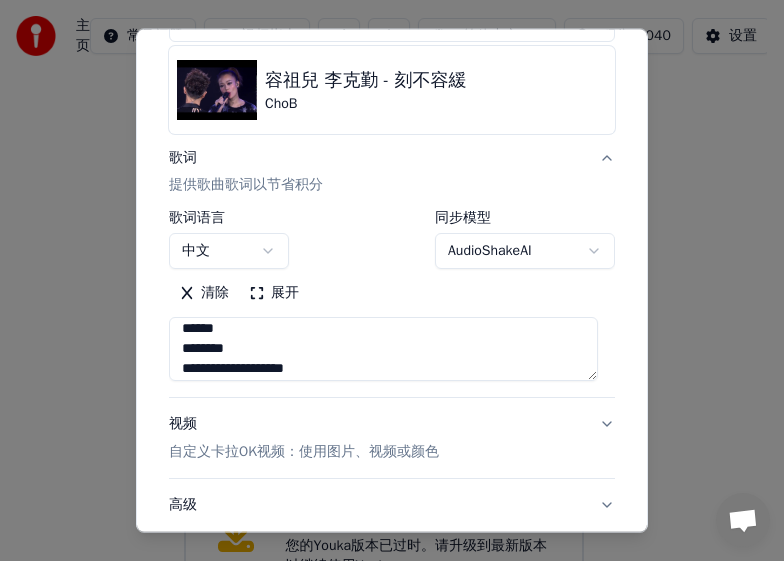 scroll, scrollTop: 1047, scrollLeft: 0, axis: vertical 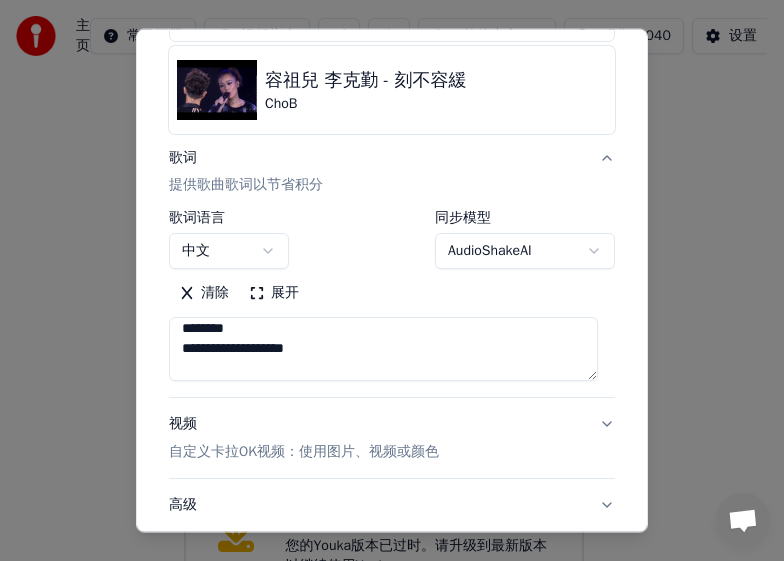 click on "**********" at bounding box center (383, 349) 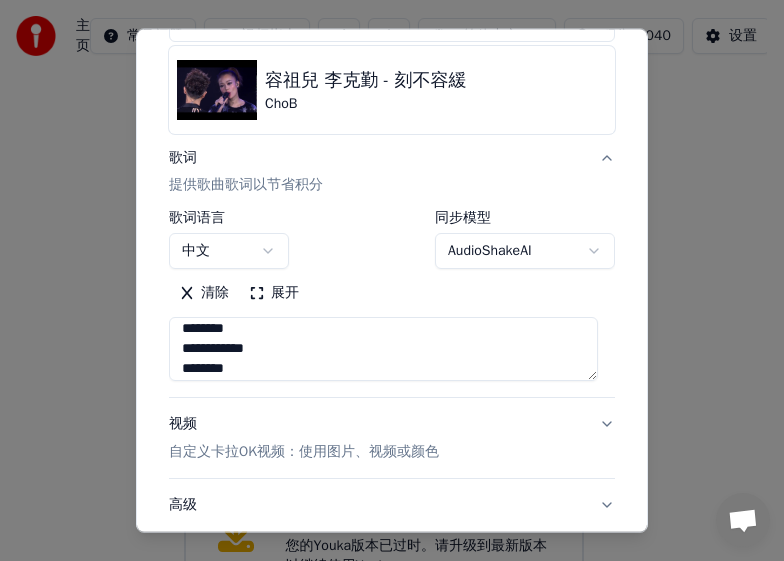 scroll, scrollTop: 1087, scrollLeft: 0, axis: vertical 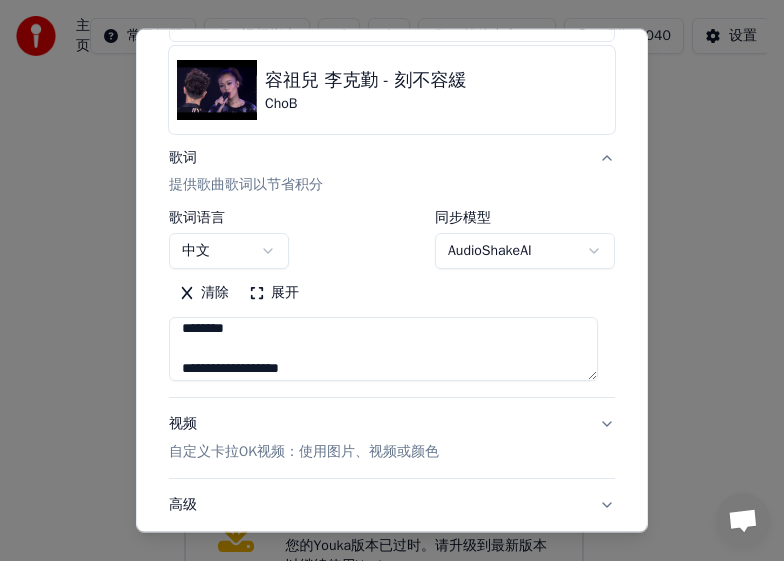 click on "**********" at bounding box center [383, 349] 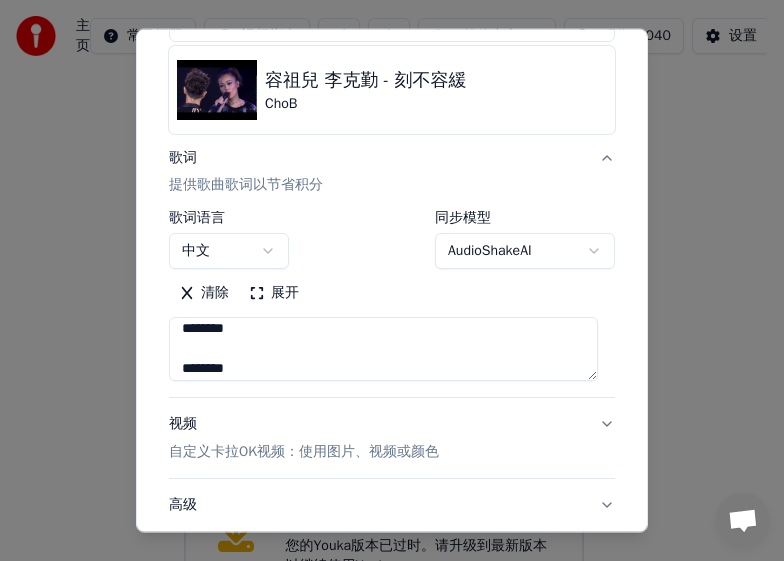 scroll, scrollTop: 1147, scrollLeft: 0, axis: vertical 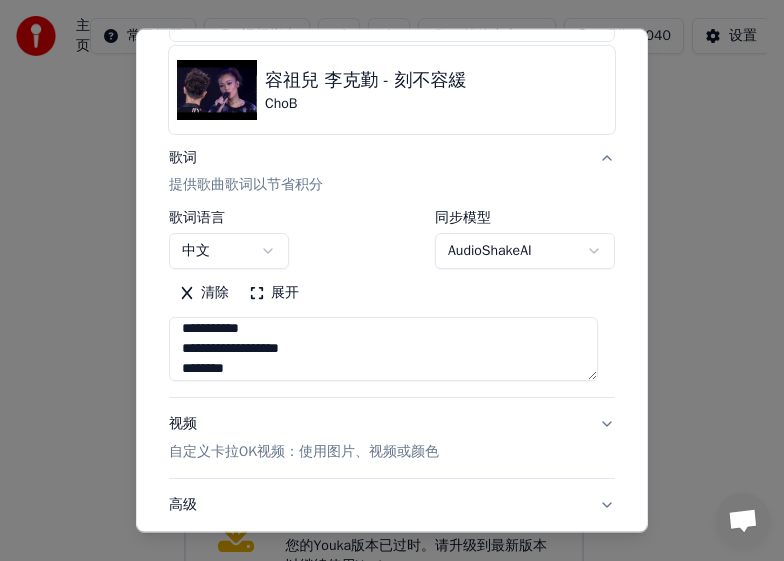 click on "**********" at bounding box center [383, 349] 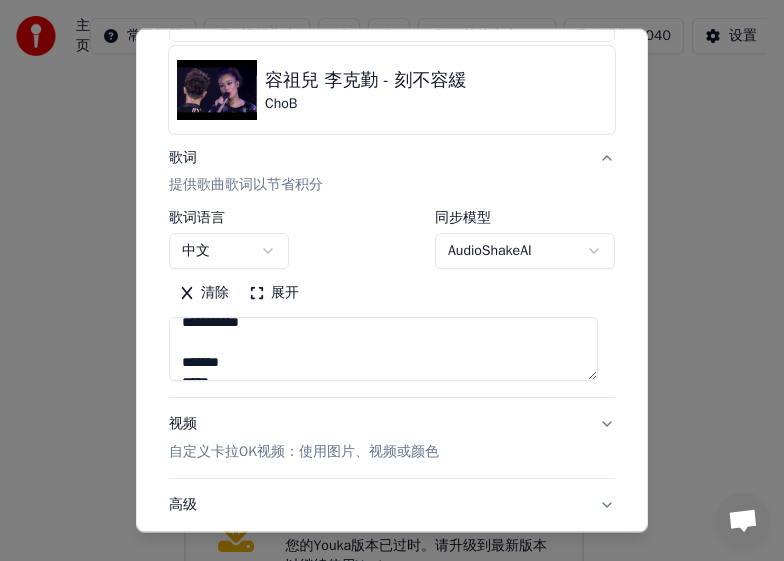 scroll, scrollTop: 1433, scrollLeft: 0, axis: vertical 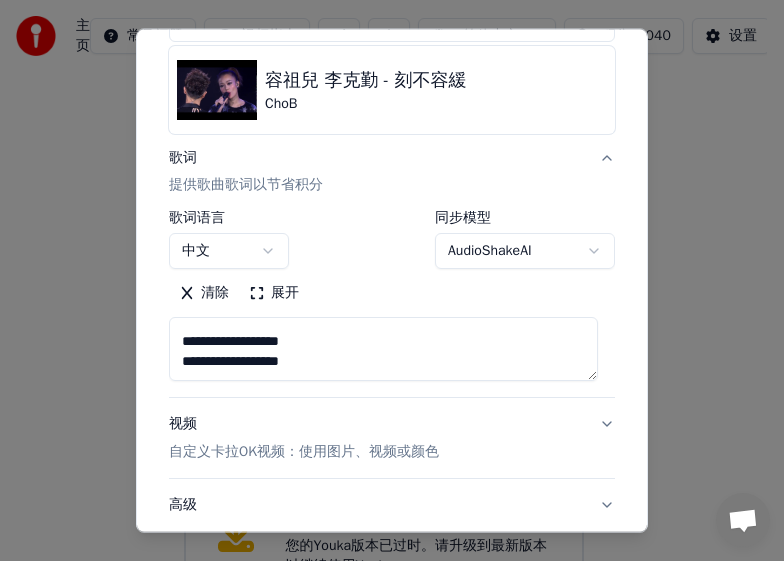 click on "**********" at bounding box center [383, 349] 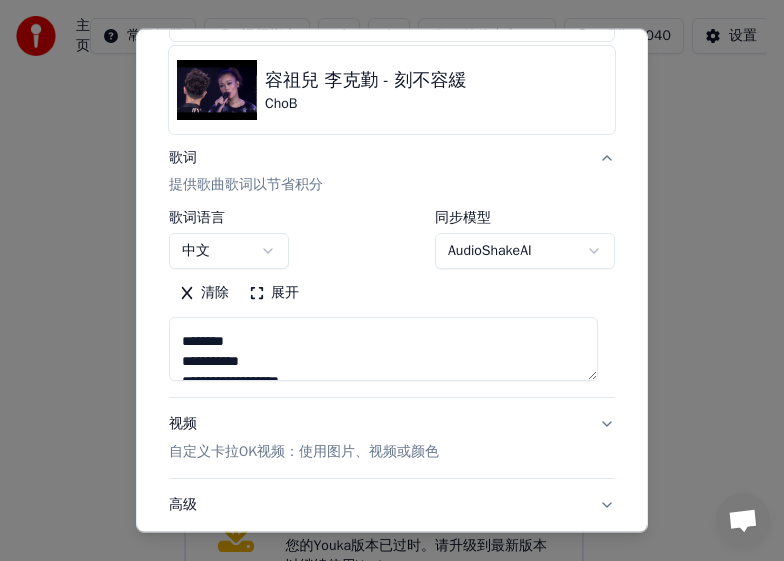 scroll, scrollTop: 1453, scrollLeft: 0, axis: vertical 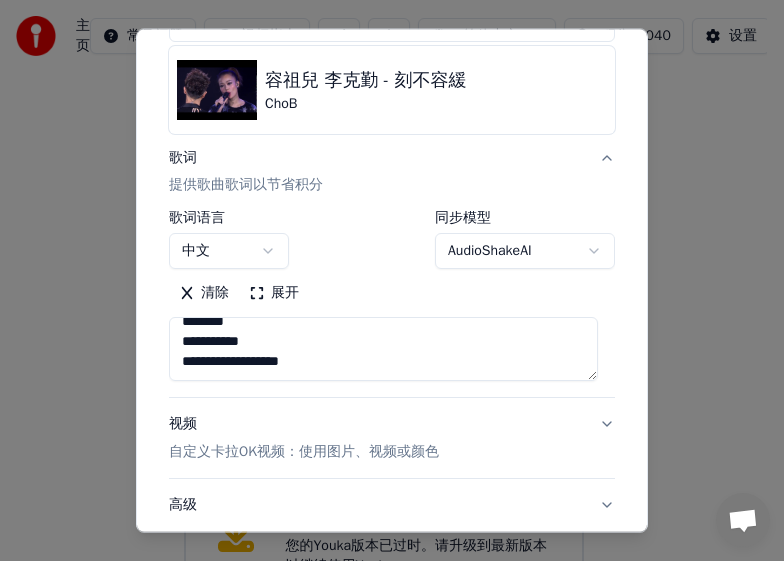 click on "**********" at bounding box center (383, 349) 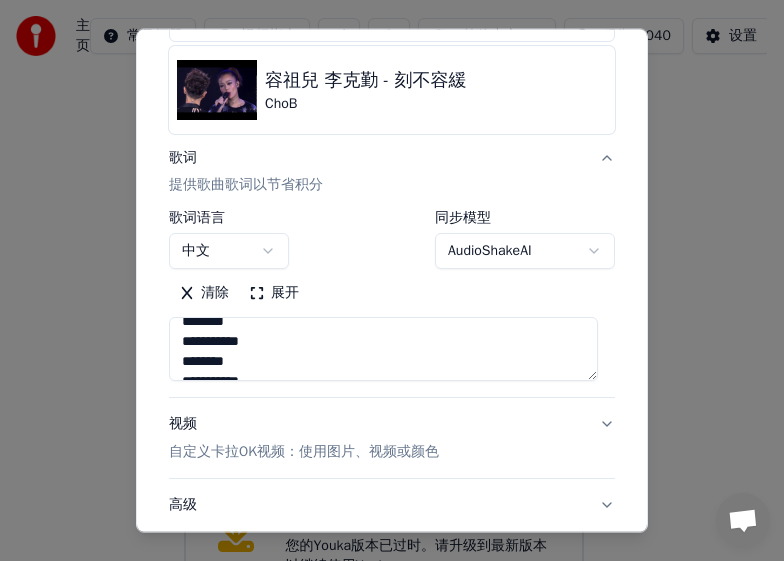 scroll, scrollTop: 1473, scrollLeft: 0, axis: vertical 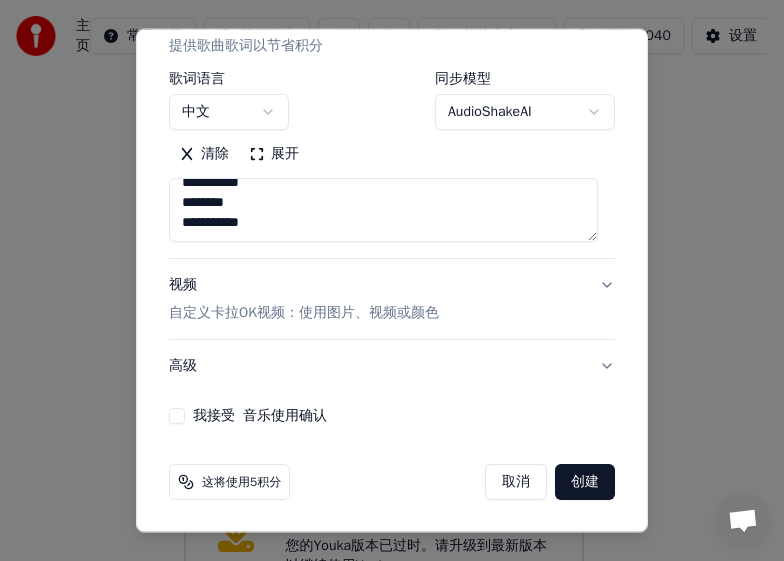 type on "**********" 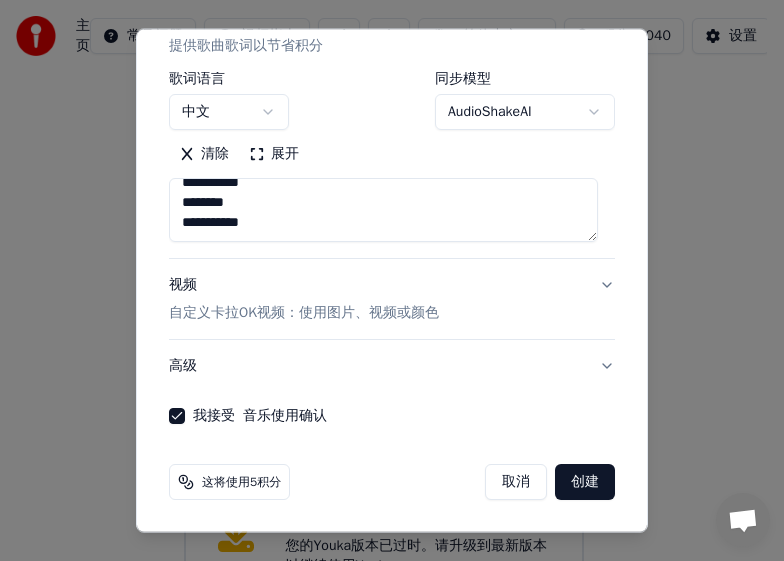 click on "创建" at bounding box center [585, 482] 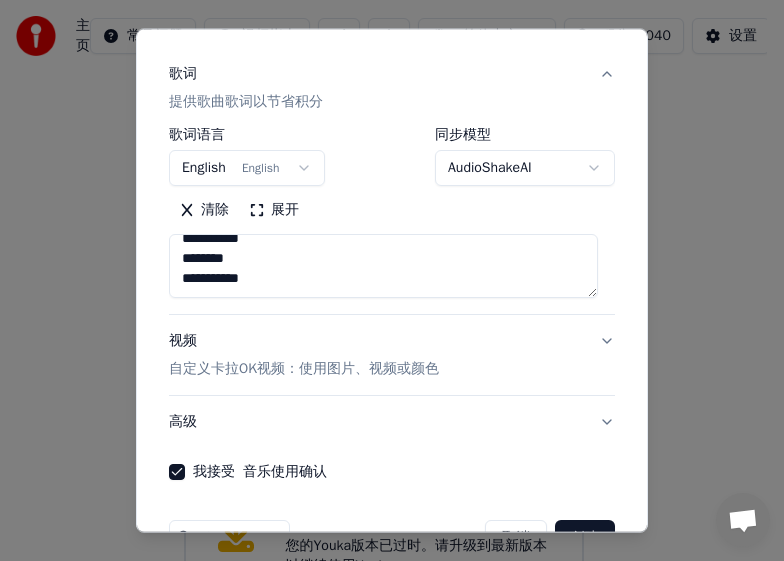 scroll, scrollTop: 345, scrollLeft: 0, axis: vertical 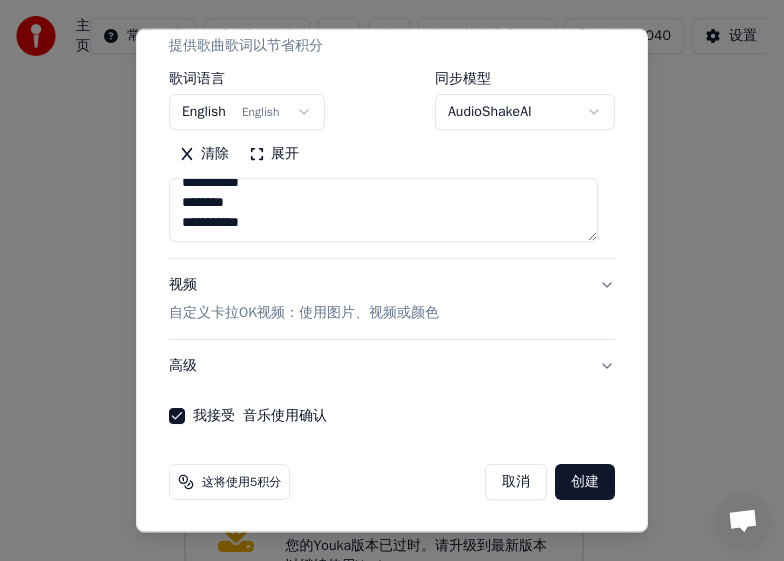 click on "创建" at bounding box center [585, 482] 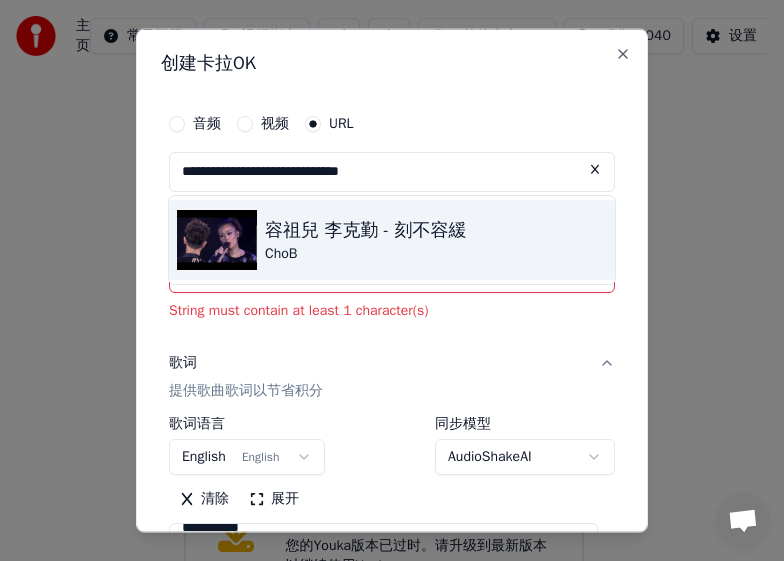 click on "ChoB" at bounding box center [366, 253] 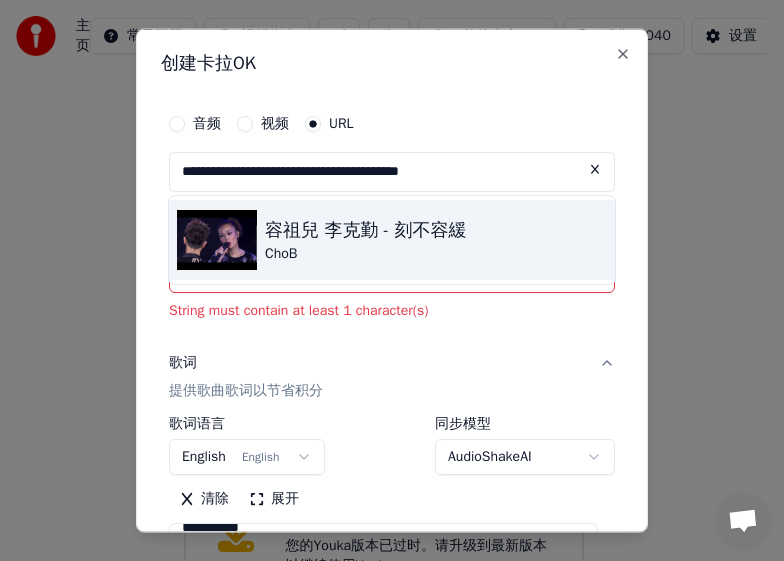 type on "**********" 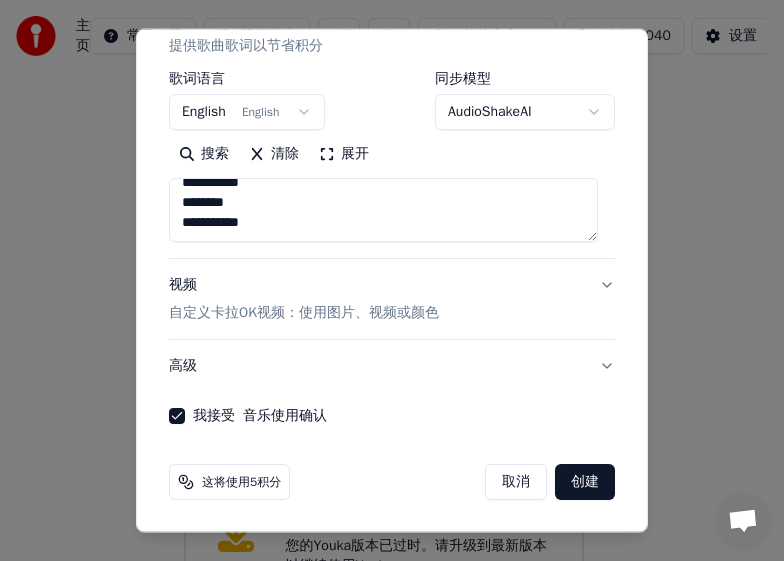 click on "创建" at bounding box center (585, 482) 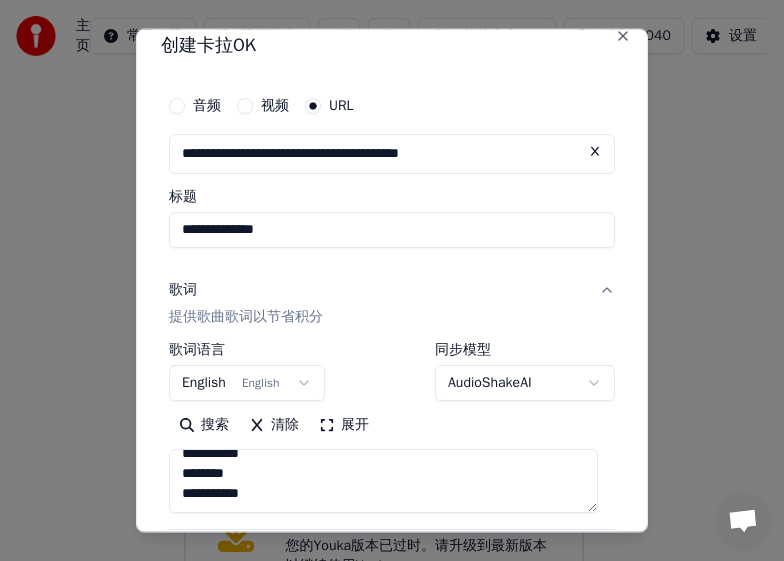 scroll, scrollTop: 0, scrollLeft: 0, axis: both 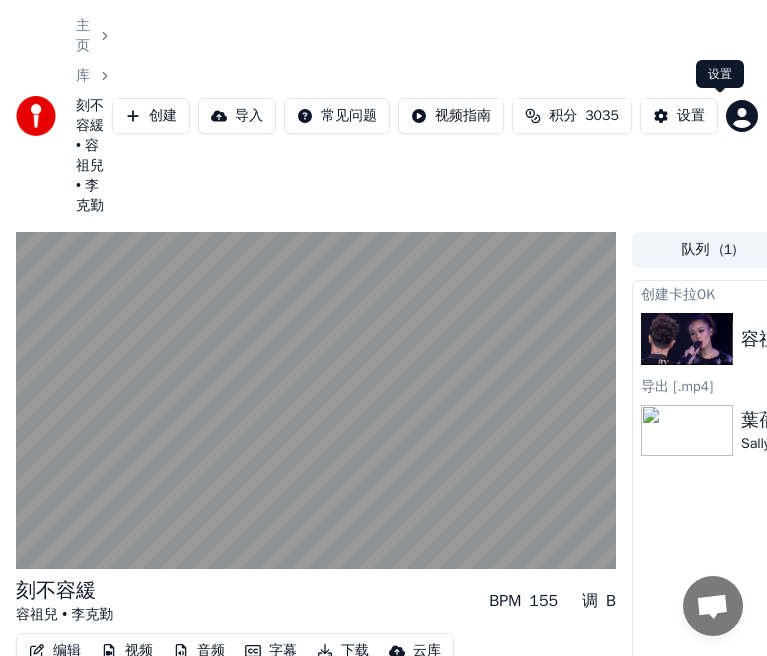click on "设置" at bounding box center (691, 116) 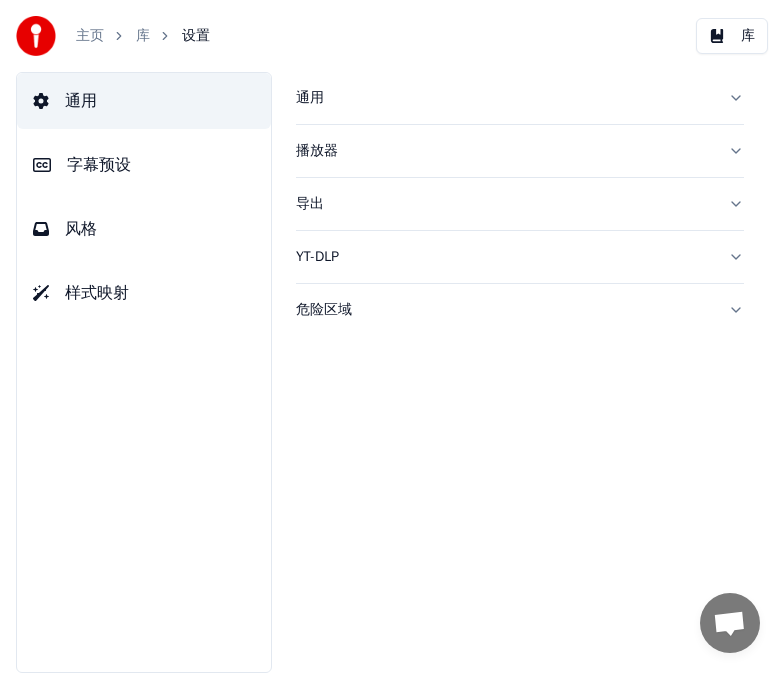 click on "字幕预设" at bounding box center (99, 165) 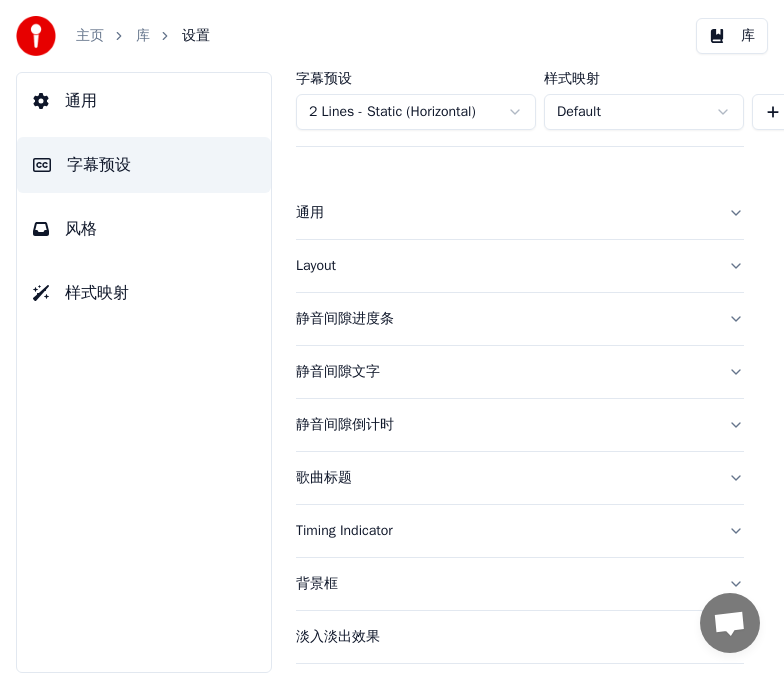 scroll, scrollTop: 182, scrollLeft: 0, axis: vertical 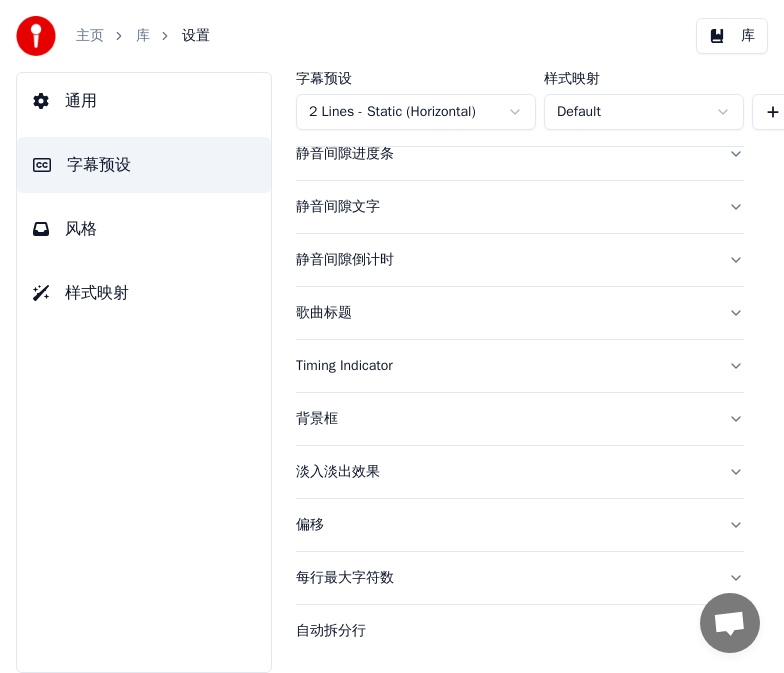 click on "偏移" at bounding box center [504, 525] 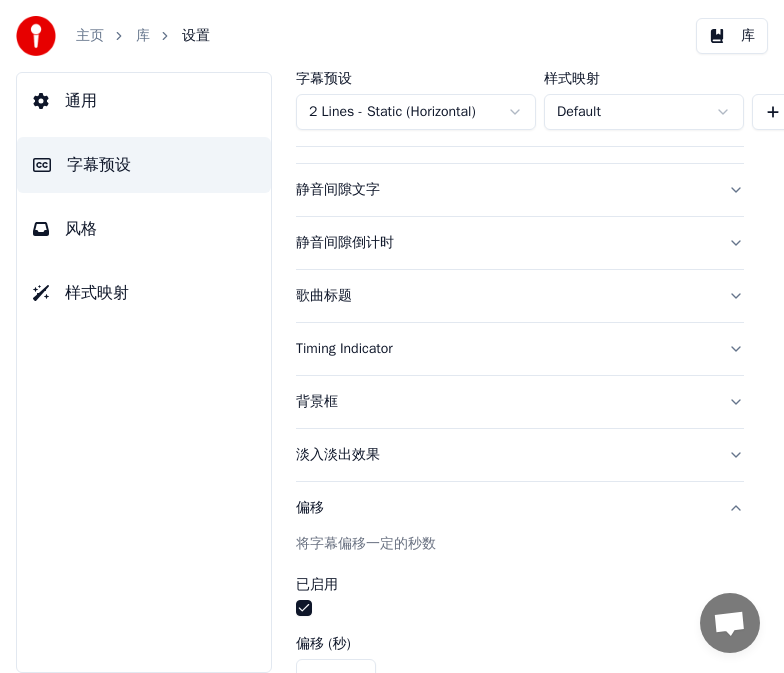 scroll, scrollTop: 418, scrollLeft: 0, axis: vertical 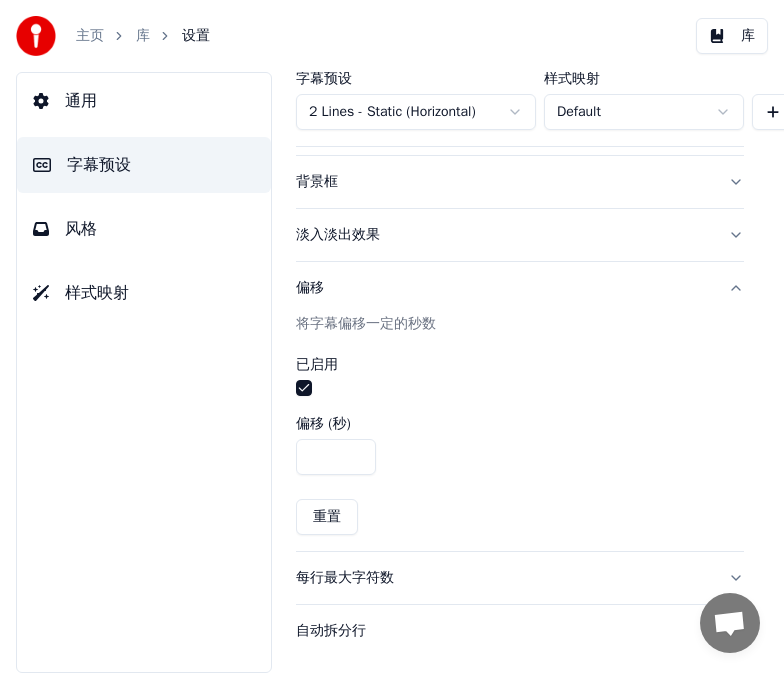 click on "****" at bounding box center [336, 457] 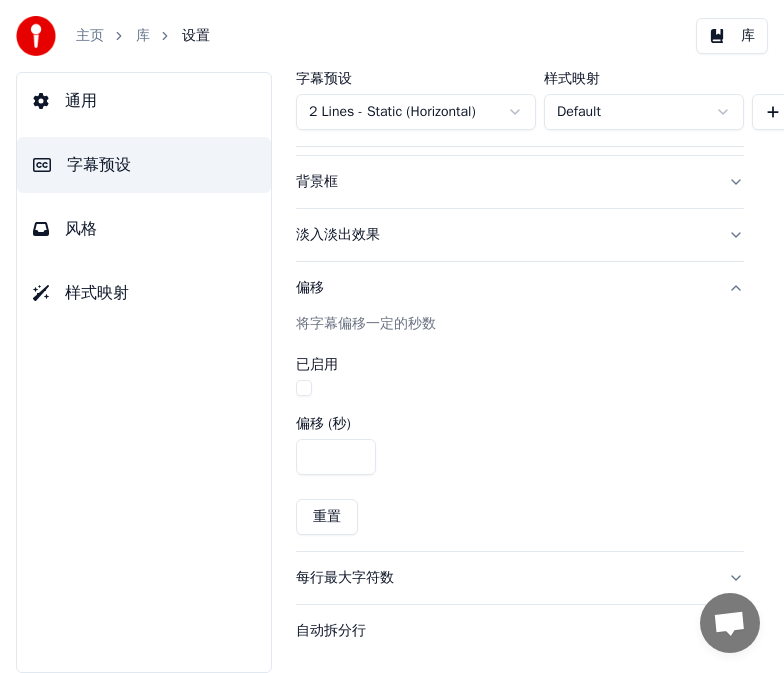 click at bounding box center (304, 388) 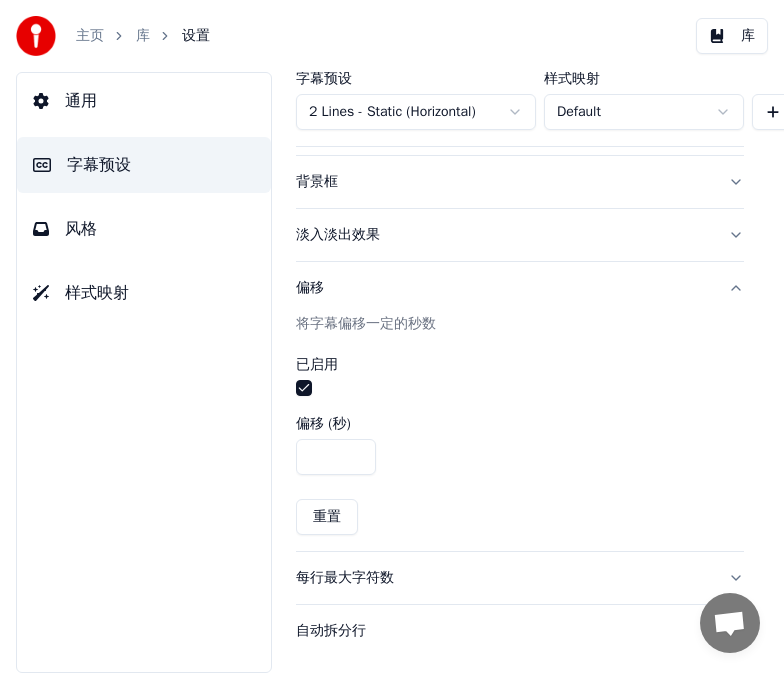 click on "*" at bounding box center (336, 457) 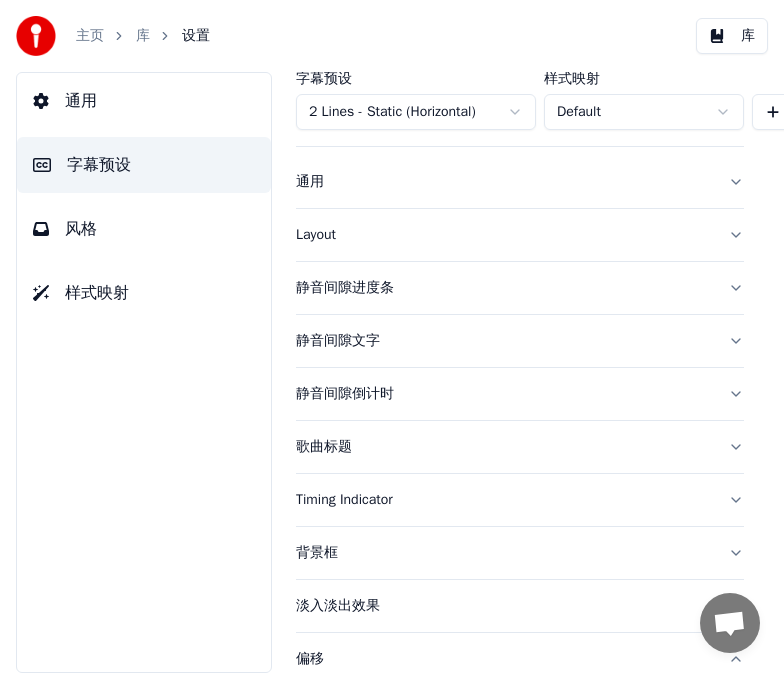 scroll, scrollTop: 18, scrollLeft: 0, axis: vertical 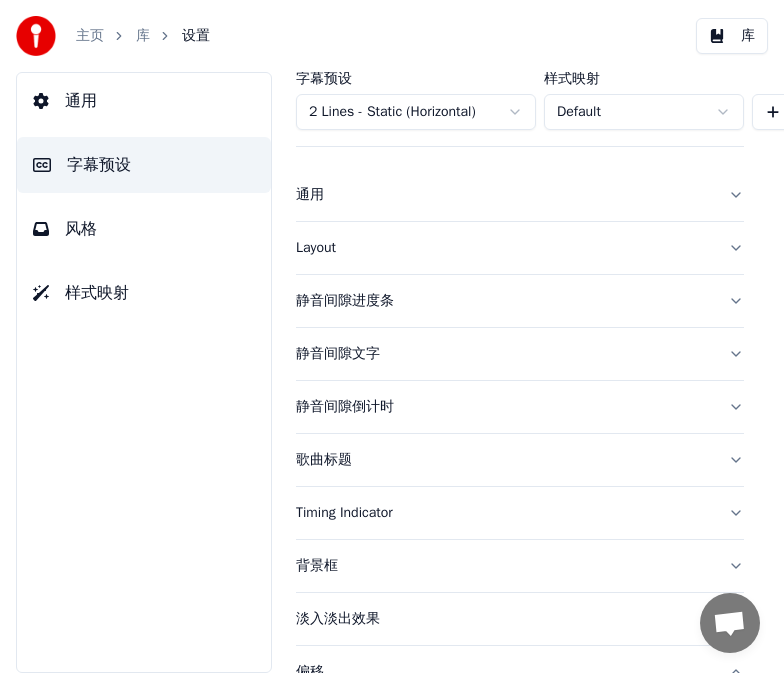 click on "库" at bounding box center [732, 36] 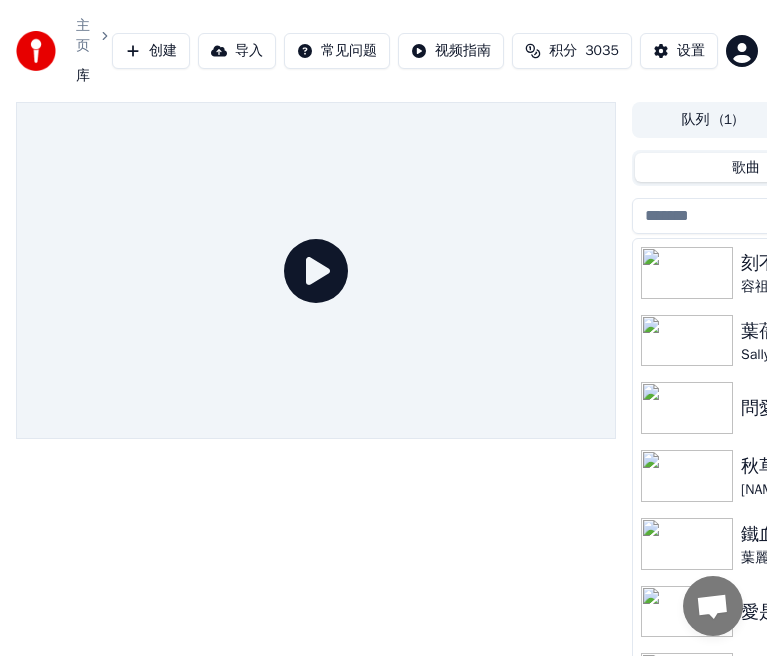 click at bounding box center [687, 273] 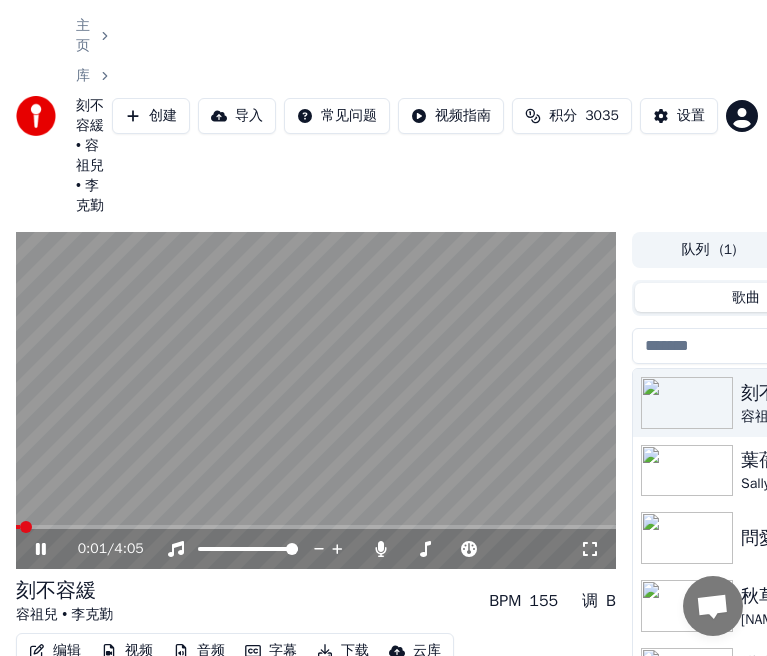 click at bounding box center (316, 401) 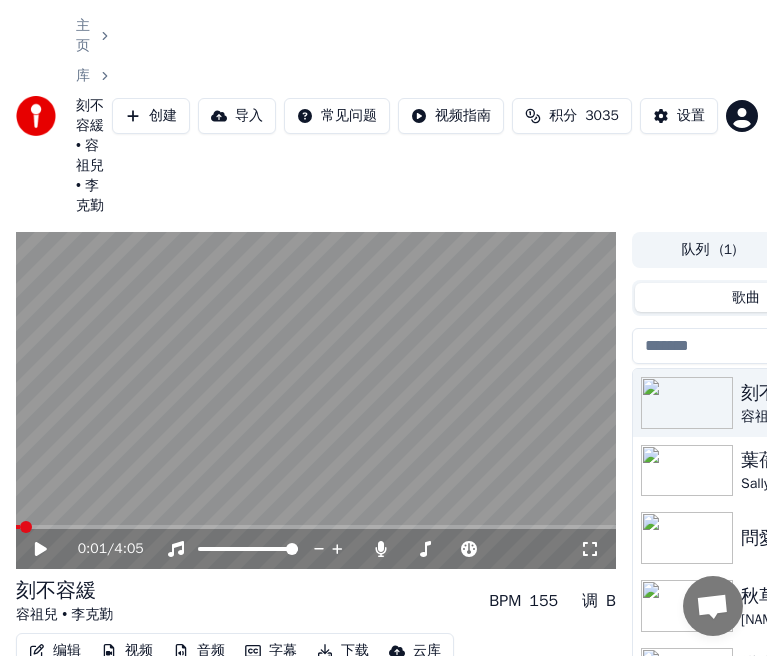 click at bounding box center (316, 527) 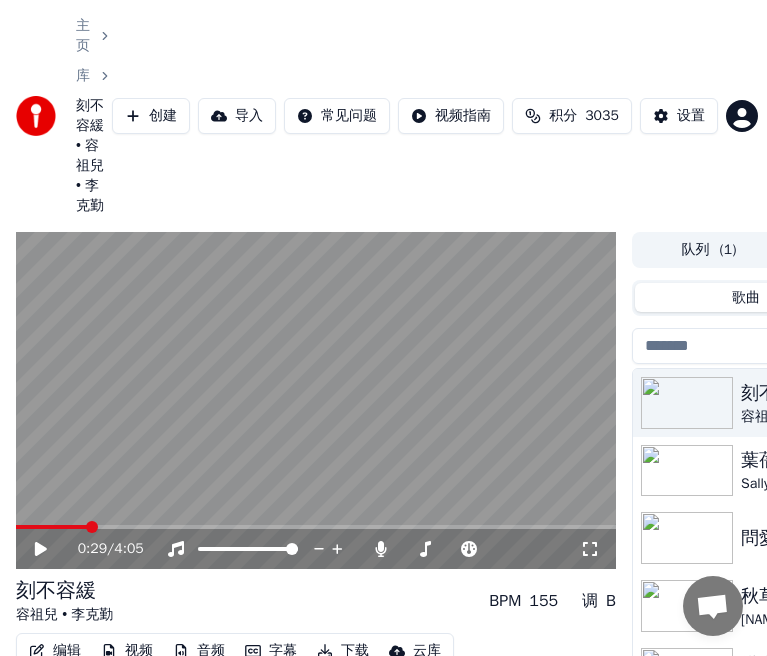 click 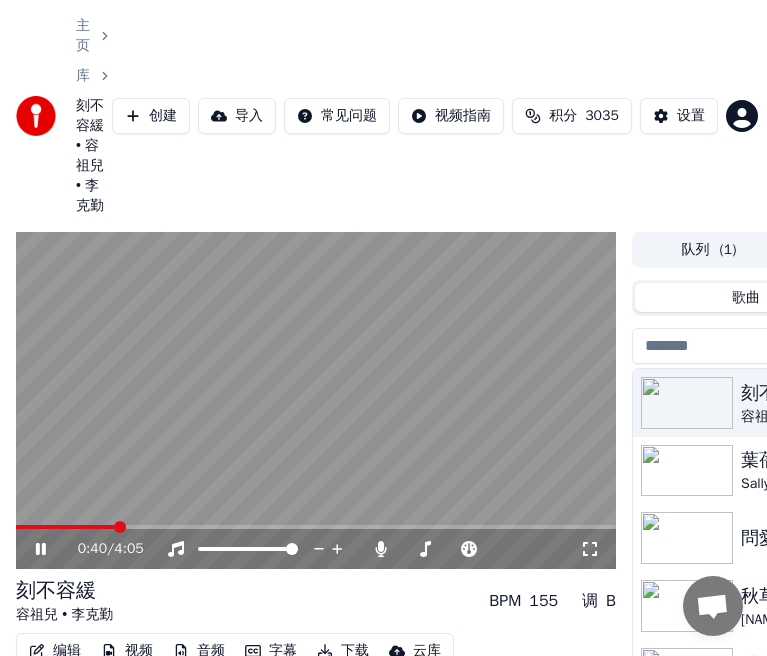 click on "设置" at bounding box center (679, 116) 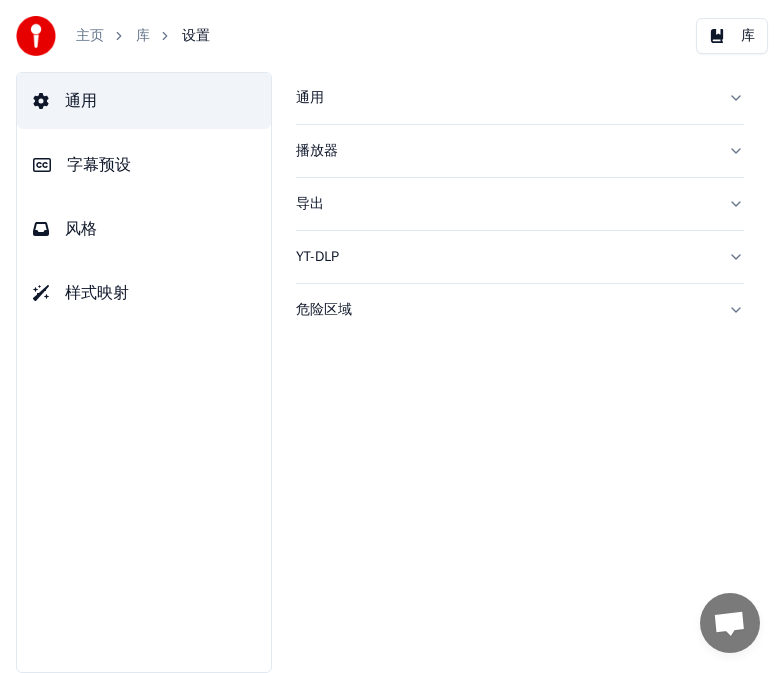 click on "字幕预设" at bounding box center (99, 165) 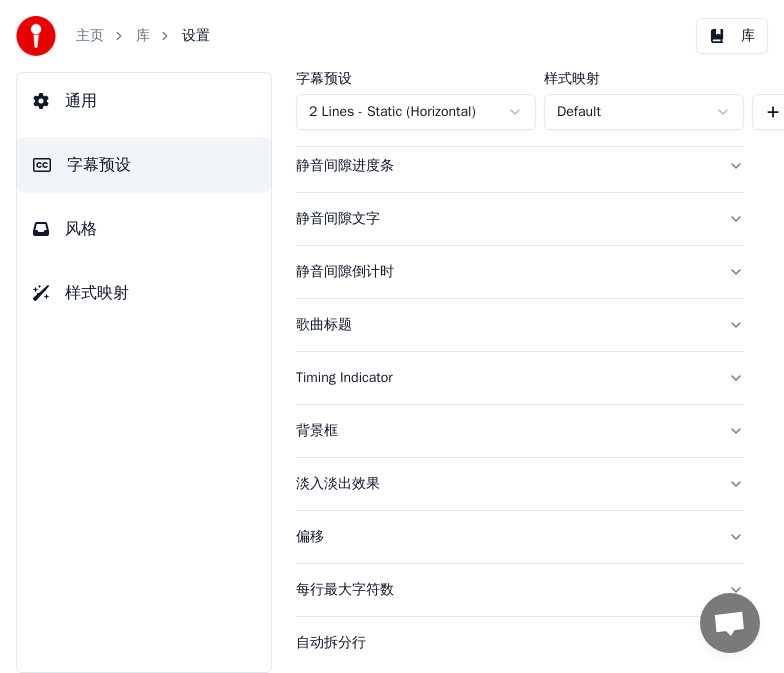 scroll, scrollTop: 182, scrollLeft: 0, axis: vertical 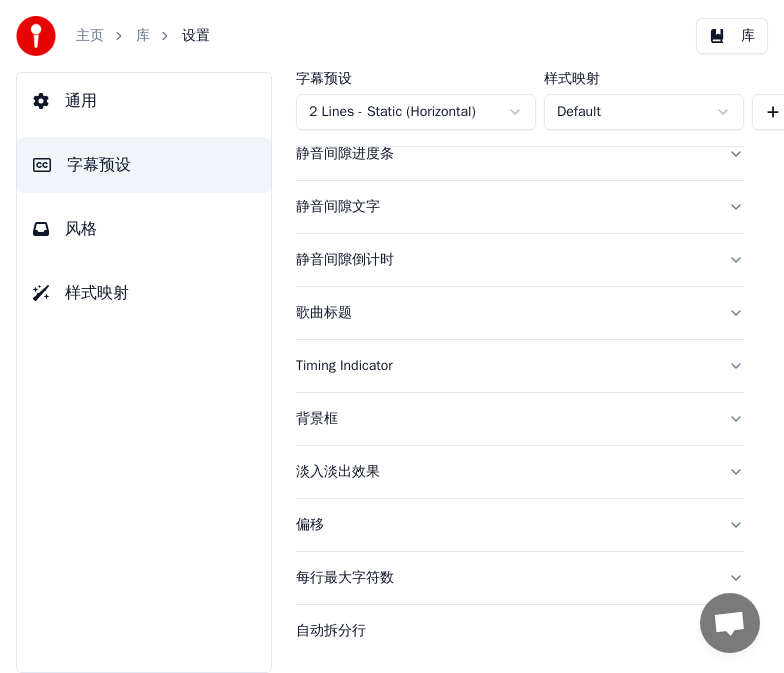 click on "偏移" at bounding box center (504, 525) 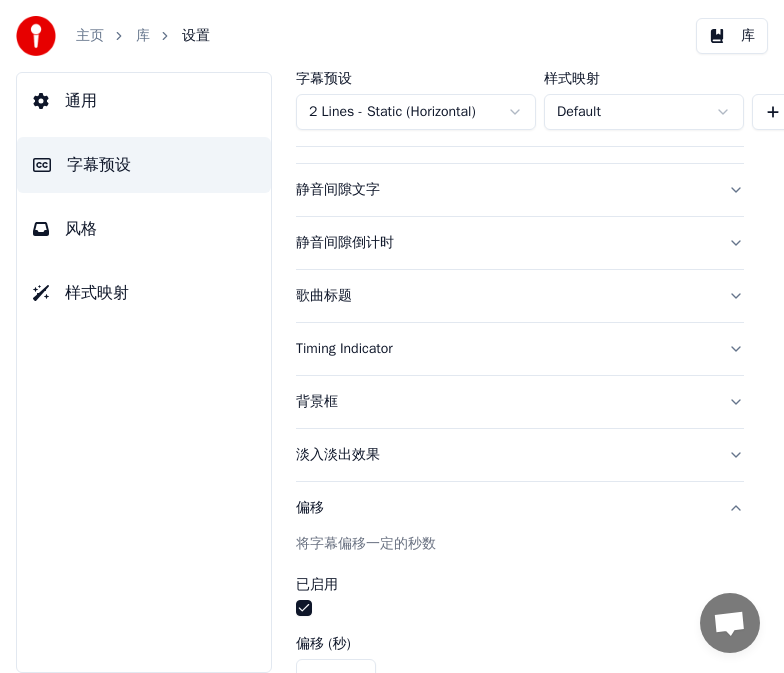 scroll, scrollTop: 418, scrollLeft: 0, axis: vertical 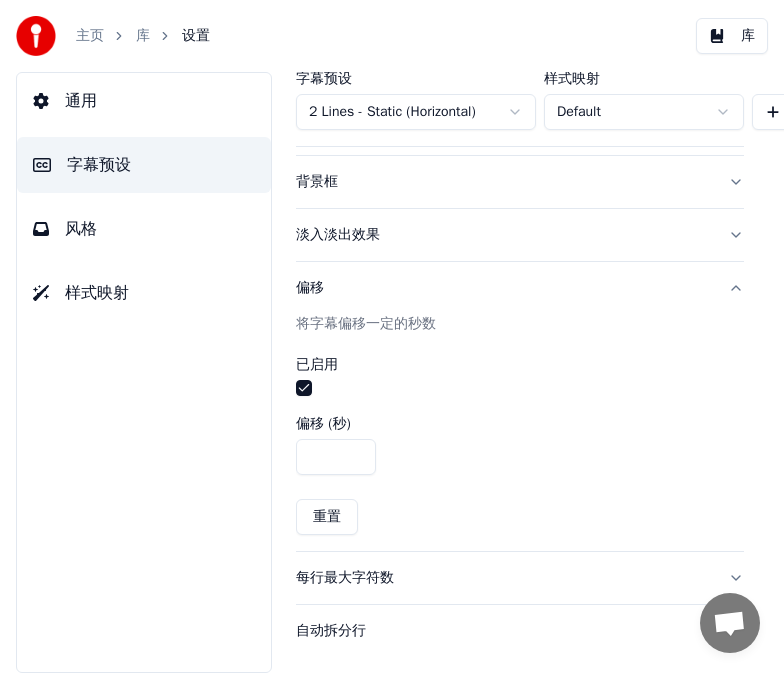 click on "***" at bounding box center (336, 457) 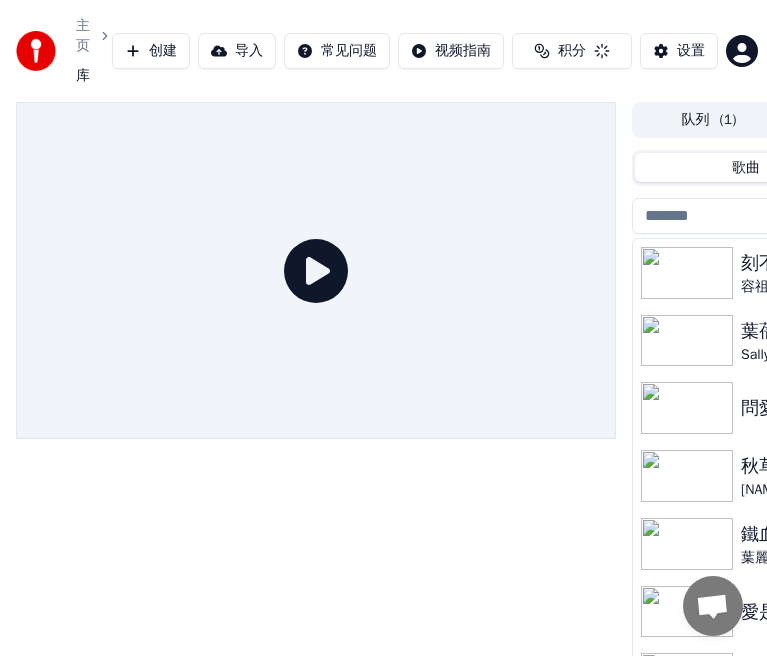click at bounding box center (687, 273) 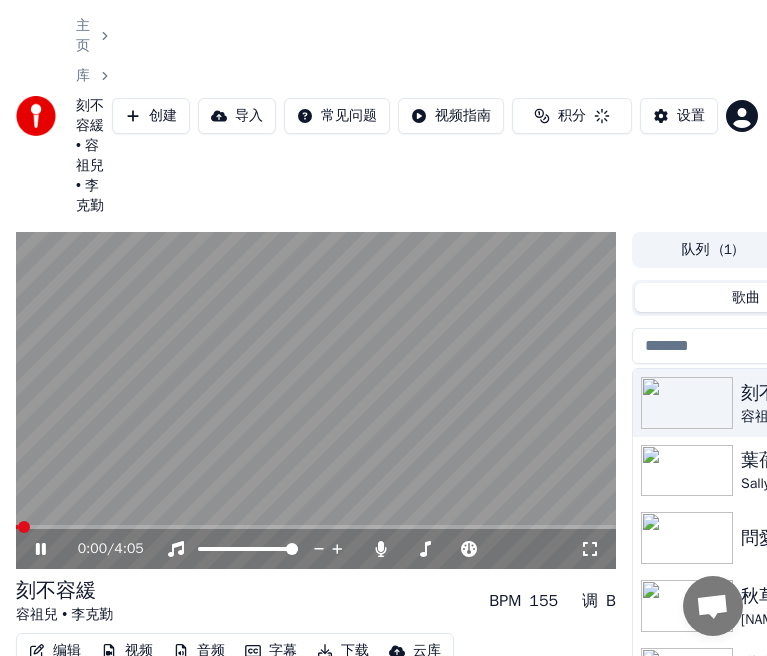 click at bounding box center [316, 527] 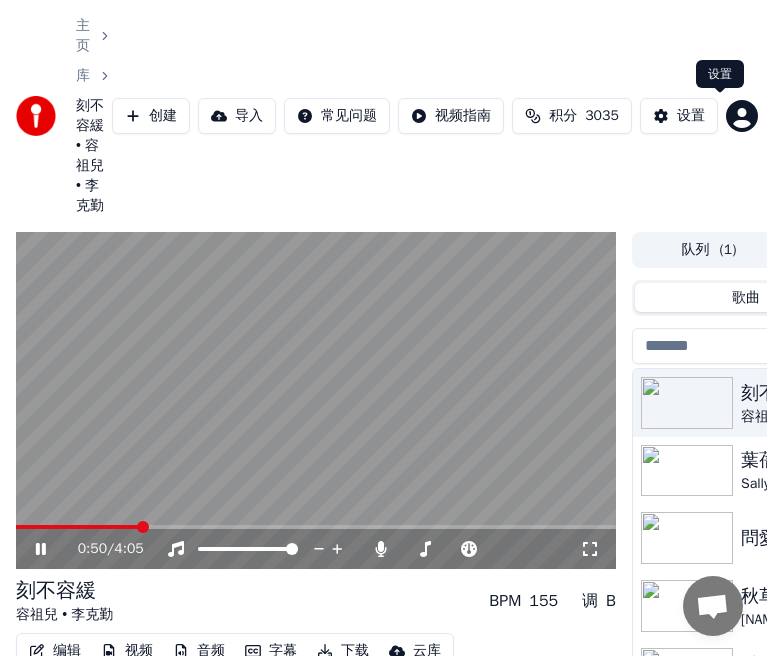 click on "设置" at bounding box center (691, 116) 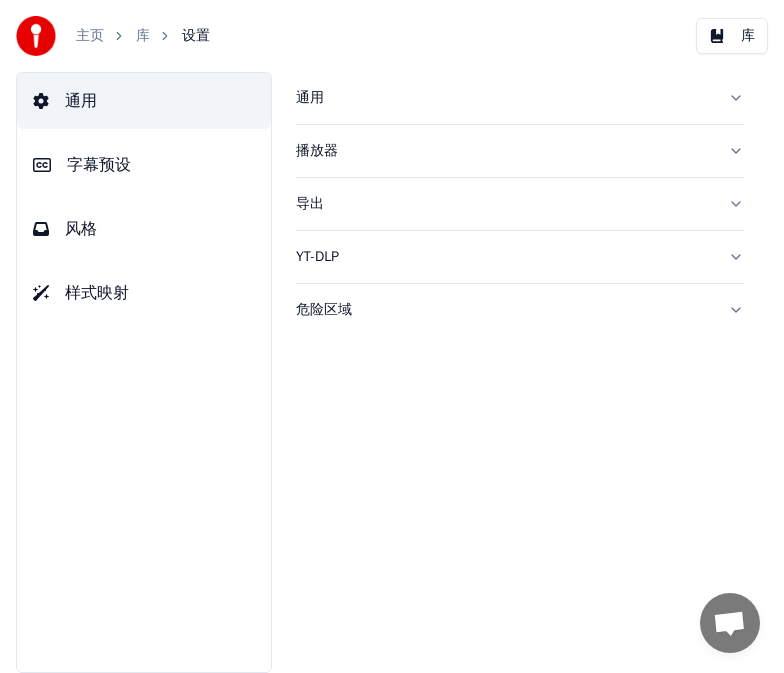 click on "字幕预设" at bounding box center (99, 165) 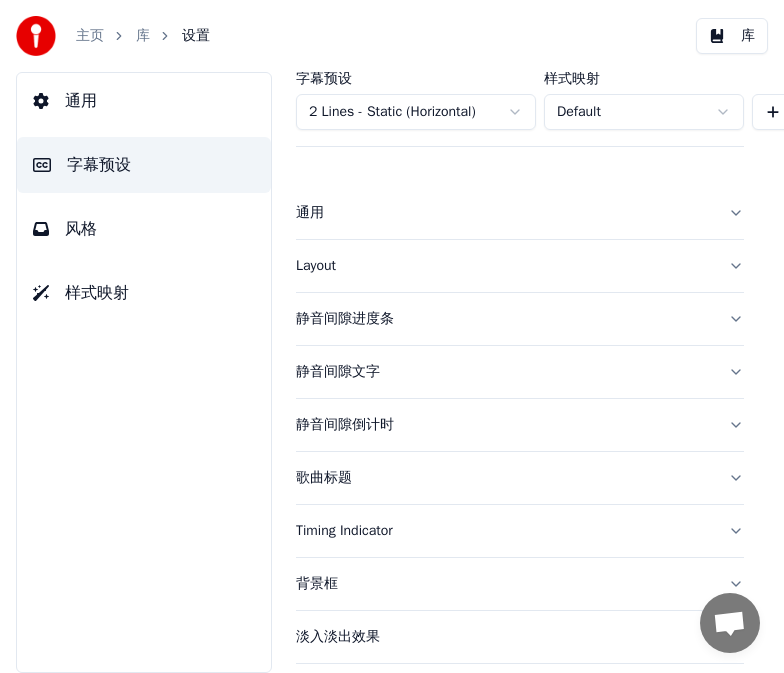 scroll, scrollTop: 182, scrollLeft: 0, axis: vertical 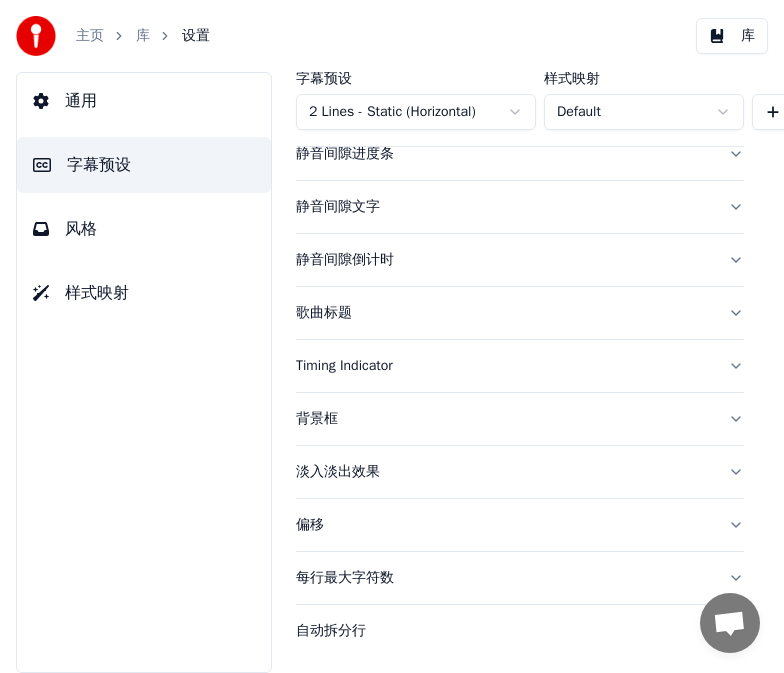 click on "偏移" at bounding box center (504, 525) 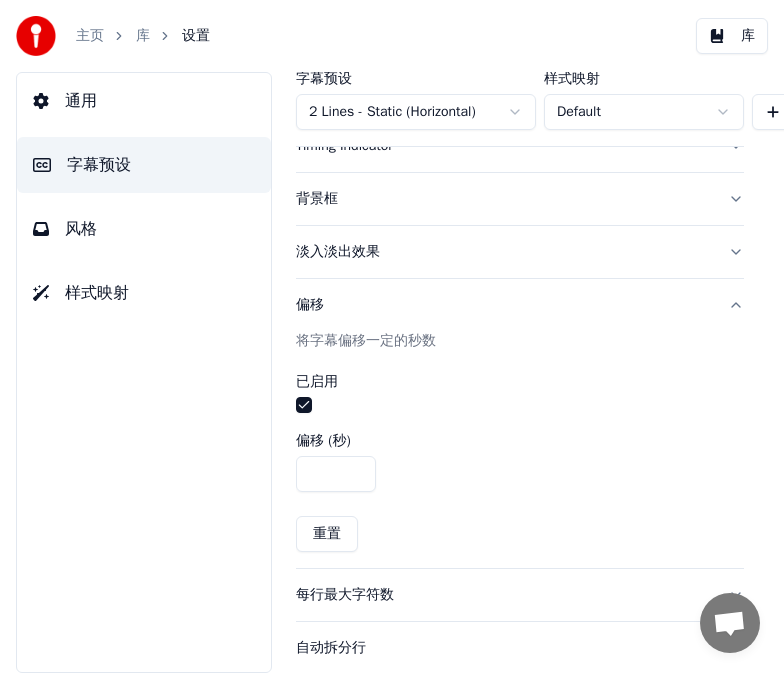 scroll, scrollTop: 418, scrollLeft: 0, axis: vertical 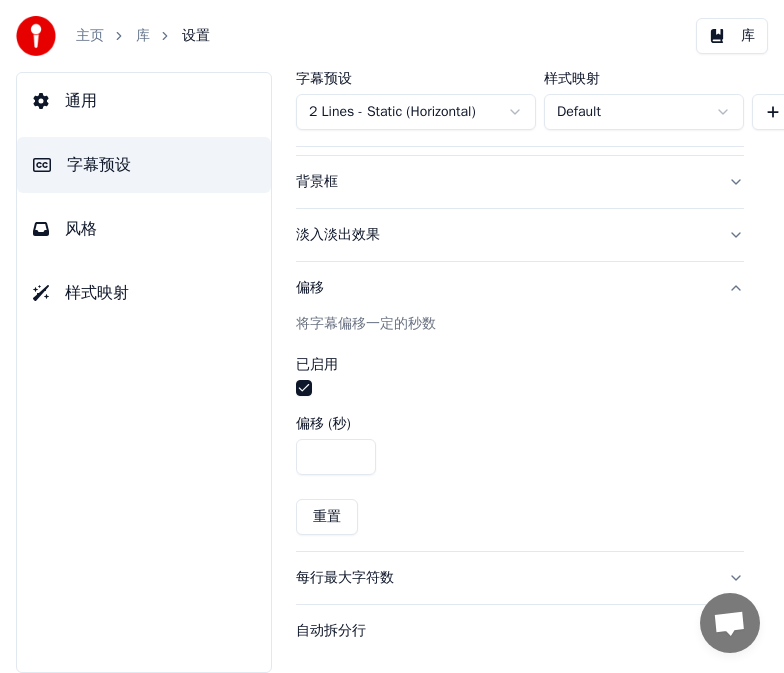 click on "****" at bounding box center (336, 457) 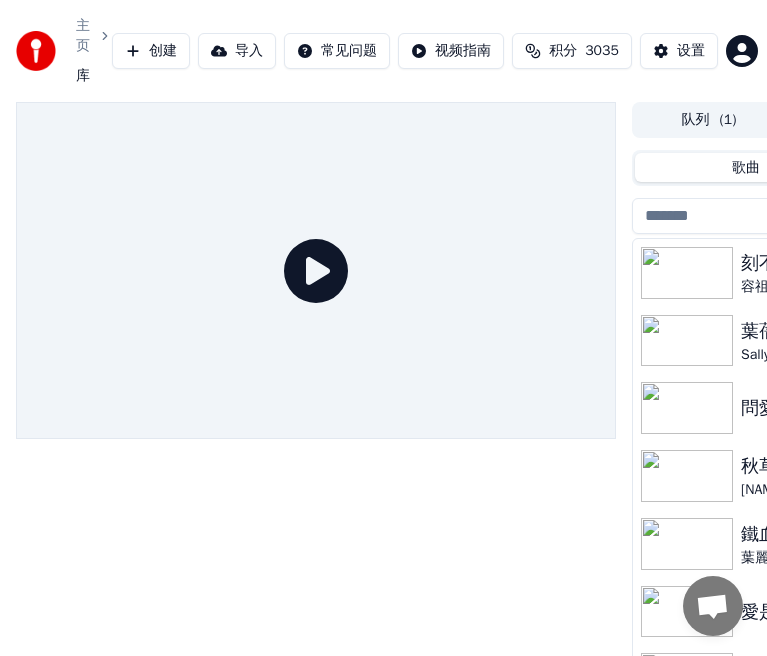 click at bounding box center [687, 273] 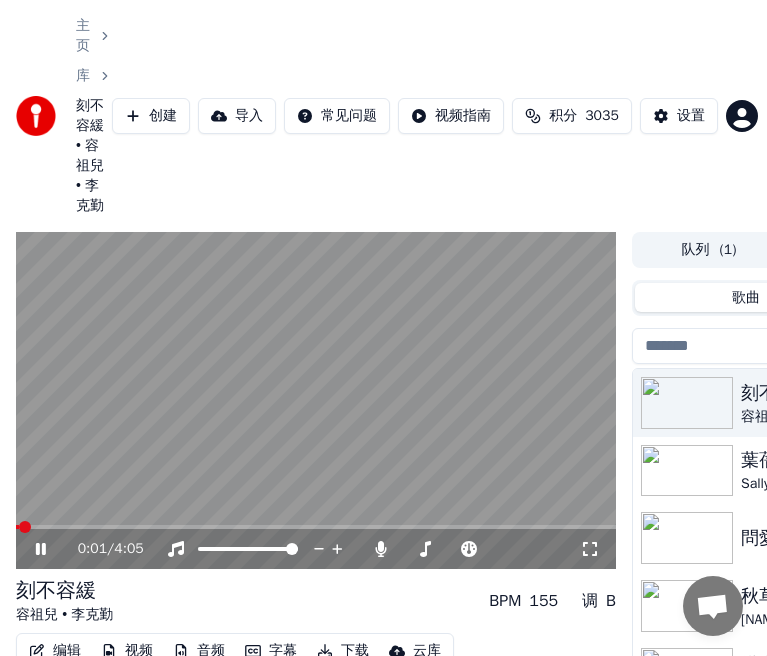 click on "0:01  /  4:05" at bounding box center [316, 549] 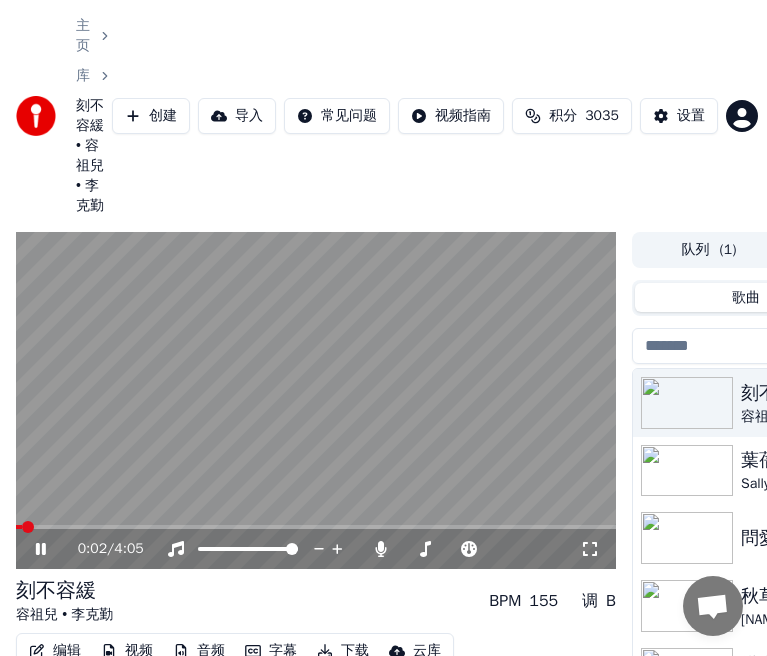 click on "0:02  /  4:05" at bounding box center (316, 549) 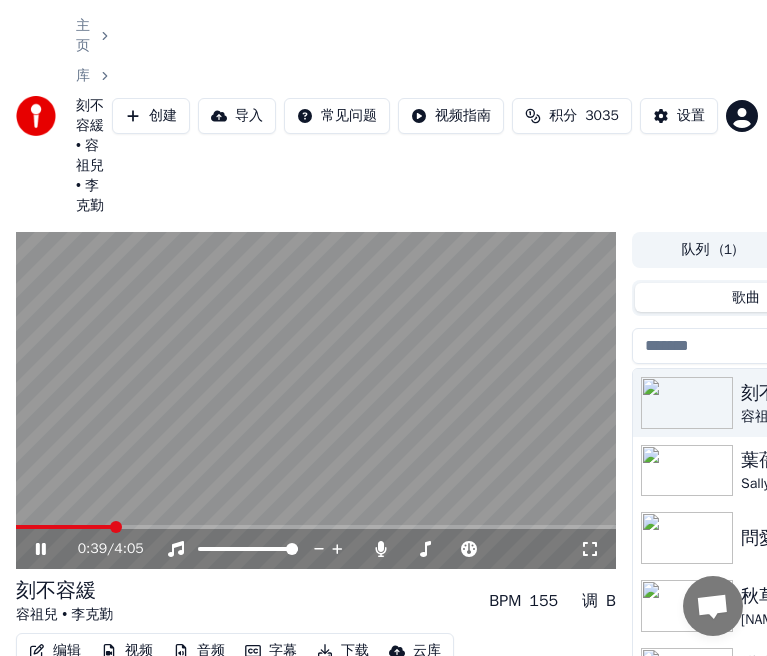 click at bounding box center [116, 527] 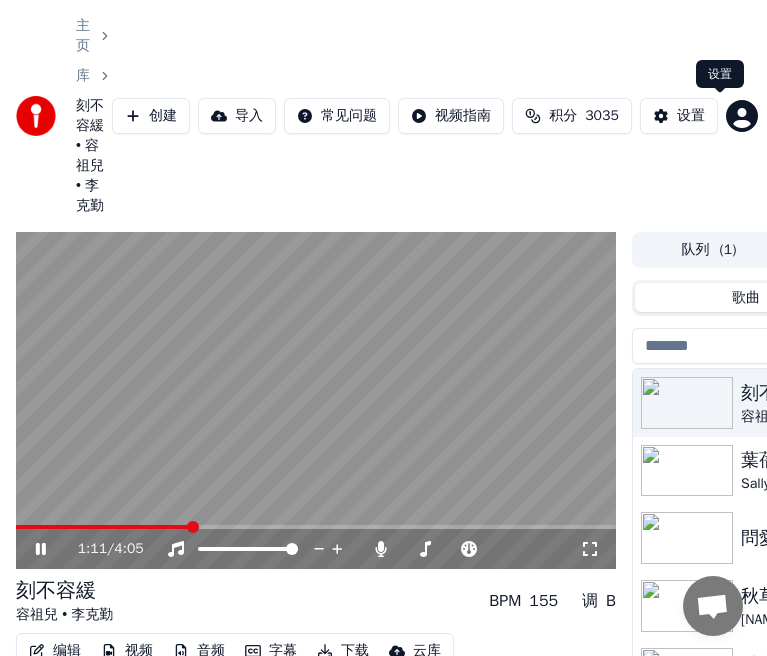 click on "设置" at bounding box center [691, 116] 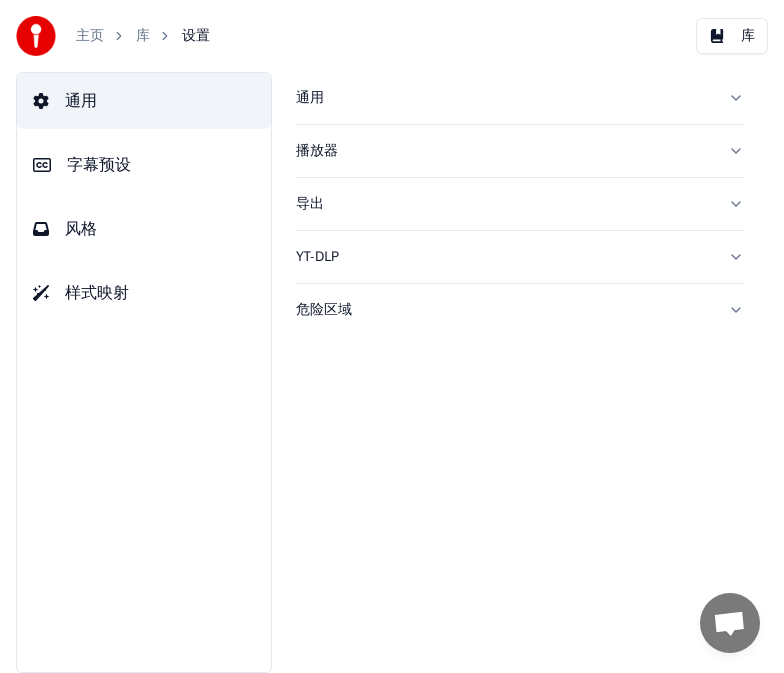 click on "字幕预设" at bounding box center (99, 165) 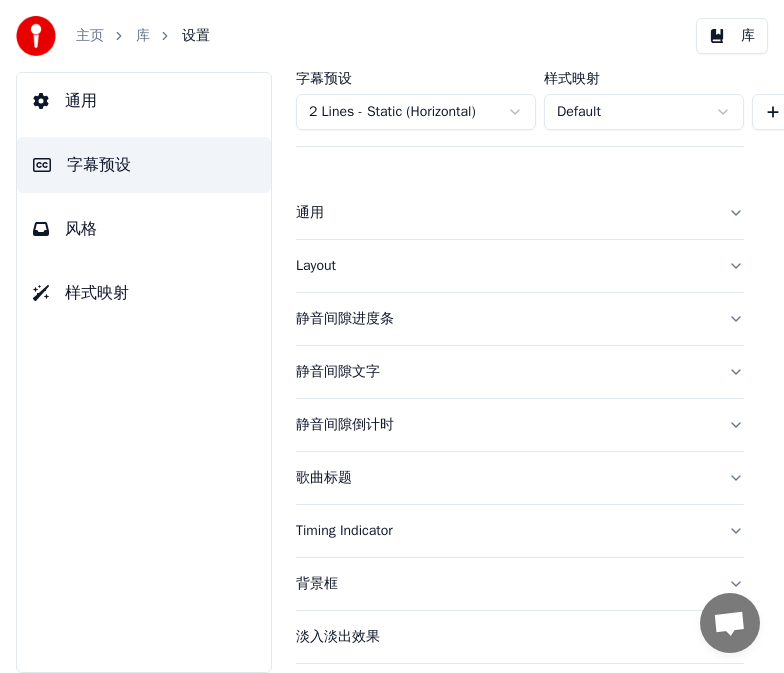 click on "风格" at bounding box center (81, 229) 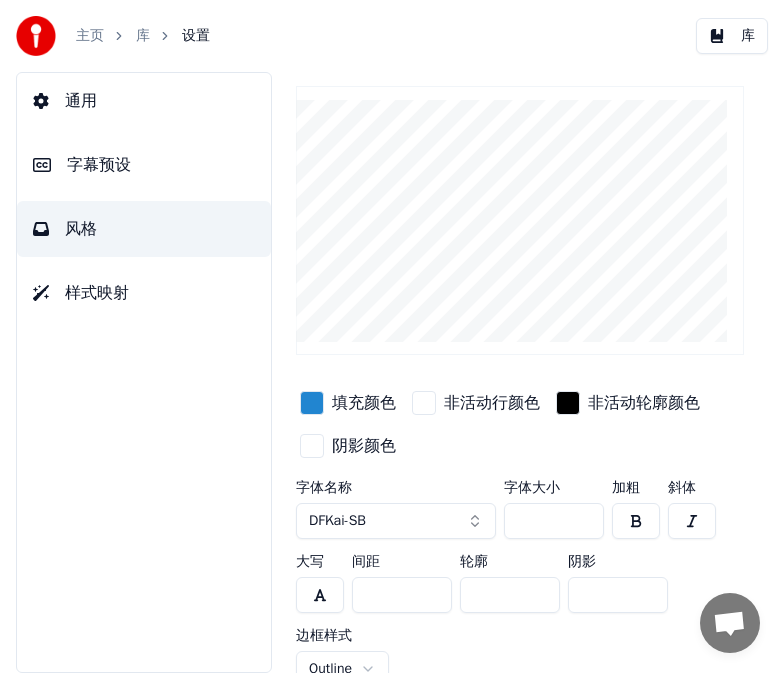 scroll, scrollTop: 105, scrollLeft: 0, axis: vertical 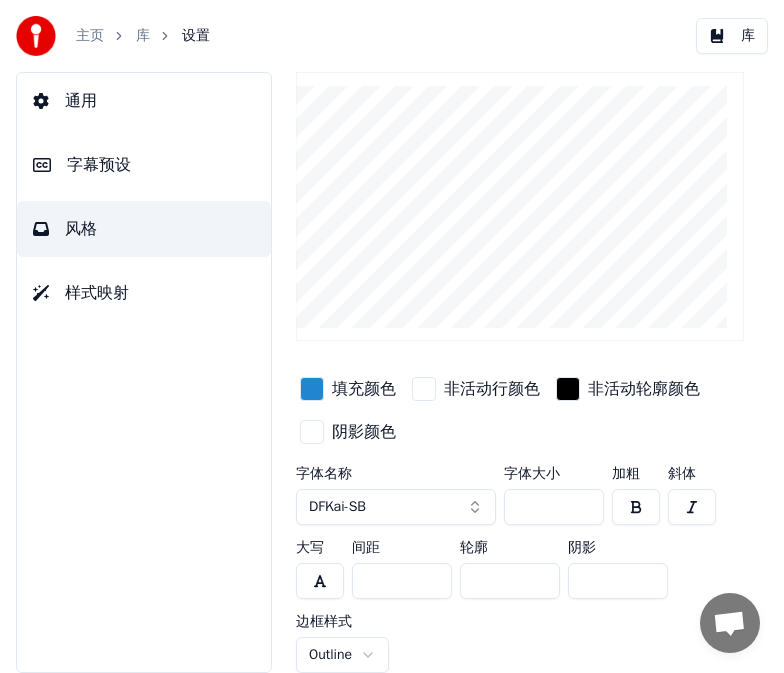 click on "***" at bounding box center (554, 507) 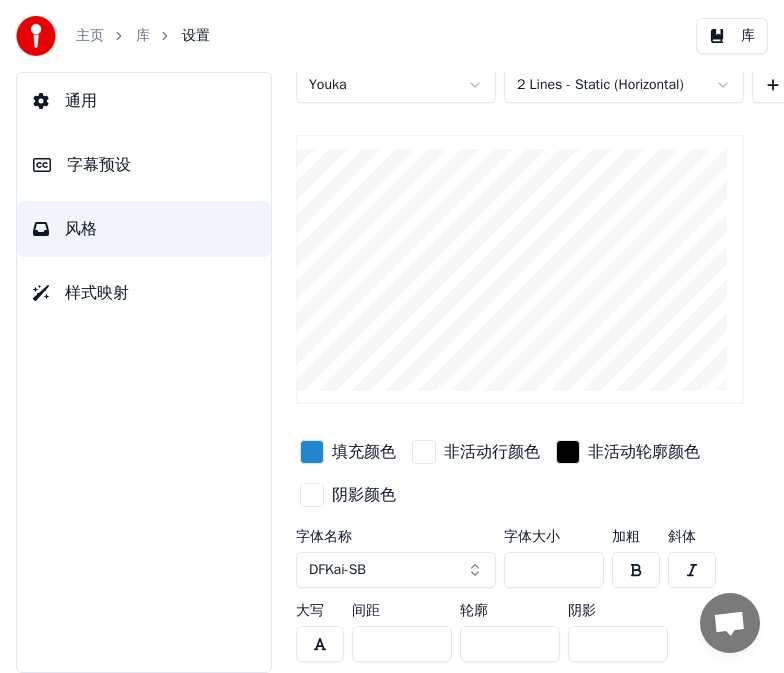 scroll, scrollTop: 0, scrollLeft: 0, axis: both 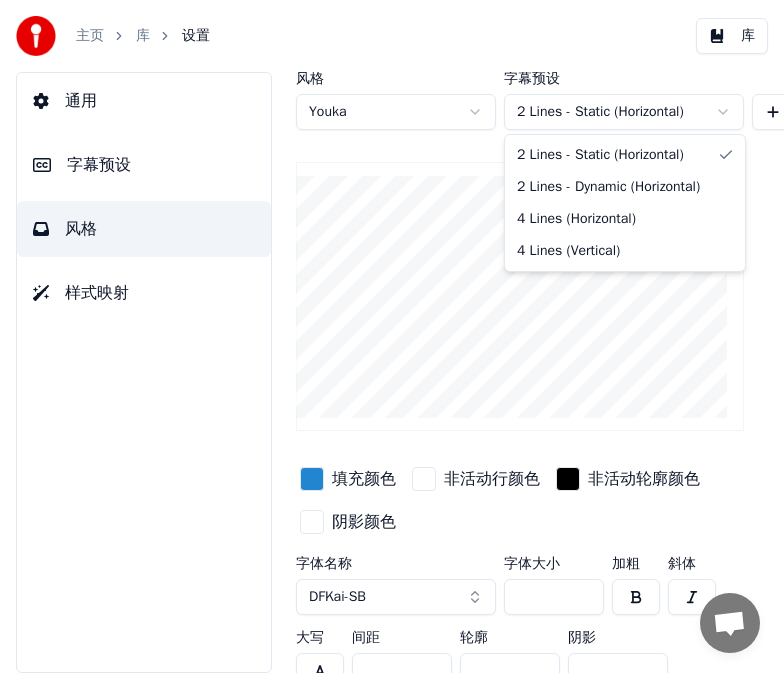 click on "主页 库 设置 库 通用 字幕预设 风格 样式映射 风格 Youka 字幕预设 2 Lines - Static (Horizontal) New 删除 重置 保存 填充颜色 非活动行颜色 非活动轮廓颜色 阴影颜色 字体名称 DFKai-SB 字体大小 *** 加粗 斜体 大写 间距 * 轮廓 * 阴影 * 边框样式 Outline Chat Adam from Youka Desktop More channels Continue on Email Network offline. Reconnecting... No messages can be received or sent for now. Youka Desktop Hello! How can I help you? Tuesday, 1 July Adam, I have signed up a yearly package and unsubscribe the monthly subscription more than a month. But still, the monthly deduction to my credit card was carried out for the two months. The payment to yearly was to lemon squeezy, and the monthly charge was carried out by Patreon Mem. What can I do? 7/1/2025 Adam Hey,, please cancel your Patreon membership https://support.patreon.com/hc/en-us/articles/360005502572-Canceling-a-paid-membership I'll refund your patreon account. 7/1/2025 Thursday, 3 July thx" at bounding box center (392, 336) 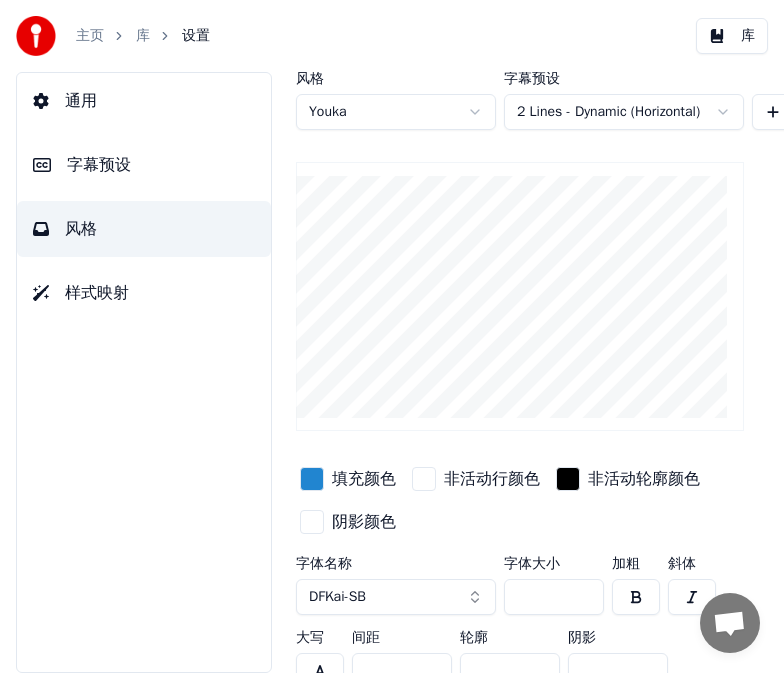 click on "库" at bounding box center [732, 36] 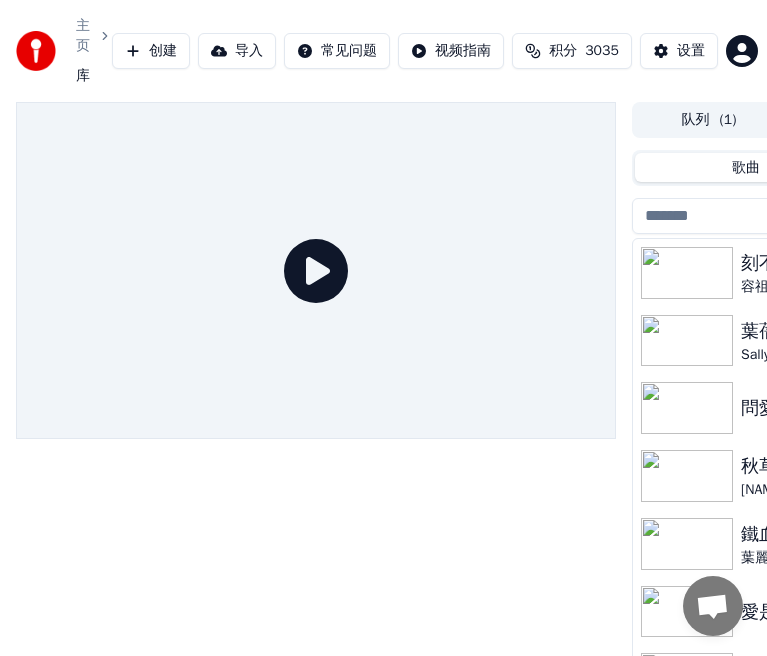 click 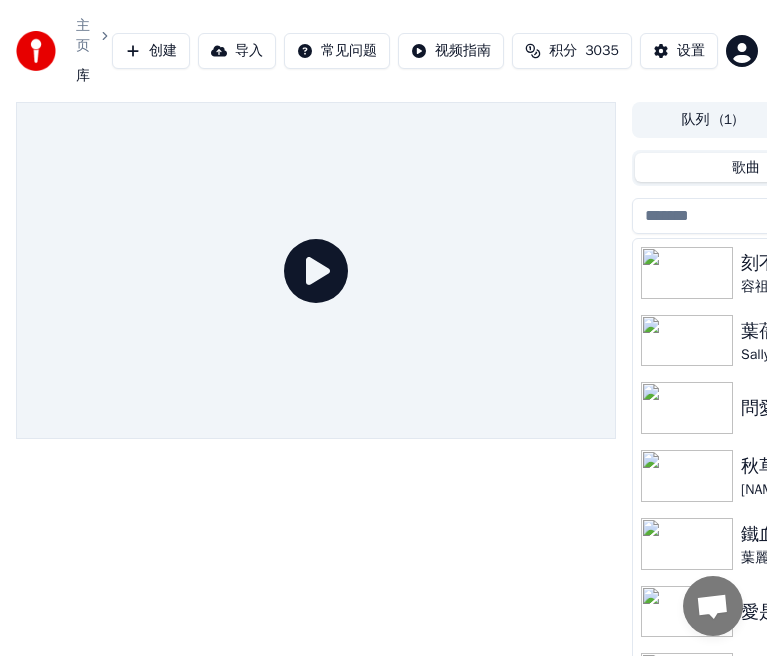 click at bounding box center (687, 273) 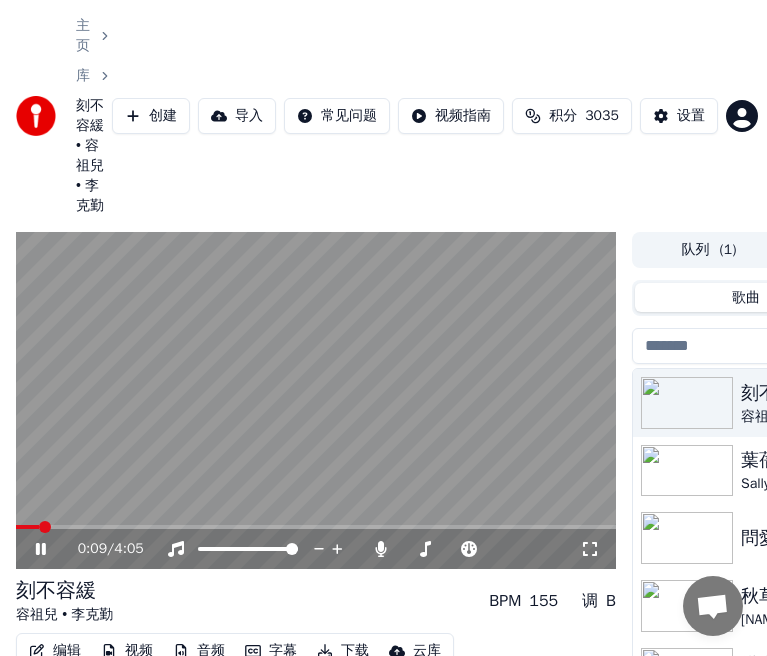 click at bounding box center (316, 401) 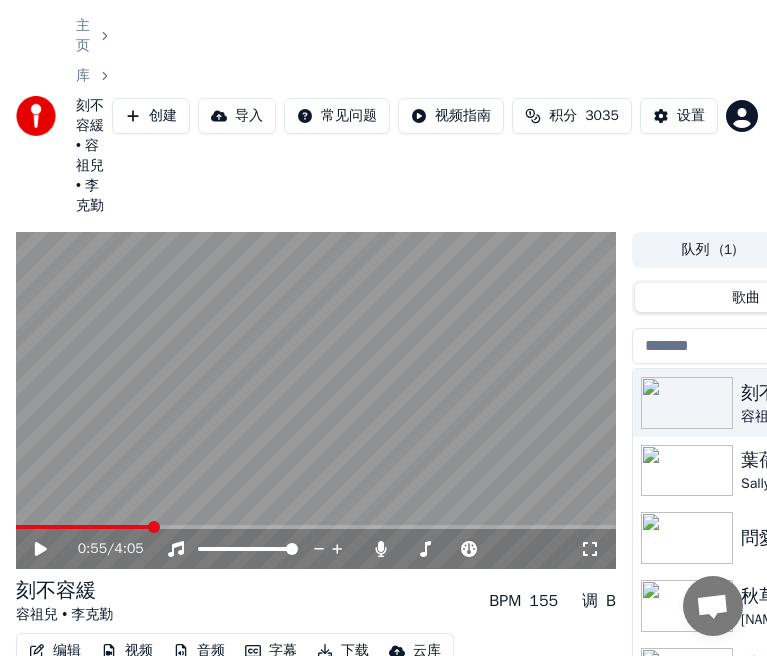click at bounding box center (154, 527) 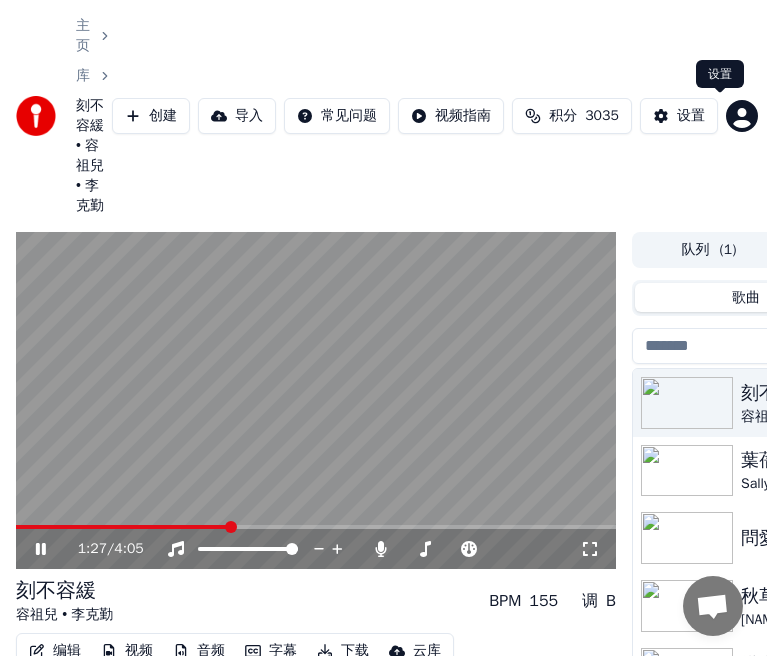 click on "设置" at bounding box center (691, 116) 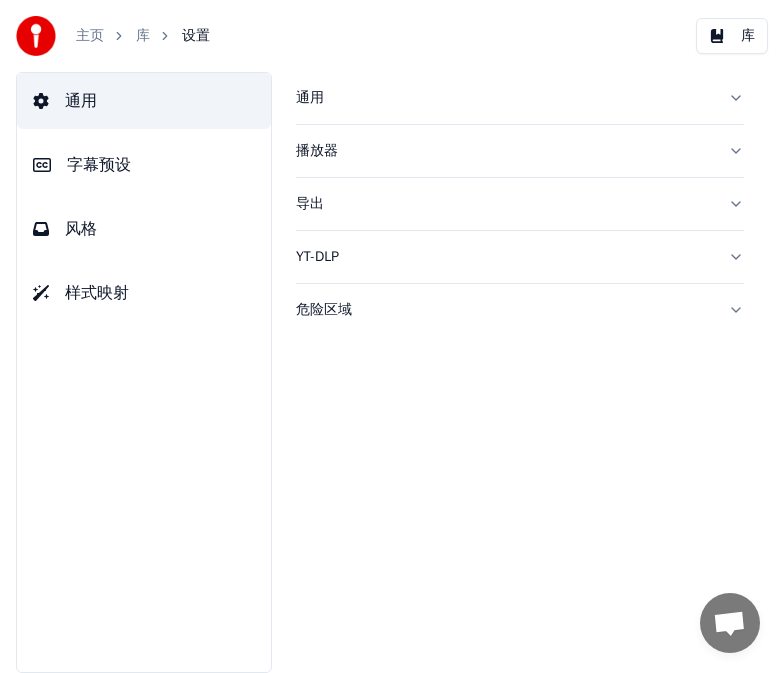 click on "字幕预设" at bounding box center (99, 165) 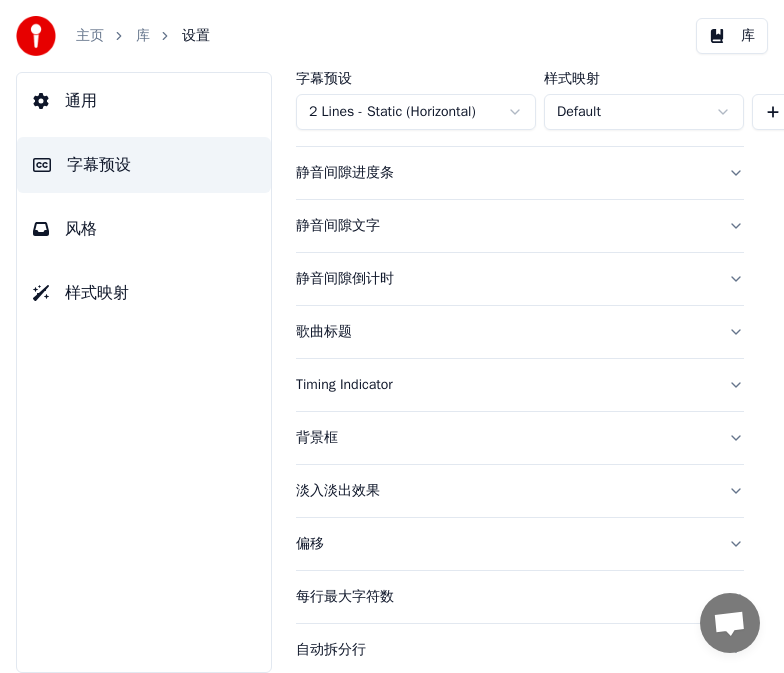 scroll, scrollTop: 182, scrollLeft: 0, axis: vertical 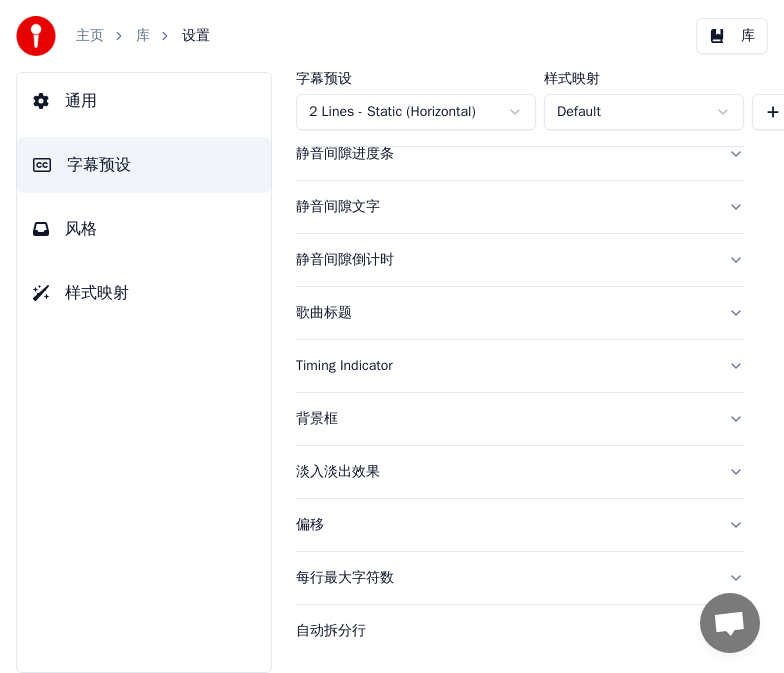 click on "每行最大字符数" at bounding box center (520, 578) 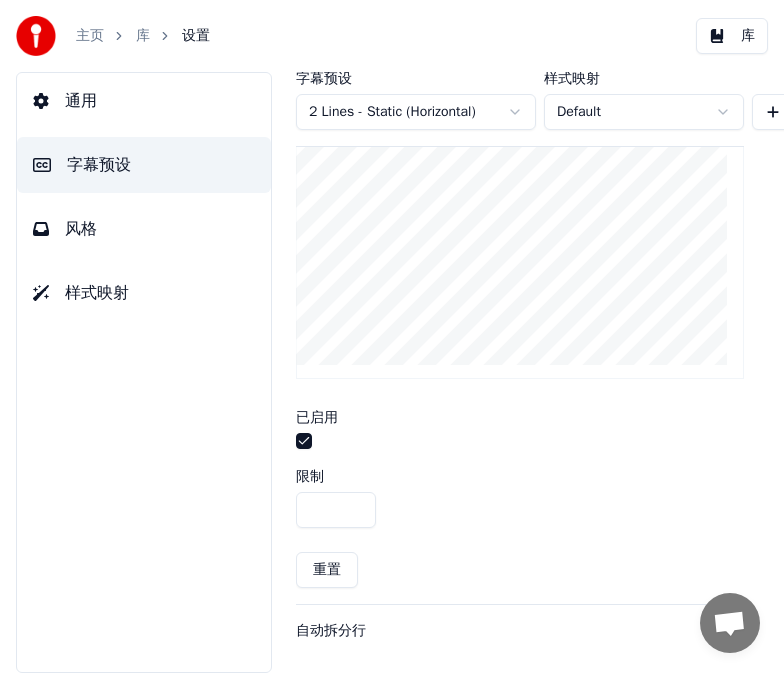 scroll, scrollTop: 0, scrollLeft: 0, axis: both 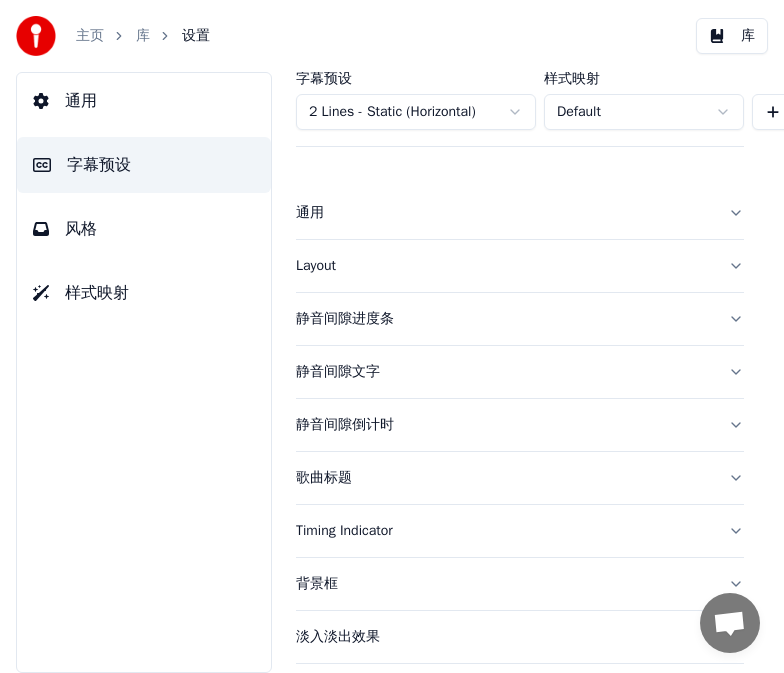 click on "Layout" at bounding box center [504, 266] 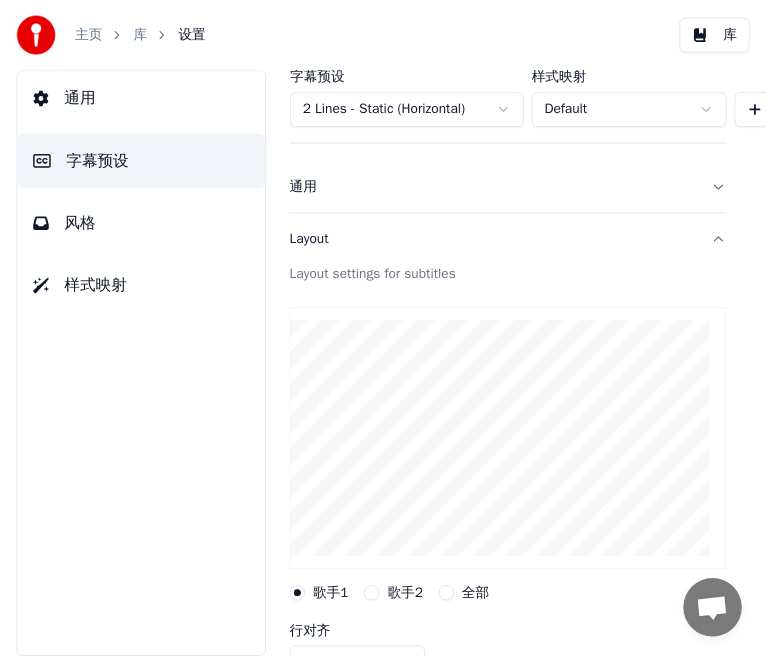 scroll, scrollTop: 0, scrollLeft: 0, axis: both 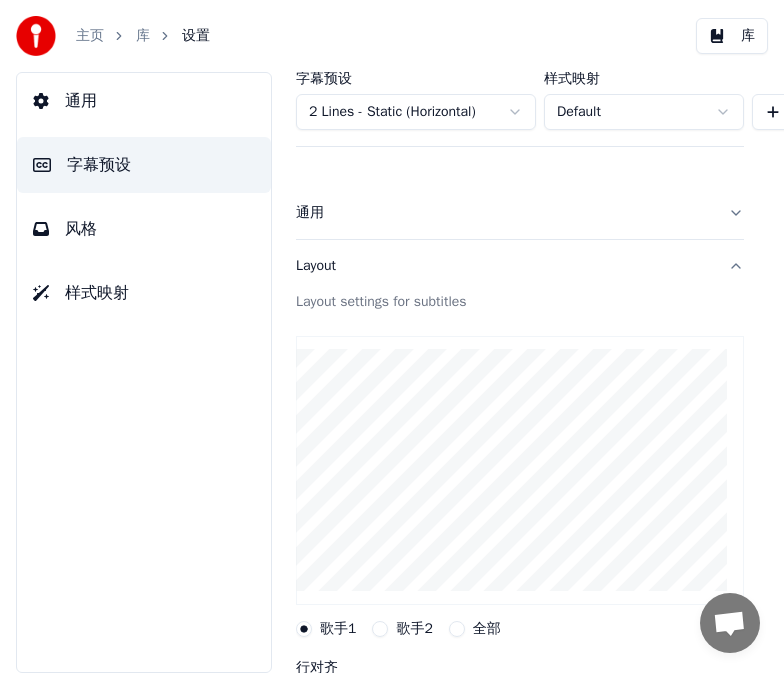 click on "字幕预设" at bounding box center [99, 165] 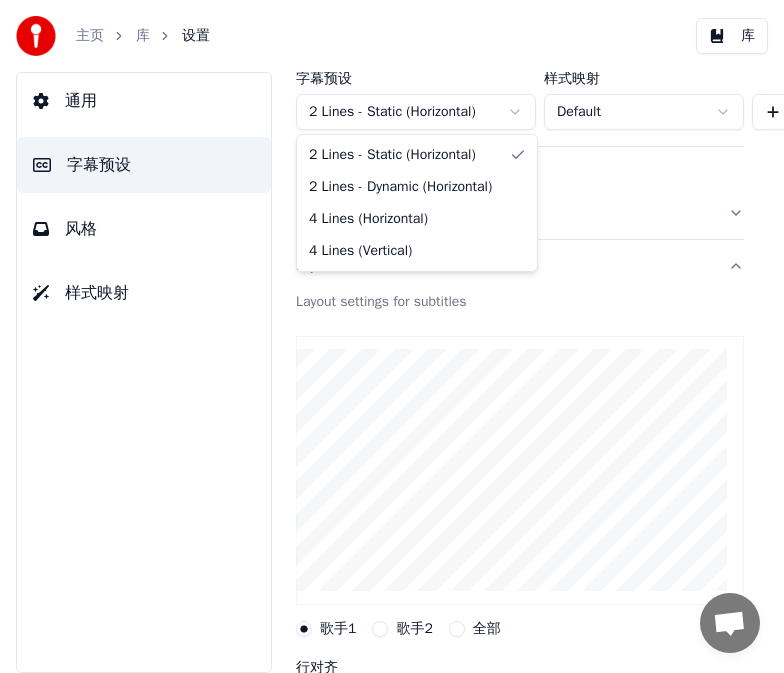 click on "Settings Layout Layout settings for subtitles Singer1 Singer2 All Line alignment Bottom Center Bottom margin *** Reset Mute gap progress bar Mute gap text Mute gap countdown Song title Timing Indicator Background box Fade in fade out effect Offset Max characters per line Auto split lines Chat Adam from Youka Desktop More channels Continue on Email Network offline. Reconnecting... No messages can be received or sent for now. Youka Desktop Hello! How can I help you? Tuesday, 1 July Adam, I have signed up a yearly package and unsubscribe the monthly subscription more than a month. But still, the monthly deduction to my credit card was carried out for the two months. The payment to yearly was to lemon squeezy, and the monthly charge was carried out by Patreon Mem. What can I do? 7/1/2025 Adam Hey,, please cancel your Patreon membership 7/1/2025 Thursday, 3 July Adam" at bounding box center [392, 336] 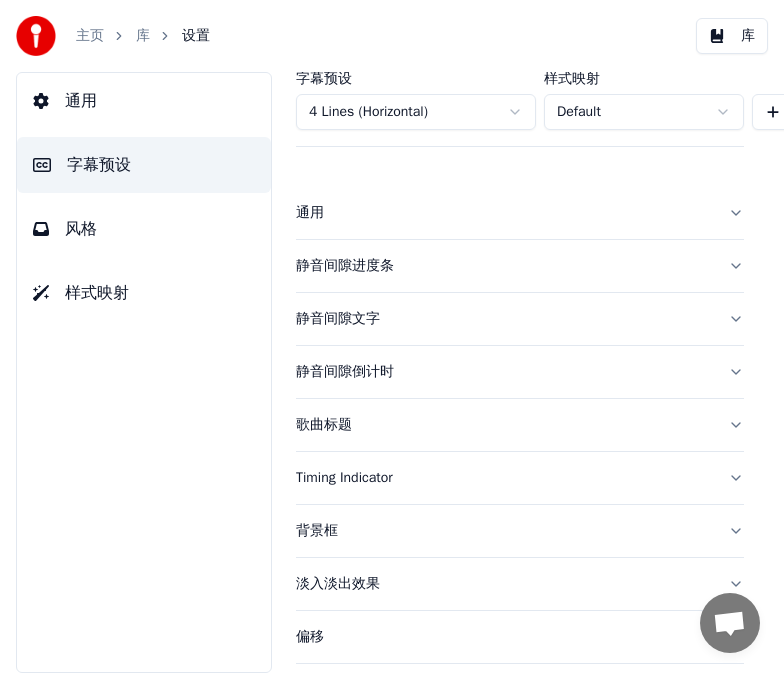 click on "库" at bounding box center (732, 36) 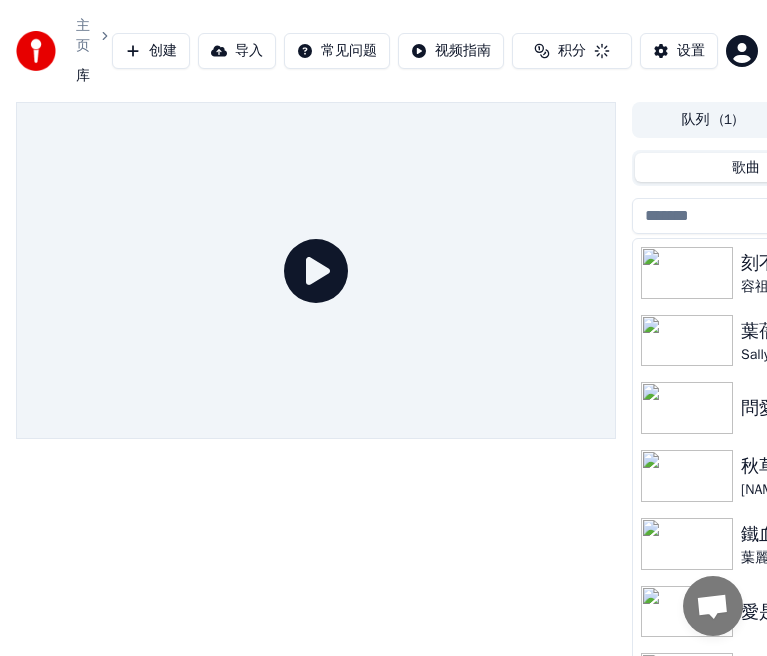 click at bounding box center [687, 273] 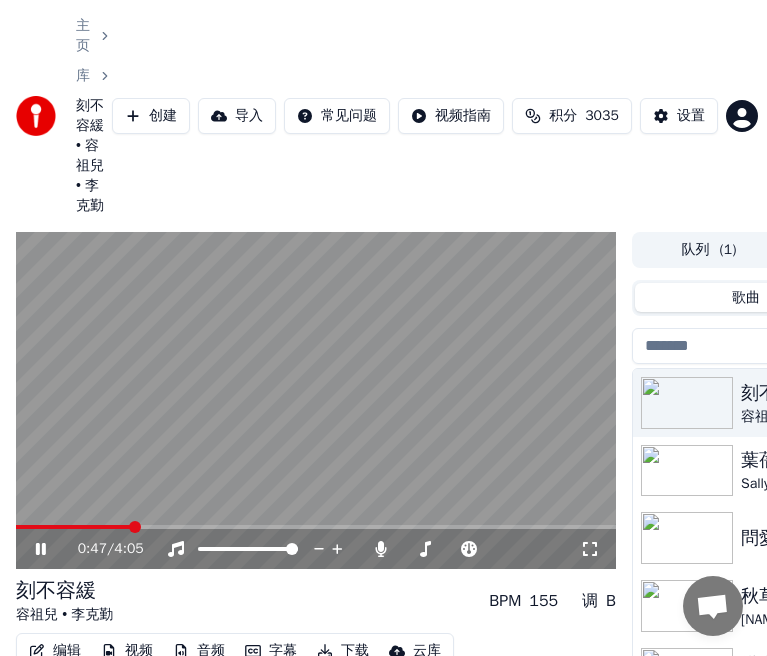 click at bounding box center (135, 527) 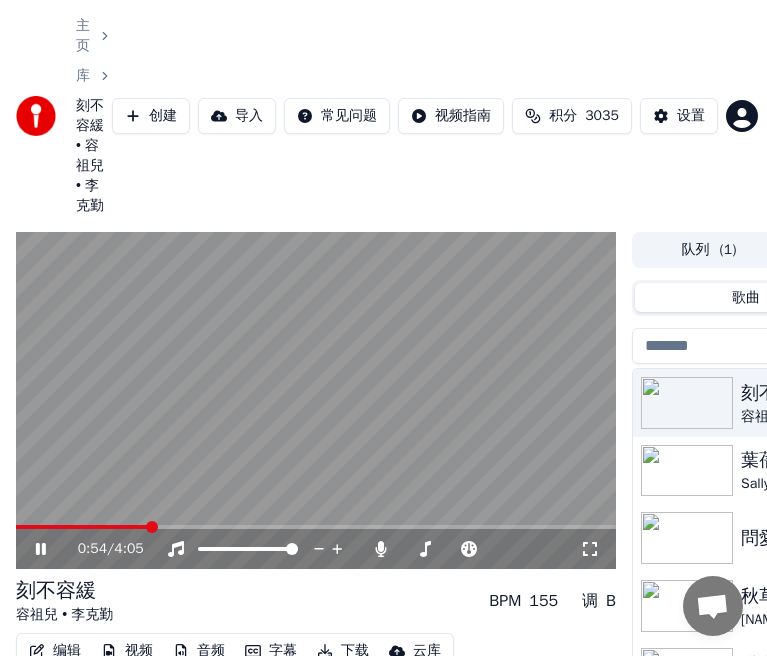 scroll, scrollTop: 217, scrollLeft: 0, axis: vertical 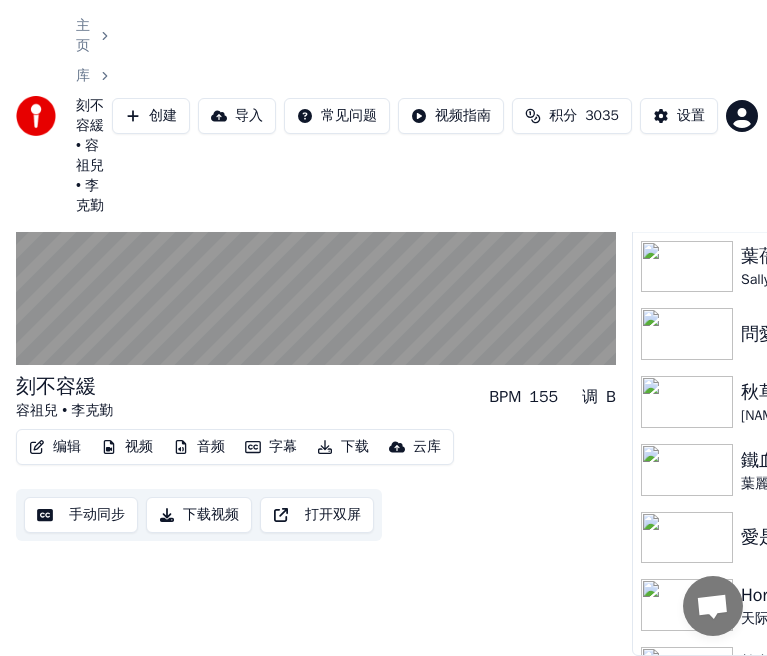 click 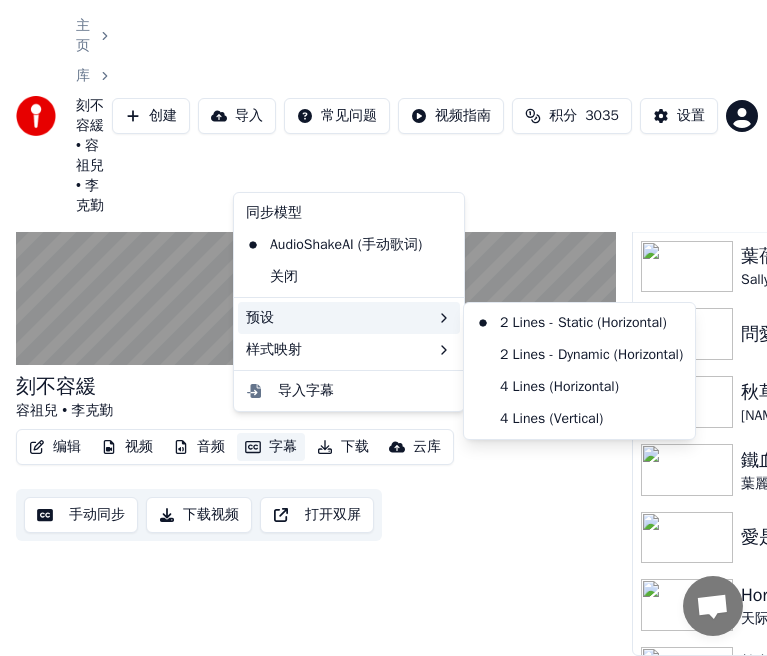 click on "预设" at bounding box center (349, 318) 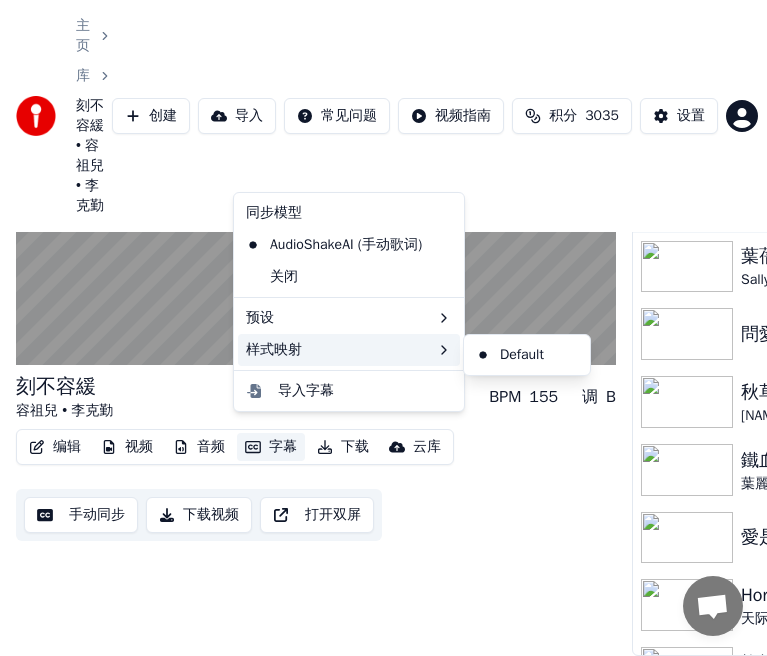 click on "样式映射" at bounding box center [349, 350] 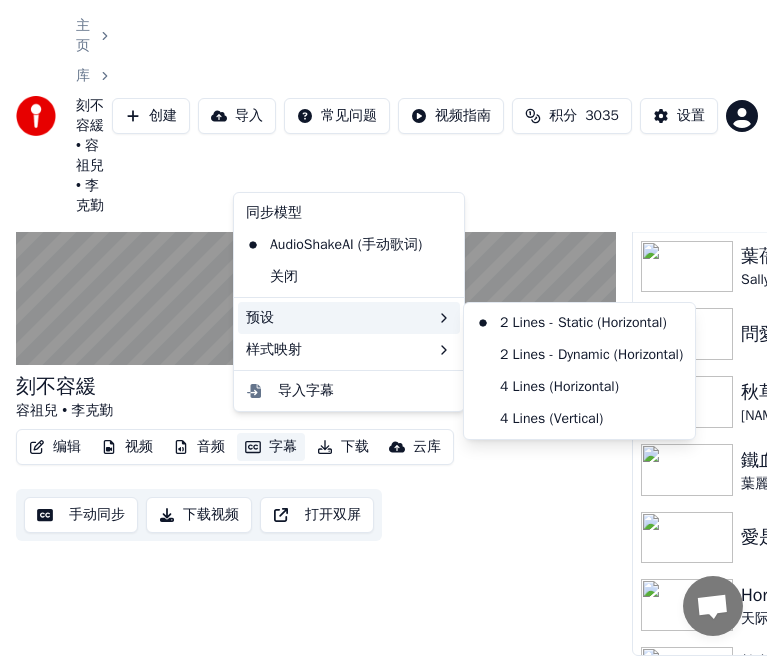 click on "预设" at bounding box center [349, 318] 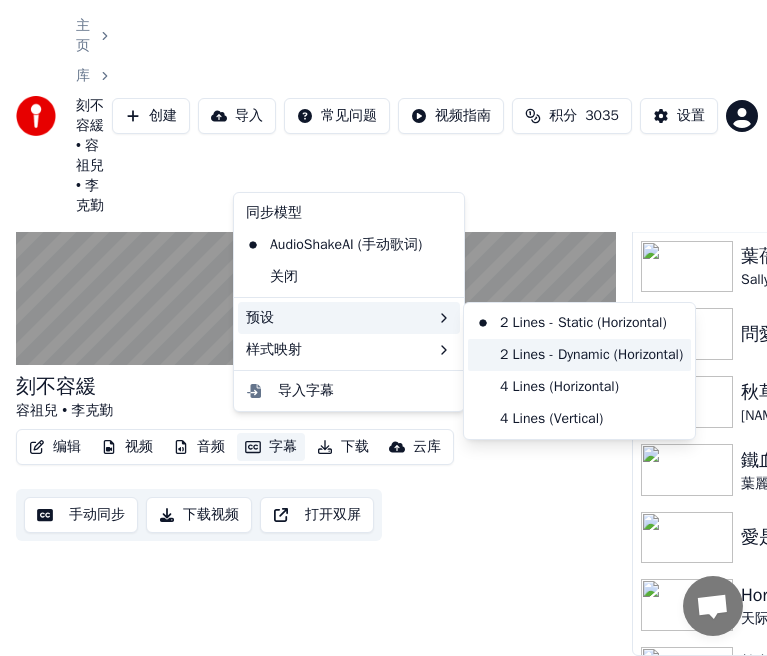 click on "2 Lines - Dynamic (Horizontal)" at bounding box center [579, 355] 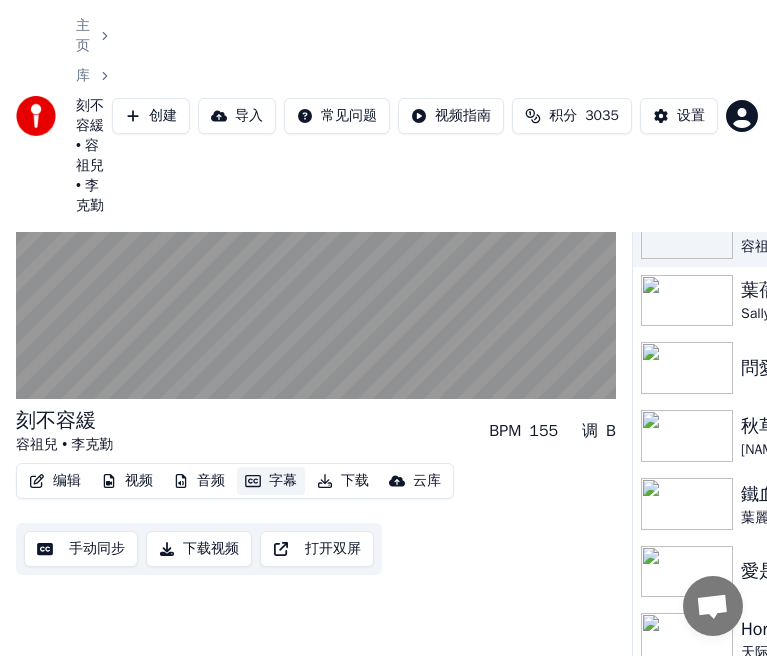 scroll, scrollTop: 217, scrollLeft: 0, axis: vertical 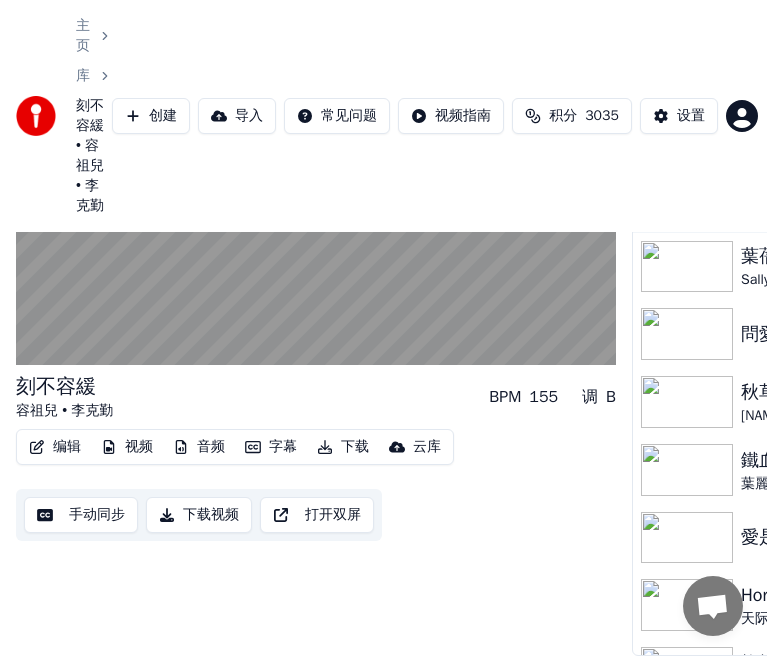 click on "字幕" at bounding box center (271, 447) 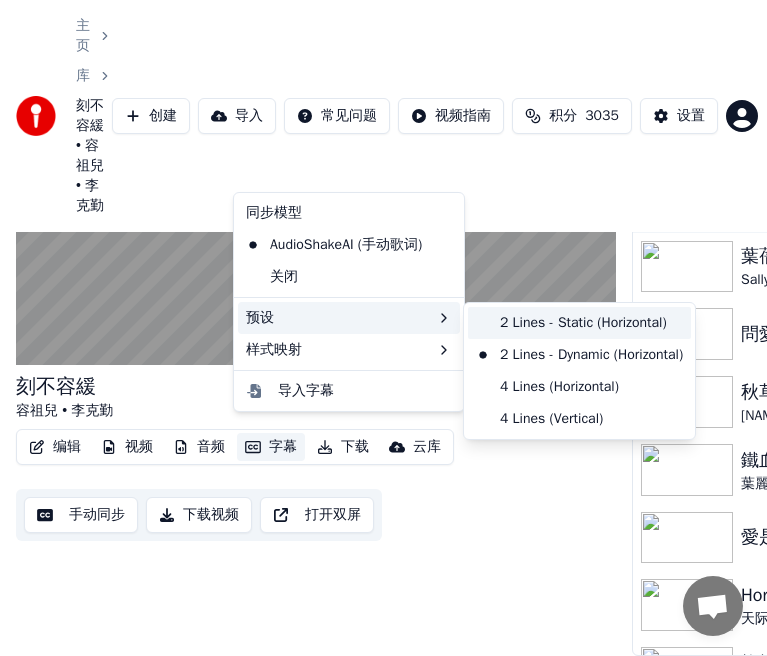 click on "2 Lines - Static (Horizontal)" at bounding box center [579, 323] 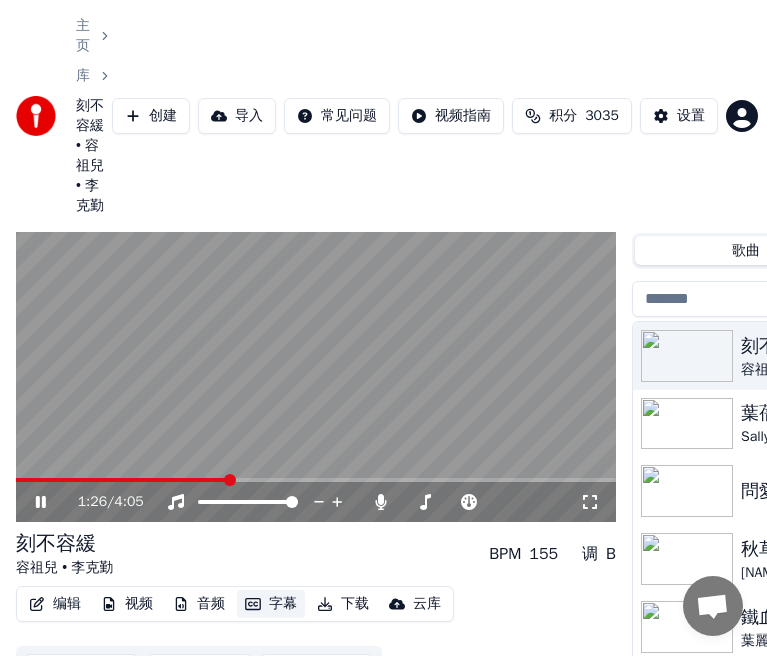 scroll, scrollTop: 0, scrollLeft: 0, axis: both 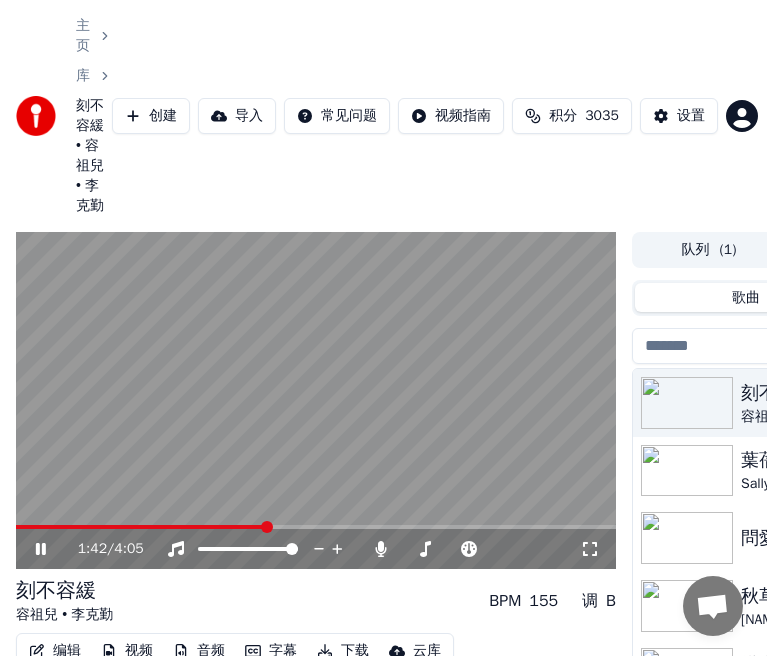 click at bounding box center [316, 401] 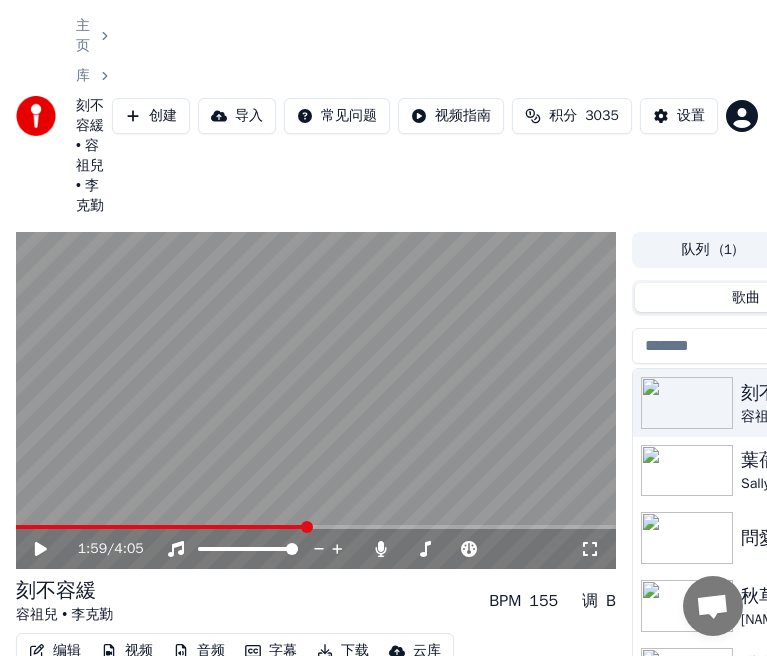 click at bounding box center [307, 527] 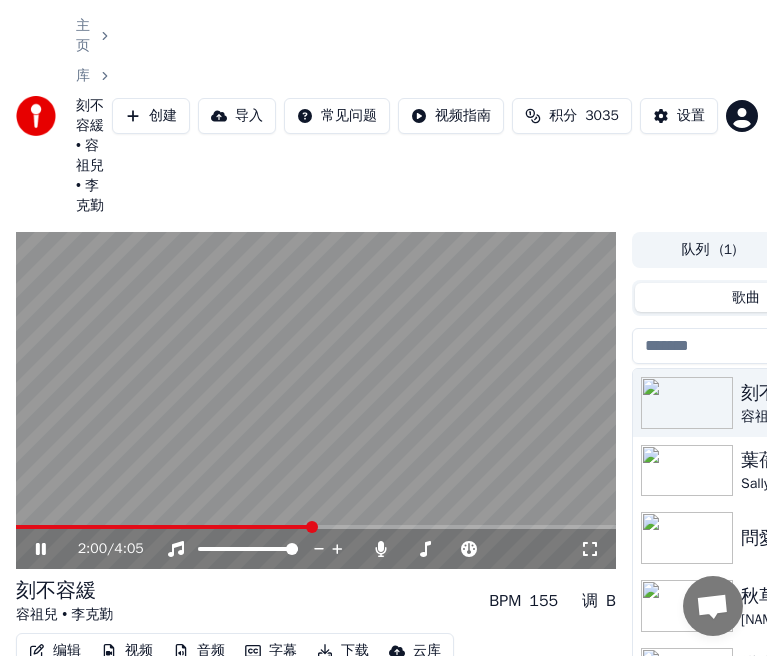 scroll, scrollTop: 217, scrollLeft: 0, axis: vertical 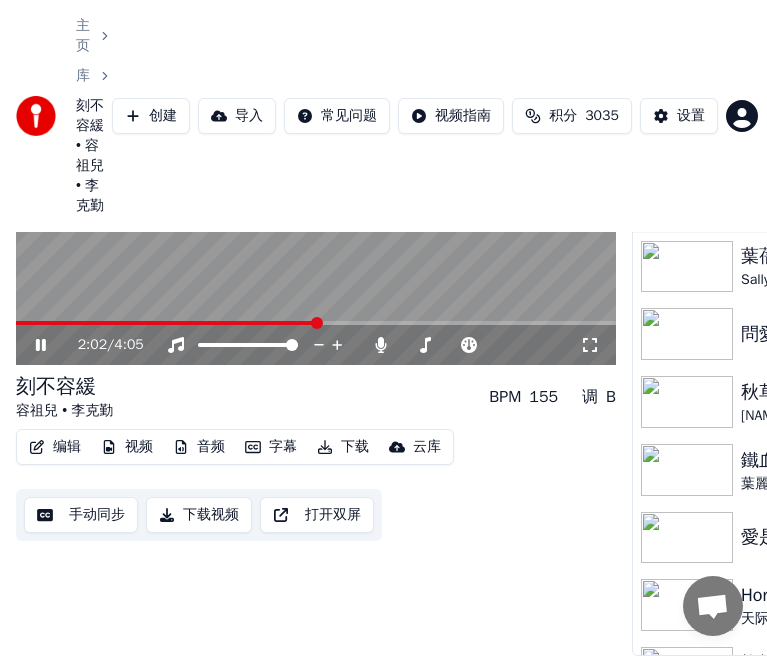 click on "字幕" at bounding box center [271, 447] 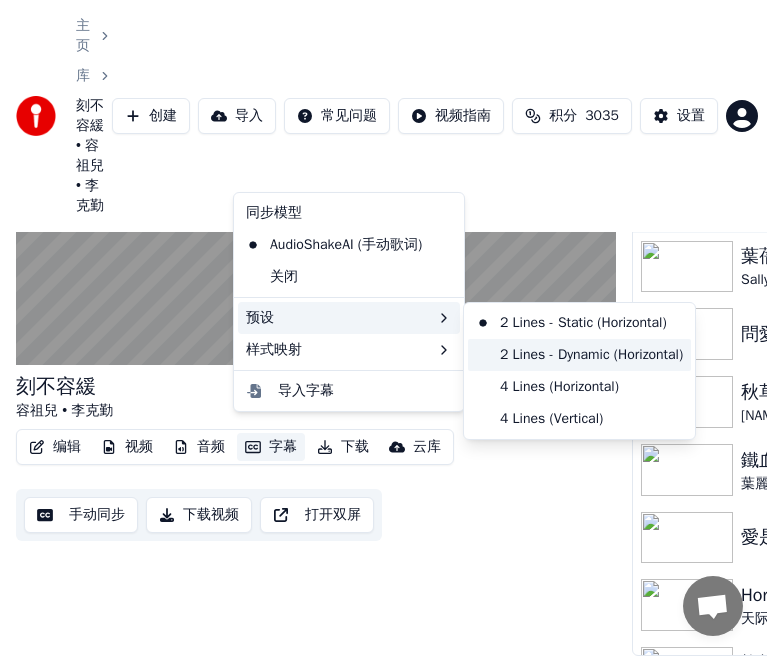 click on "2 Lines - Dynamic (Horizontal)" at bounding box center (579, 355) 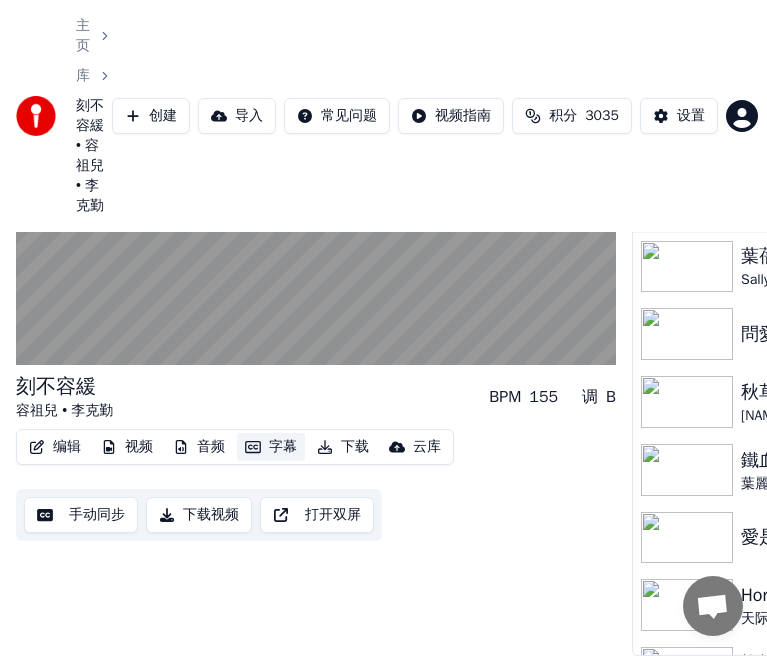 scroll, scrollTop: 0, scrollLeft: 0, axis: both 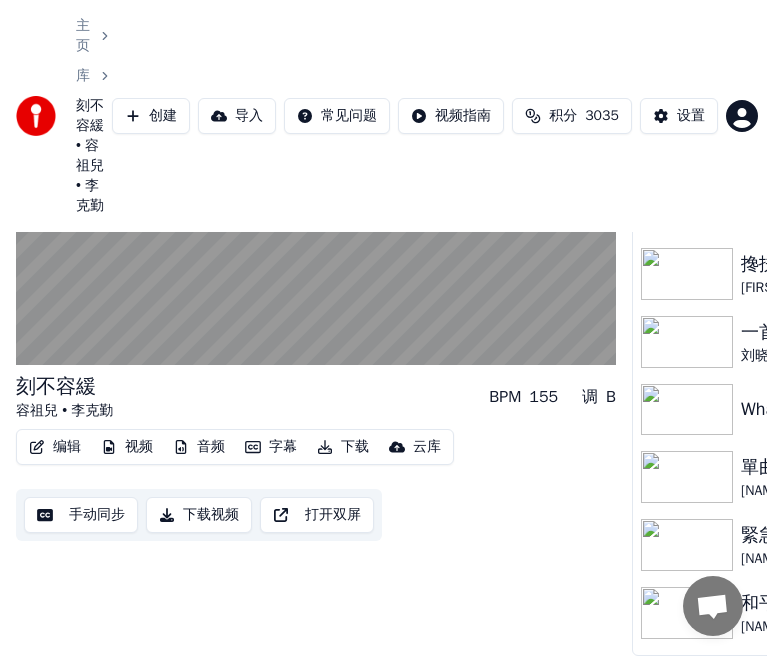 click at bounding box center (687, 545) 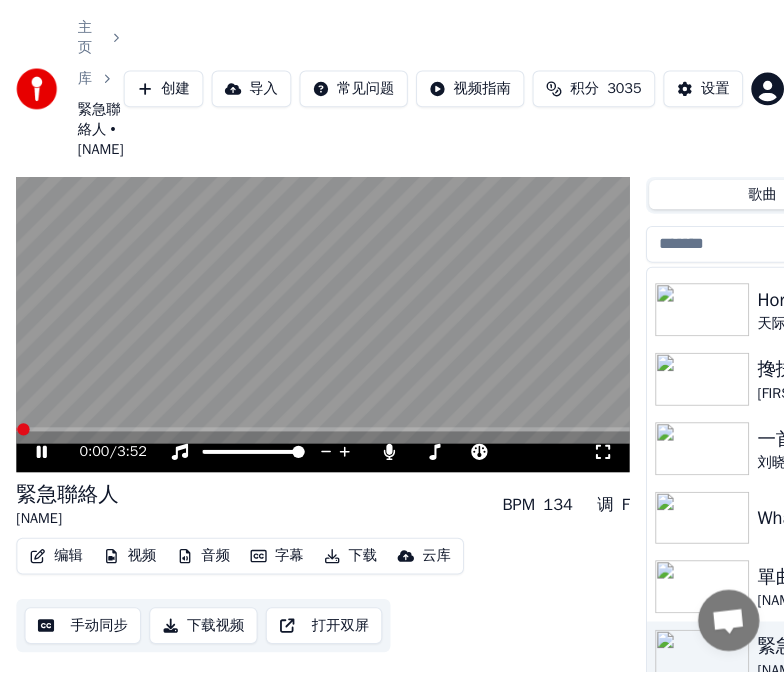 scroll, scrollTop: 0, scrollLeft: 0, axis: both 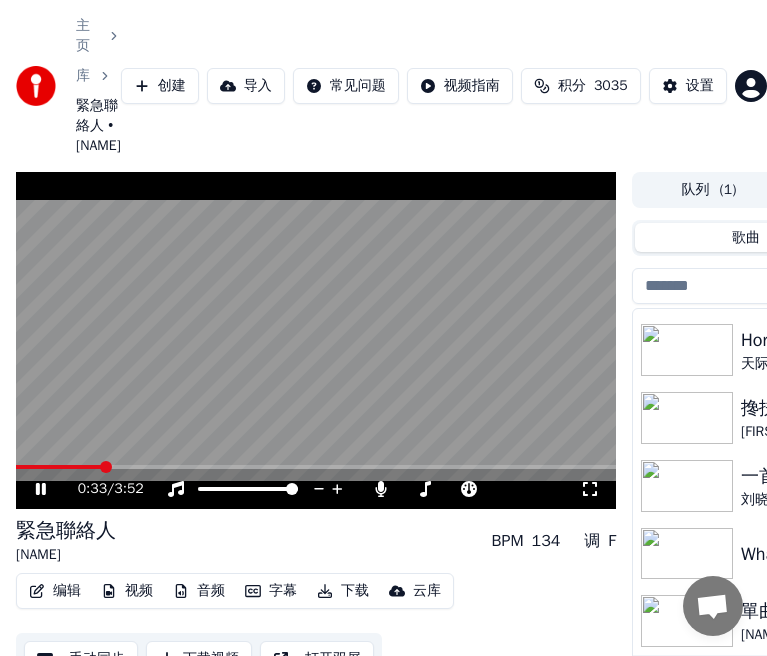 click at bounding box center [106, 467] 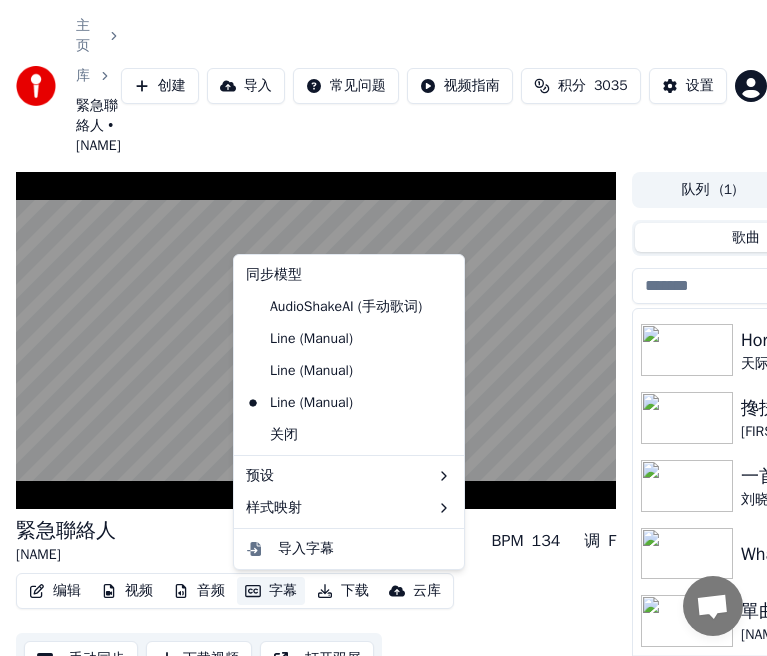 click on "字幕" at bounding box center [271, 591] 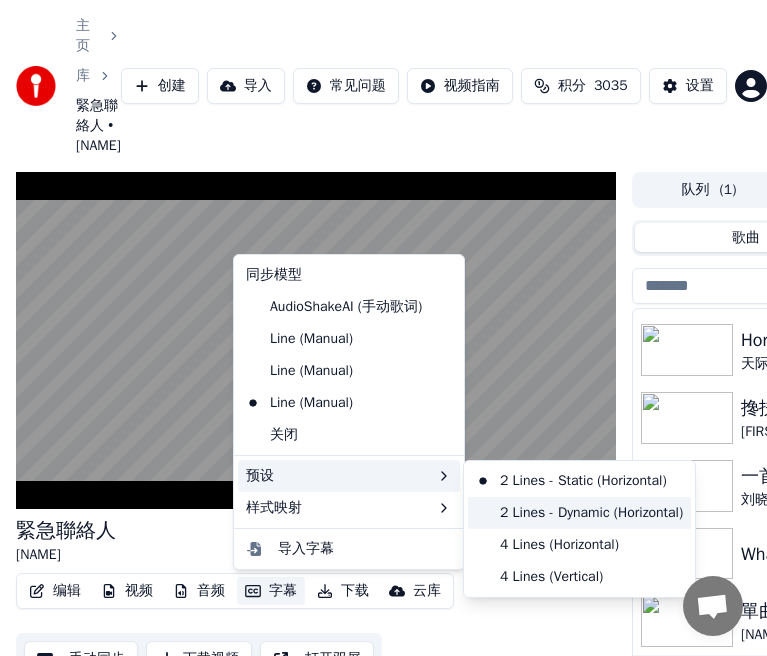 click on "2 Lines - Dynamic (Horizontal)" at bounding box center [579, 513] 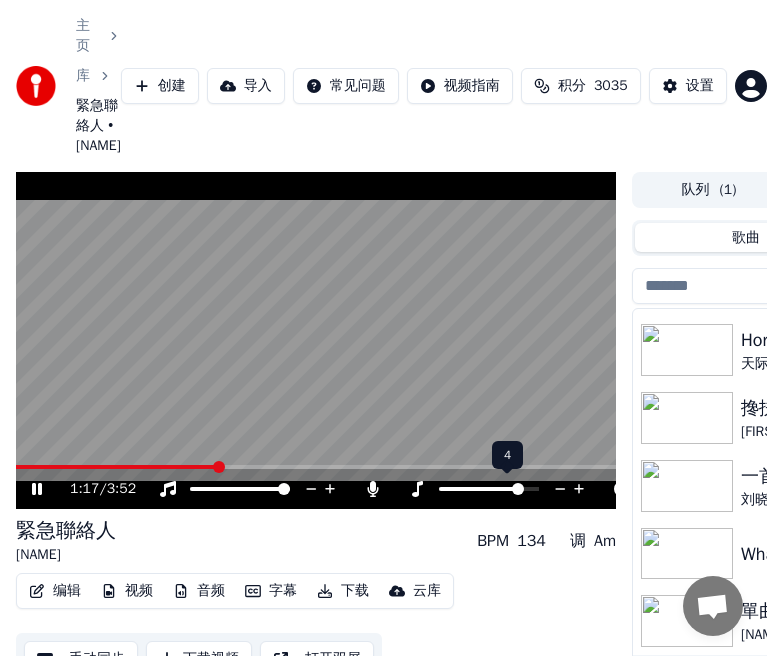 click at bounding box center (518, 489) 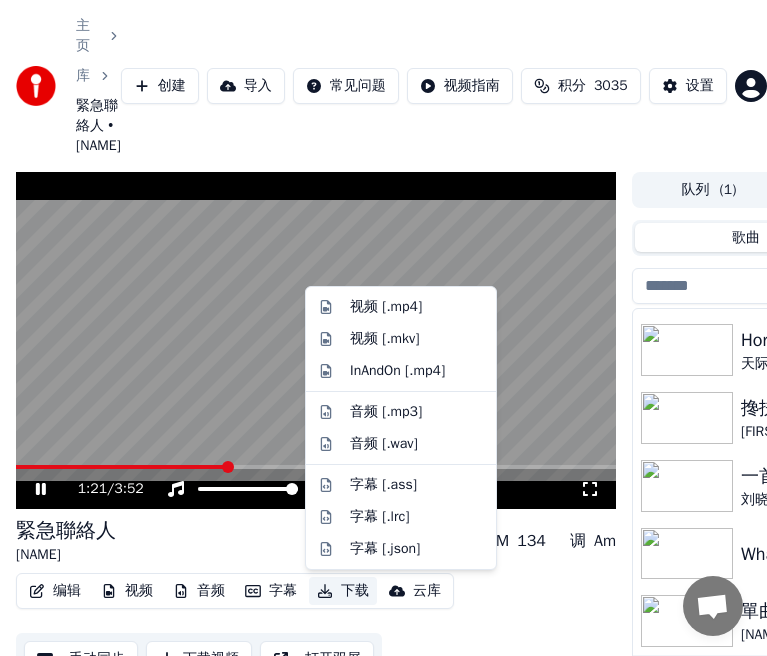 click on "下载" at bounding box center [343, 591] 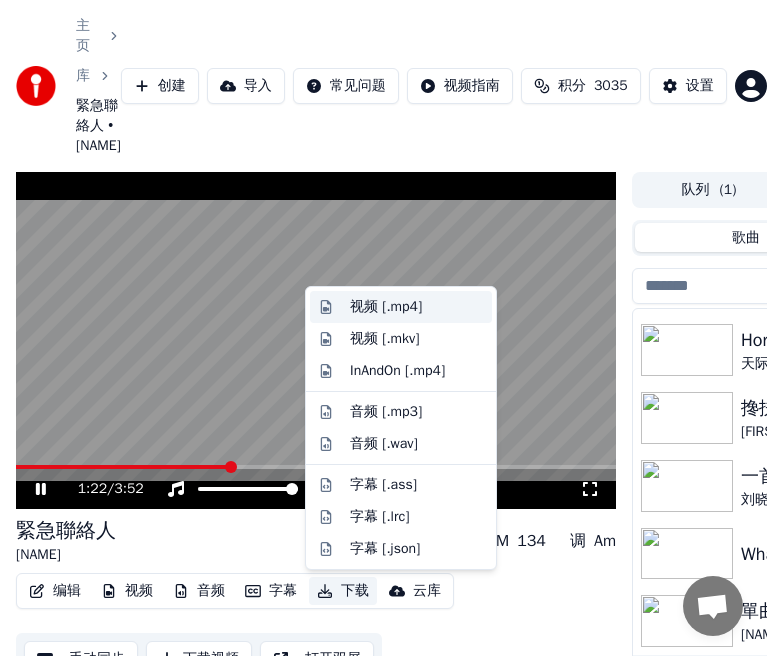 click on "视频 [.mp4]" at bounding box center (386, 307) 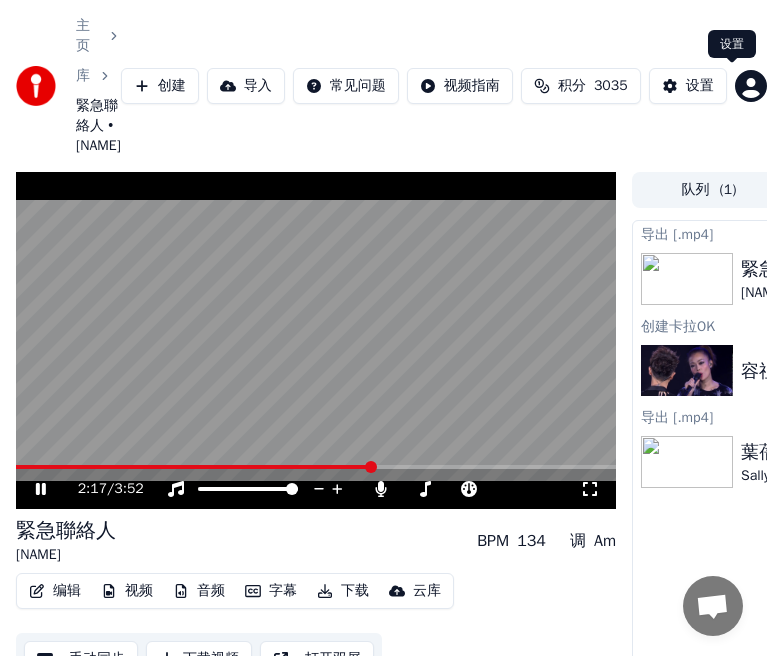 click on "设置" at bounding box center [700, 86] 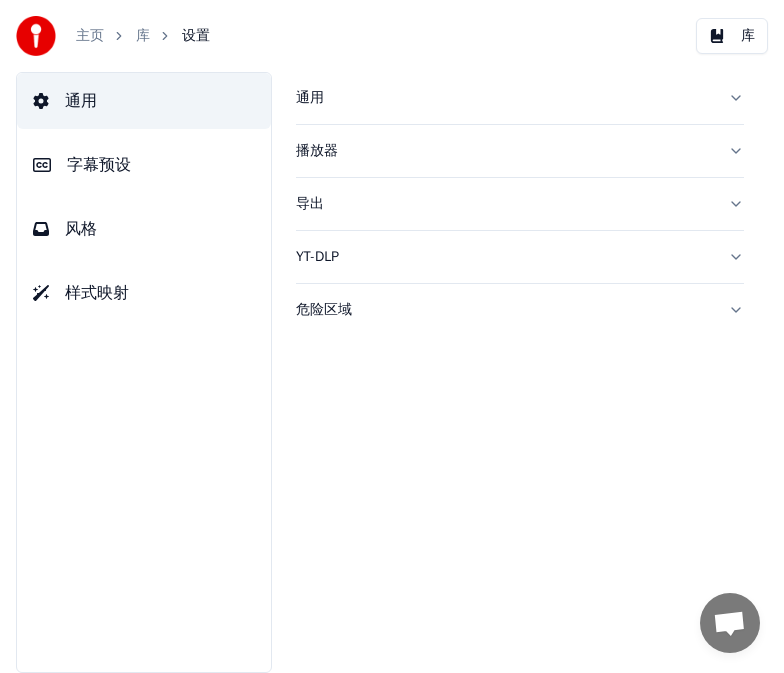 click on "风格" at bounding box center (81, 229) 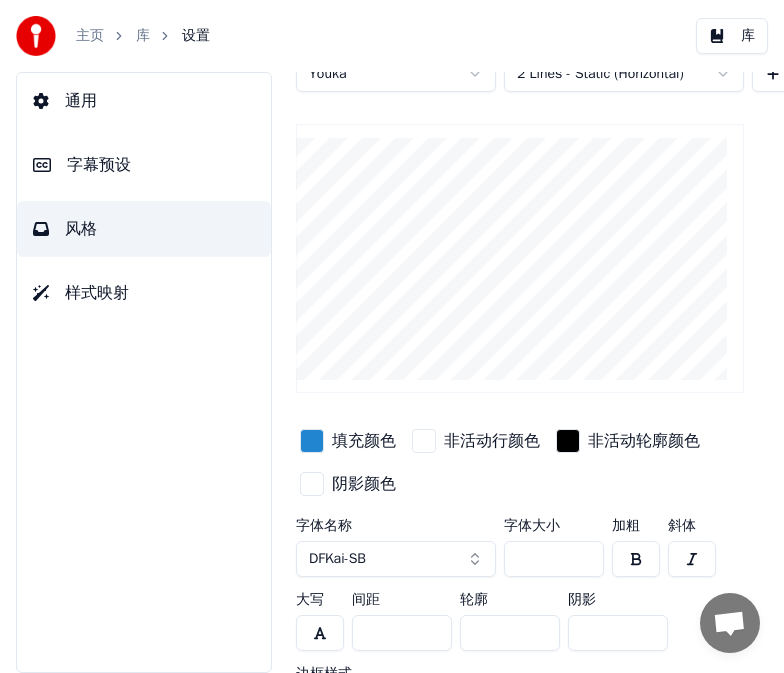 scroll, scrollTop: 0, scrollLeft: 0, axis: both 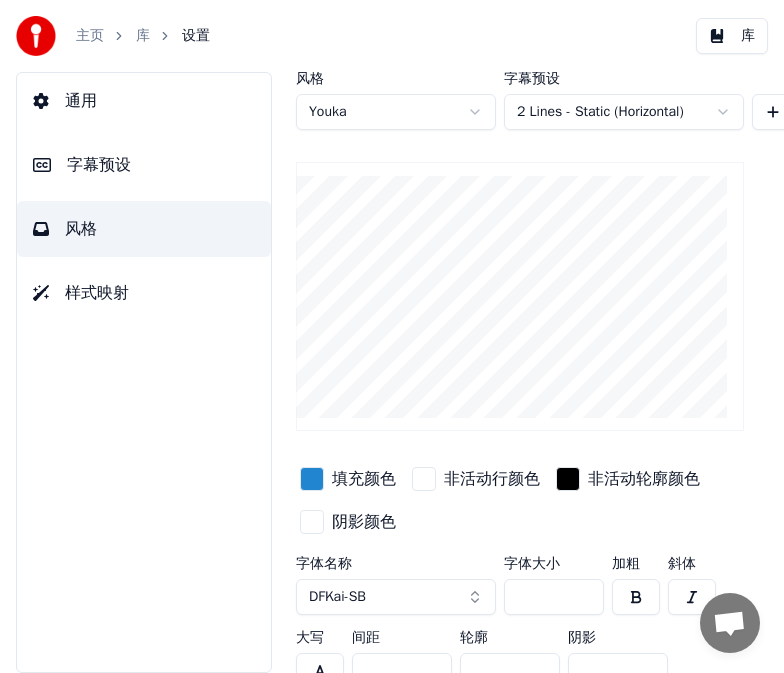 click on "字幕预设" at bounding box center [99, 165] 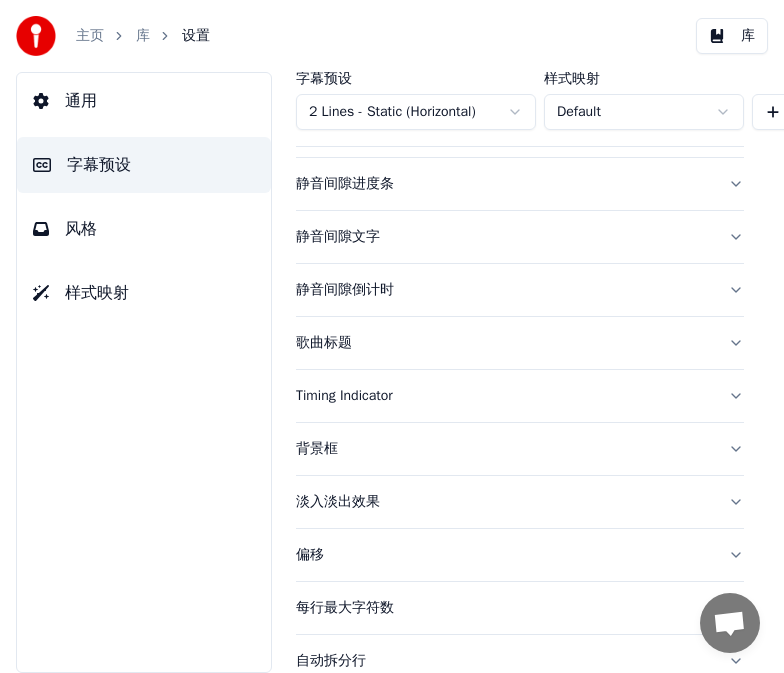 scroll, scrollTop: 182, scrollLeft: 0, axis: vertical 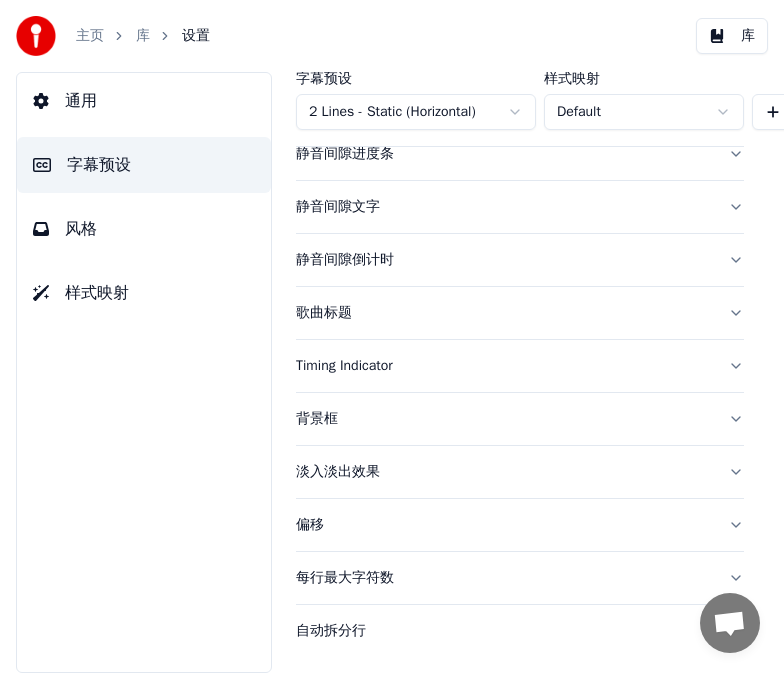 click on "偏移" at bounding box center [504, 525] 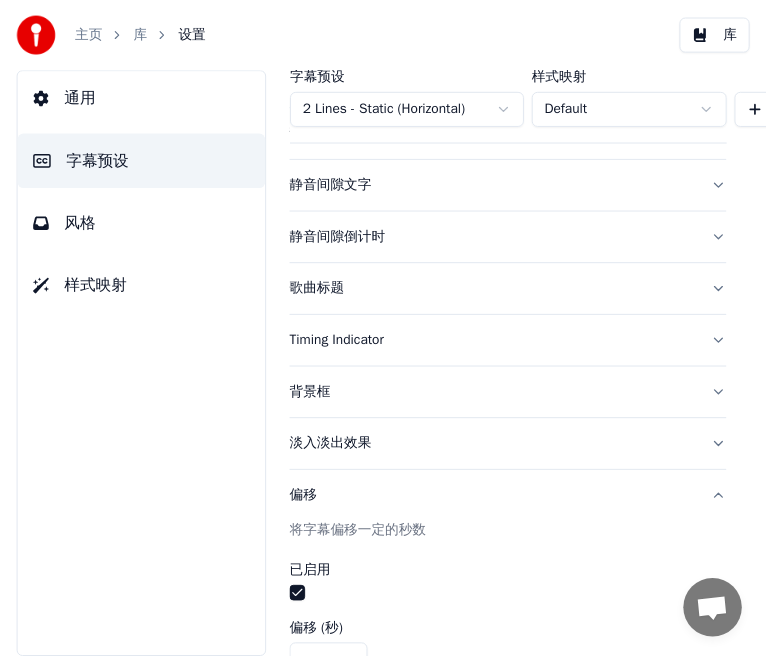 scroll, scrollTop: 418, scrollLeft: 0, axis: vertical 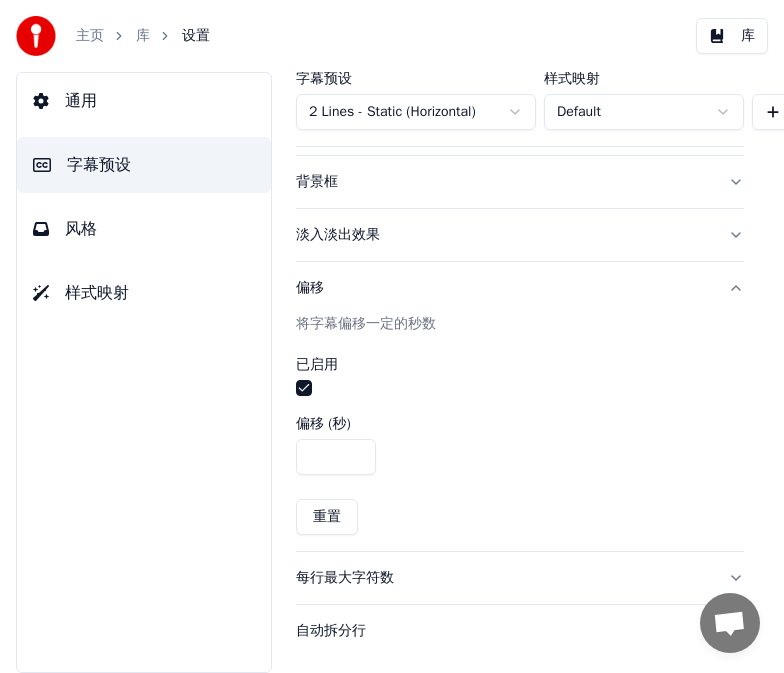 click at bounding box center [304, 388] 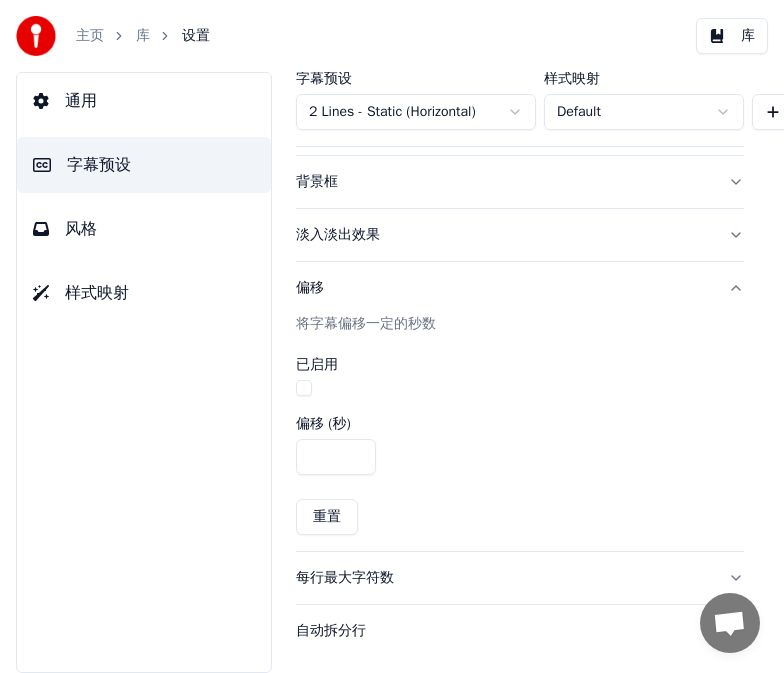 click on "库" at bounding box center (732, 36) 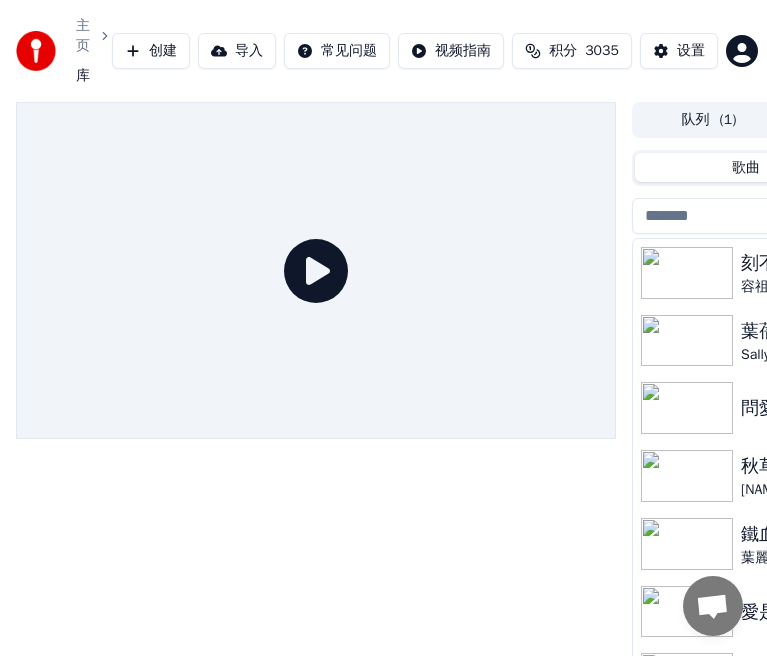 click at bounding box center [687, 408] 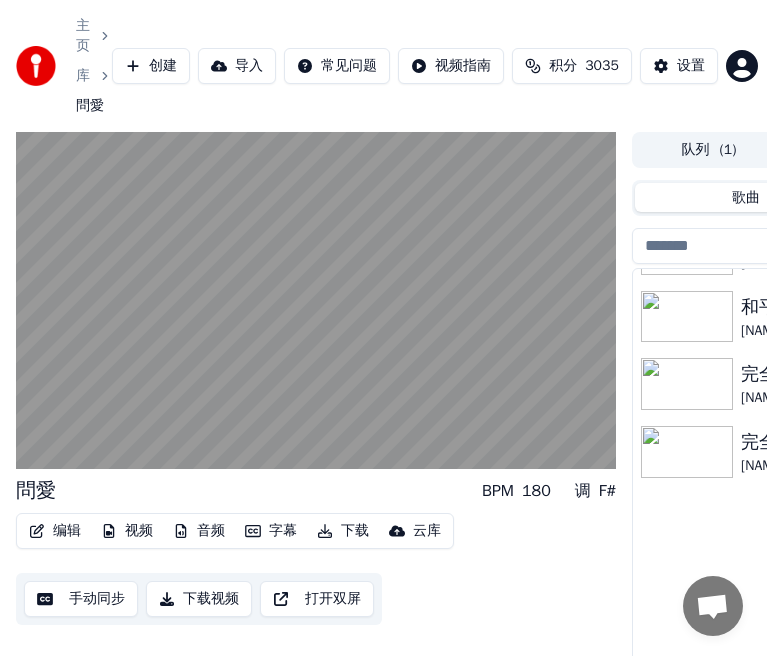 scroll, scrollTop: 400, scrollLeft: 0, axis: vertical 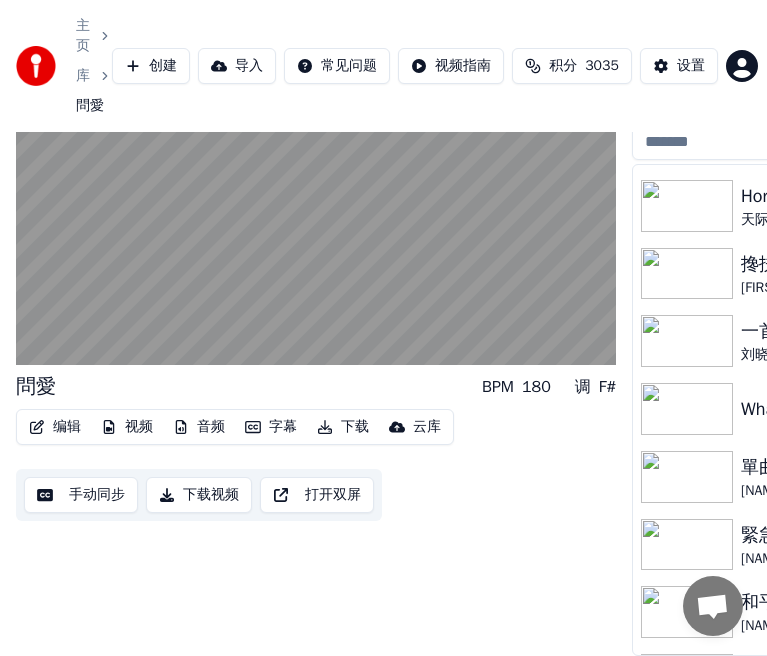 click at bounding box center (687, 545) 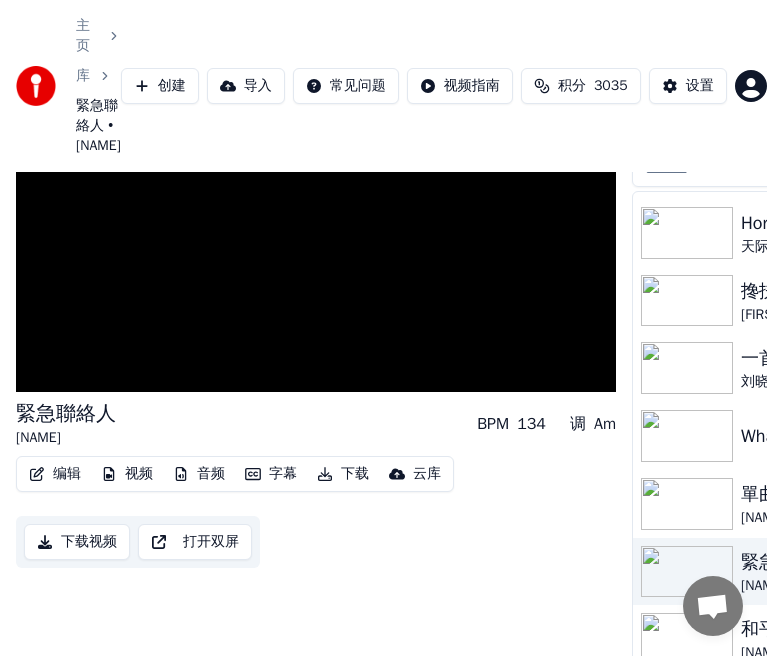 scroll, scrollTop: 157, scrollLeft: 0, axis: vertical 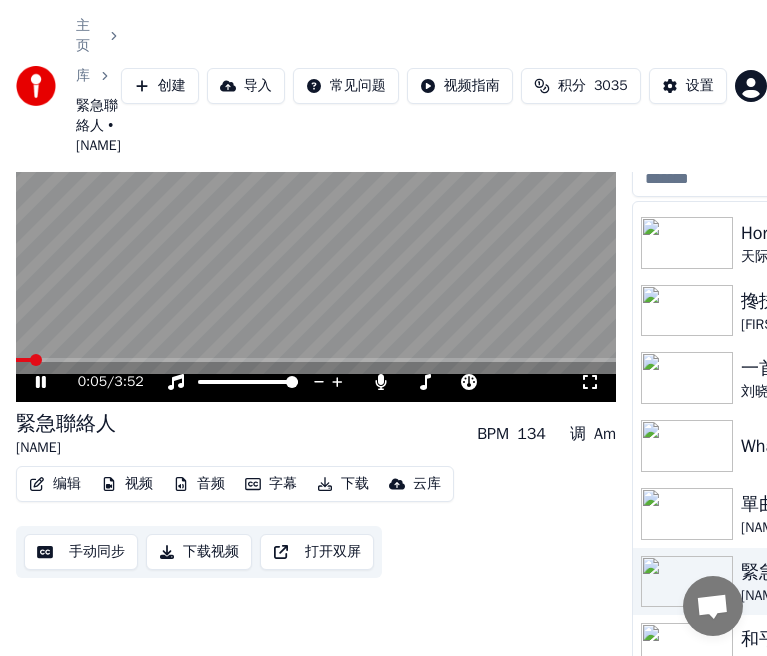 click on "0:05  /  3:52" at bounding box center (316, 382) 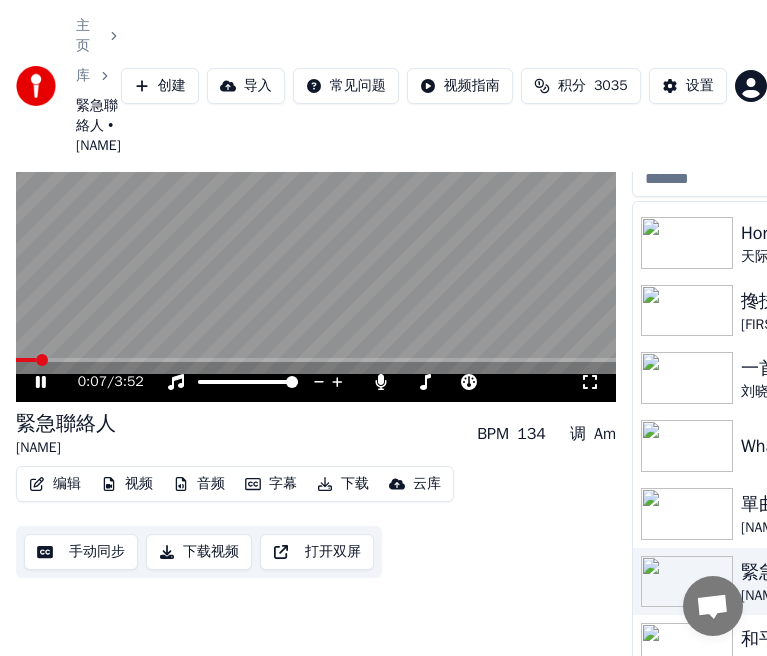 drag, startPoint x: 38, startPoint y: 353, endPoint x: 130, endPoint y: 363, distance: 92.541885 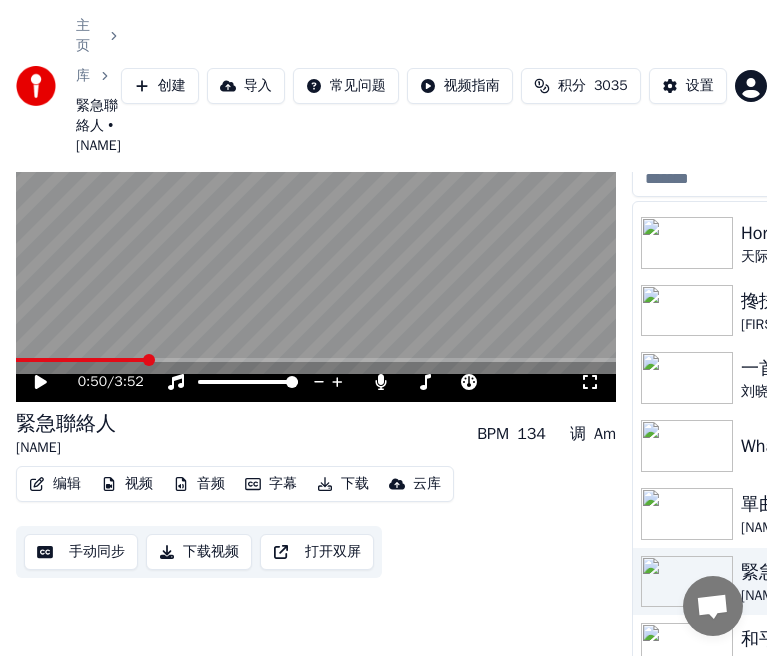 click at bounding box center [316, 360] 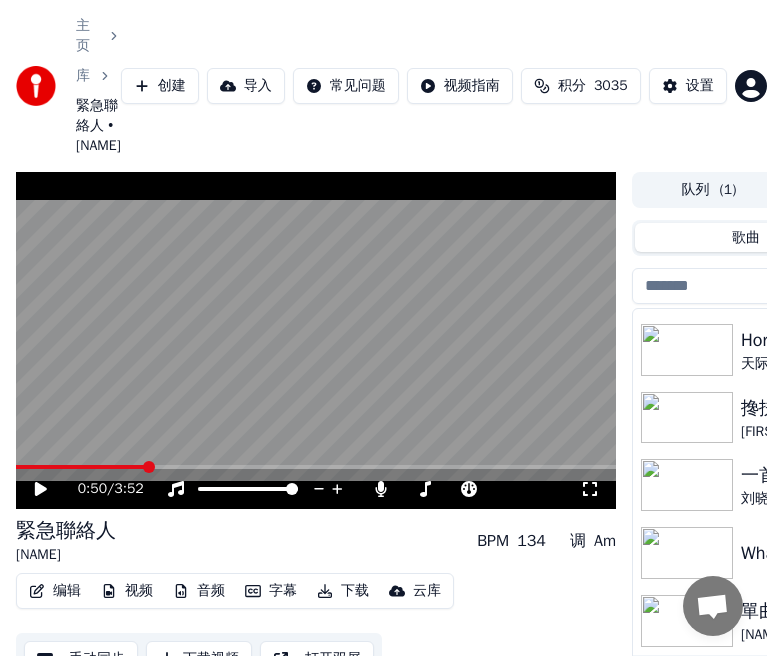 click 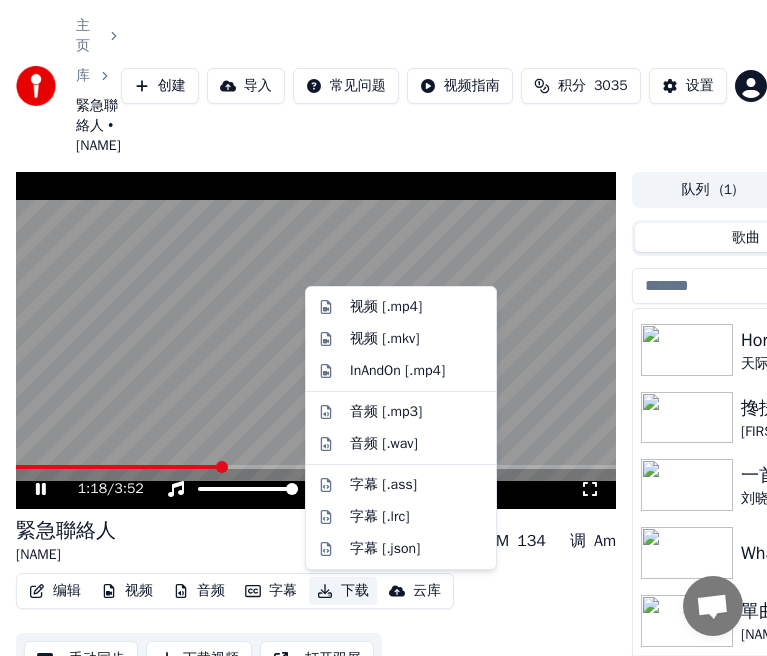 click on "下载" at bounding box center (343, 591) 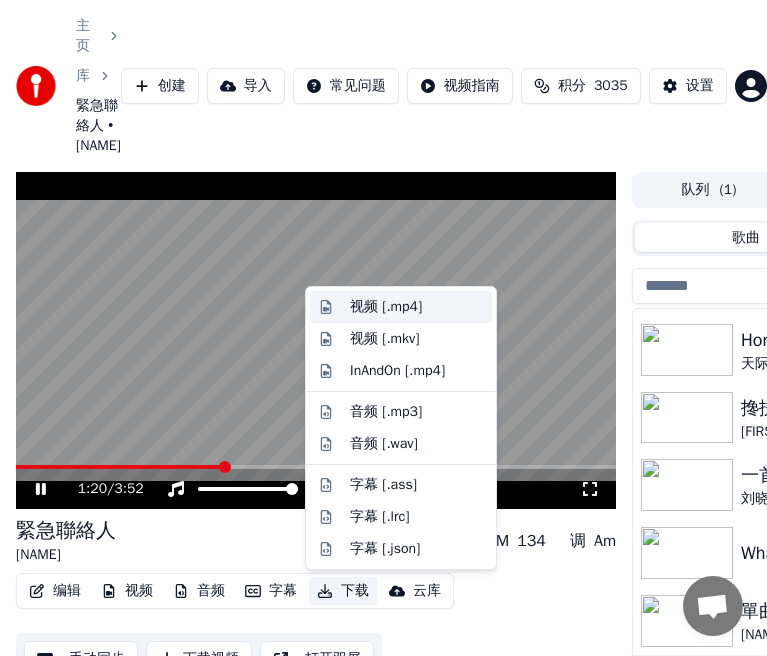 click on "视频 [.mp4]" at bounding box center (386, 307) 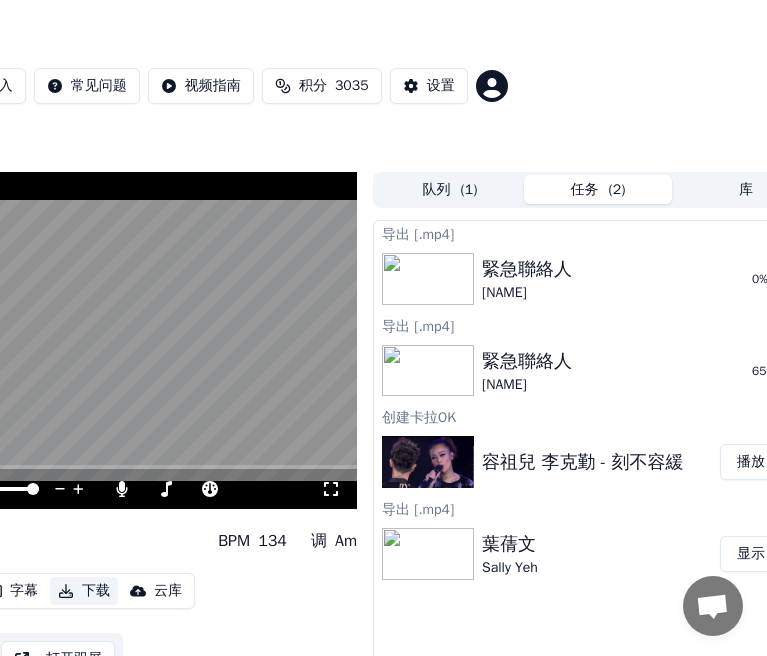 scroll, scrollTop: 0, scrollLeft: 315, axis: horizontal 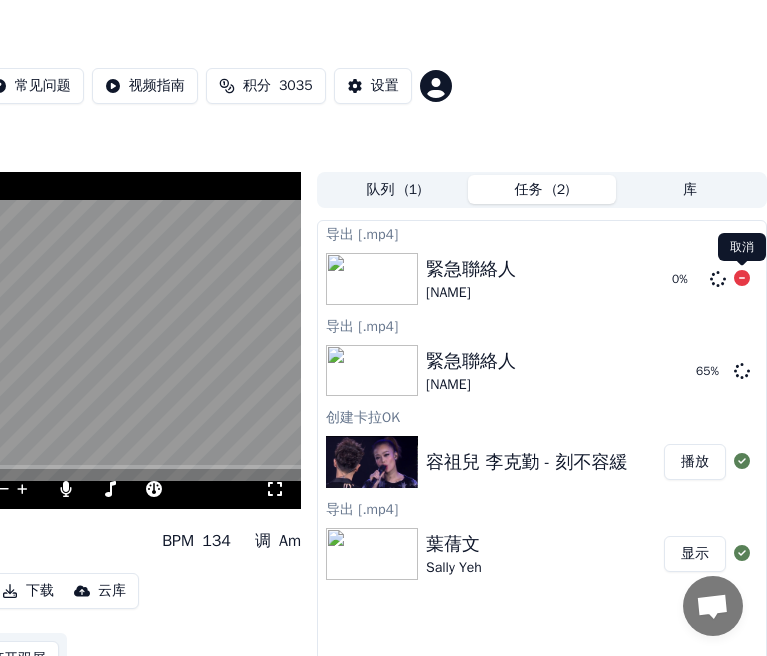 click 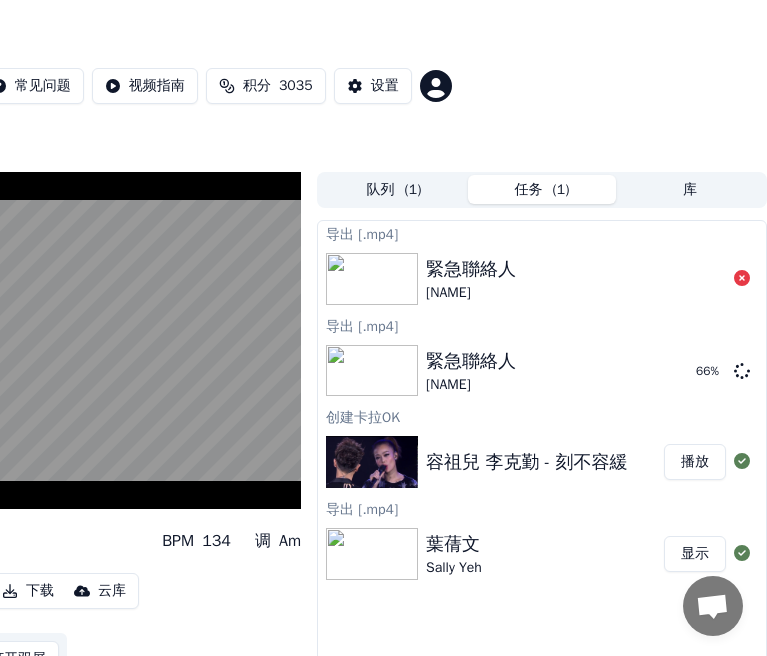 scroll, scrollTop: 0, scrollLeft: 0, axis: both 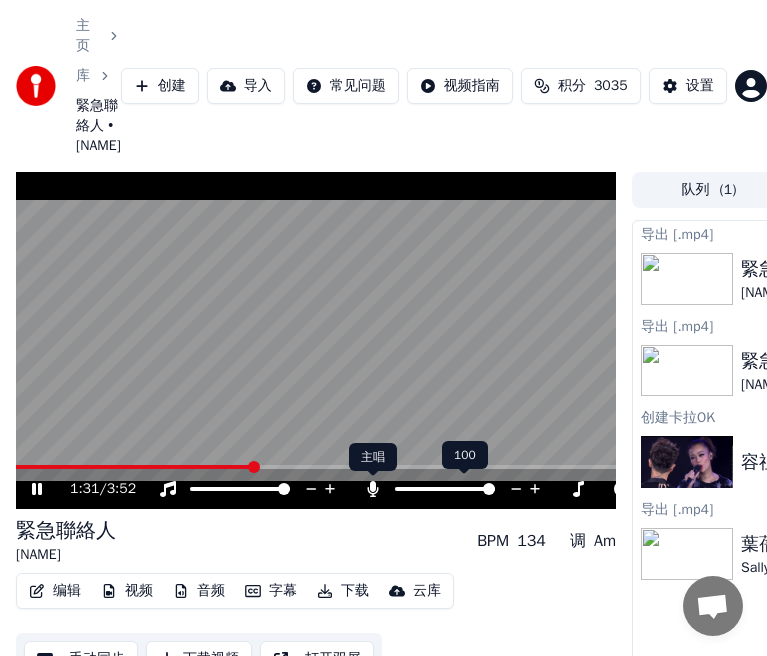 click 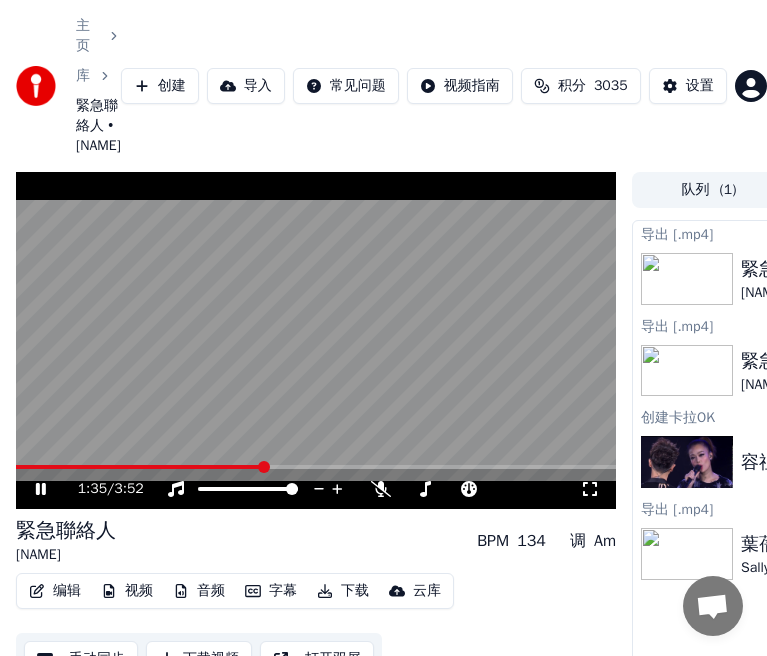 click on "下载" at bounding box center (343, 591) 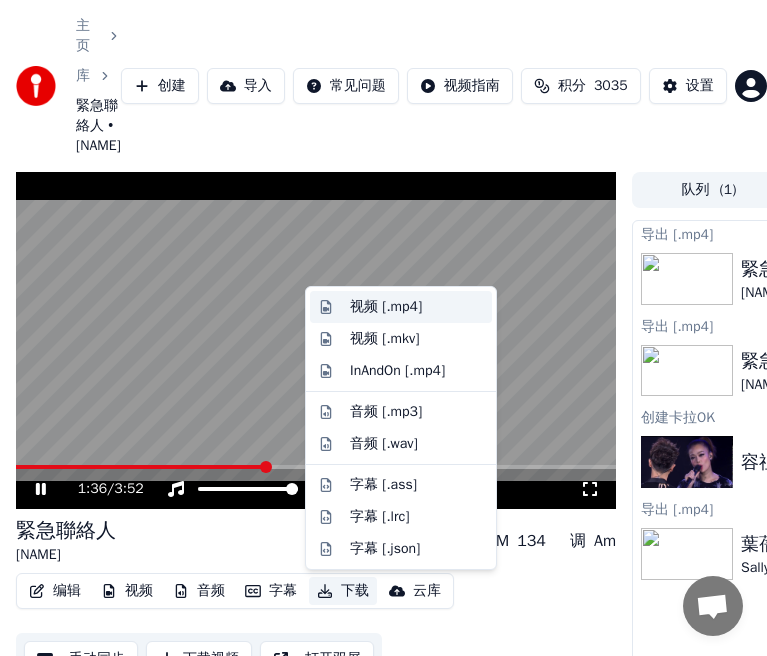 click on "视频 [.mp4]" at bounding box center [386, 307] 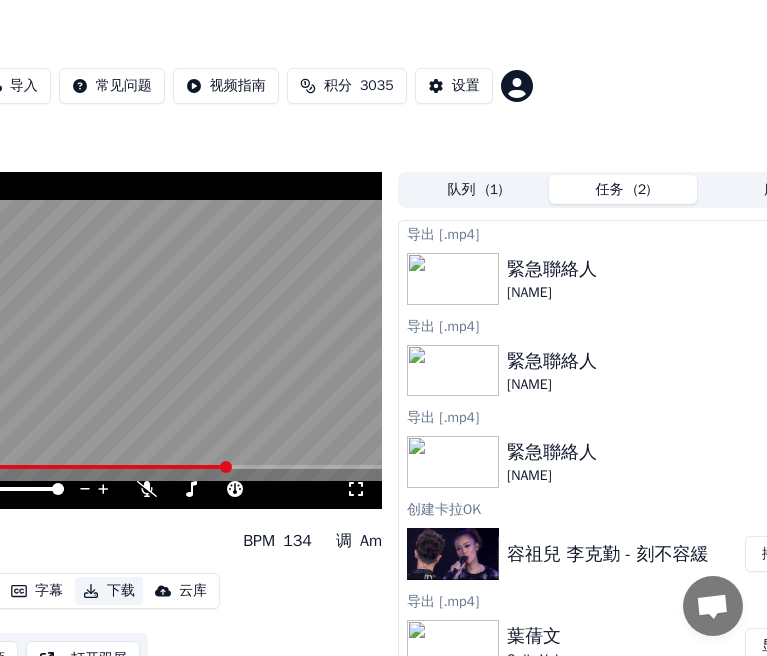scroll, scrollTop: 0, scrollLeft: 238, axis: horizontal 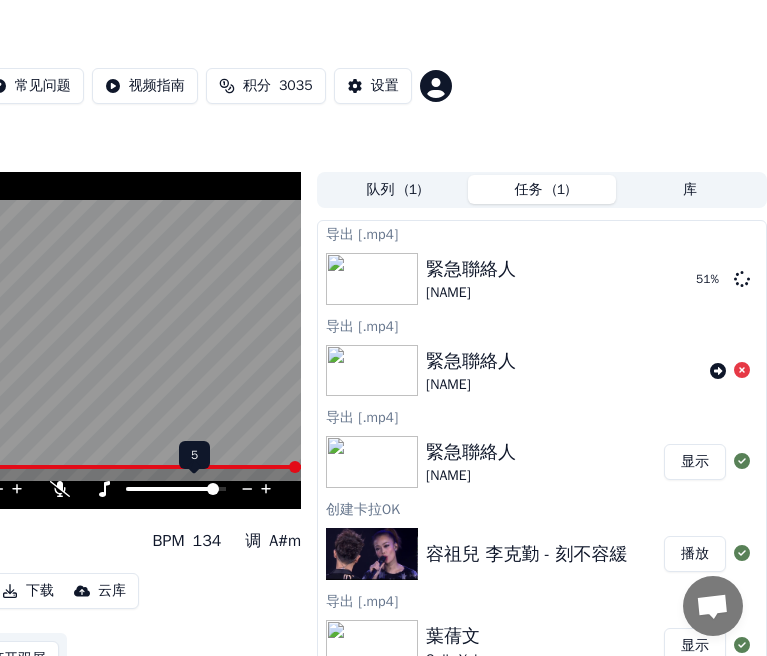 click at bounding box center (213, 489) 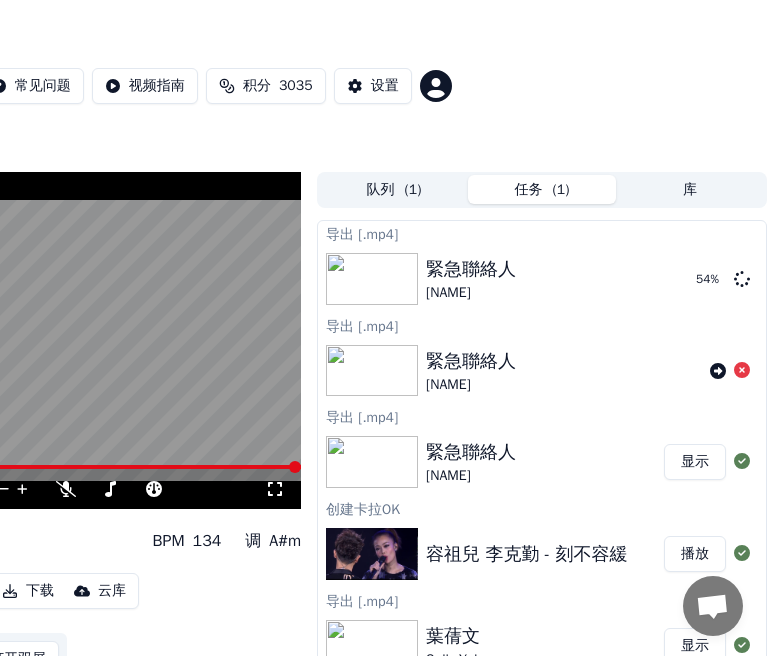 click on "下载" at bounding box center (28, 591) 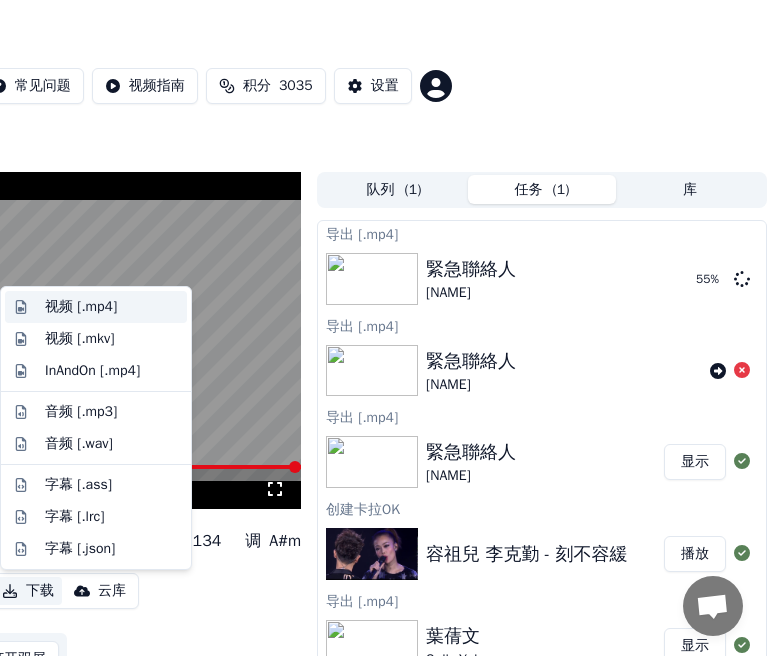 click on "视频 [.mp4]" at bounding box center (81, 307) 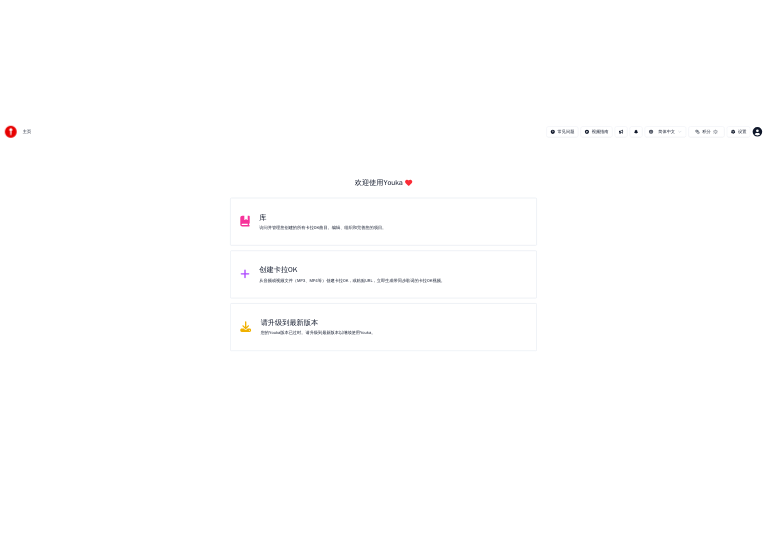 scroll, scrollTop: 0, scrollLeft: 0, axis: both 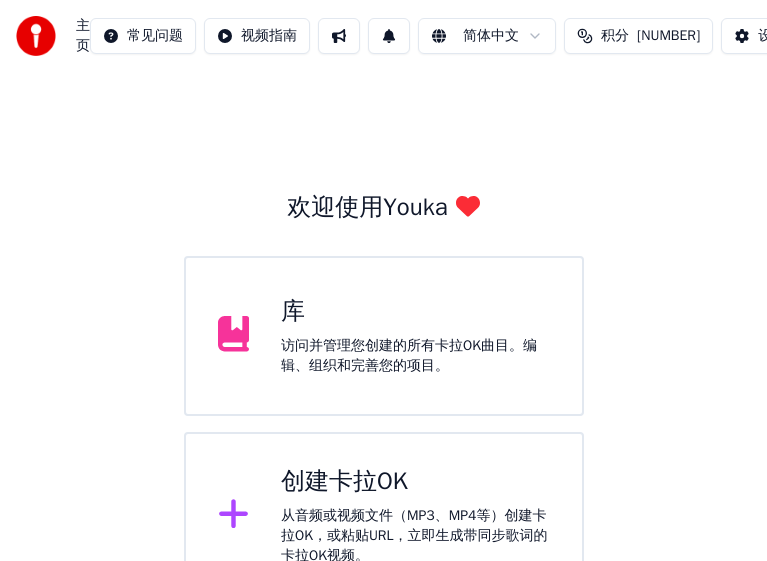click on "库" at bounding box center (415, 312) 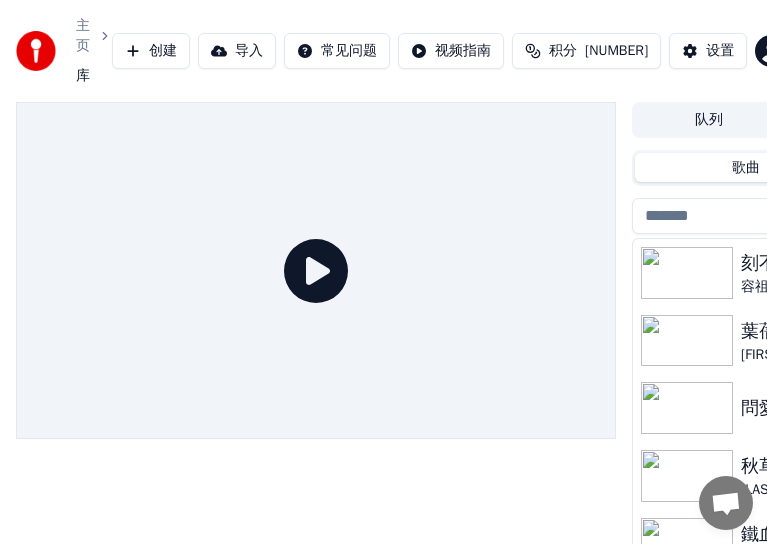 scroll, scrollTop: 397, scrollLeft: 0, axis: vertical 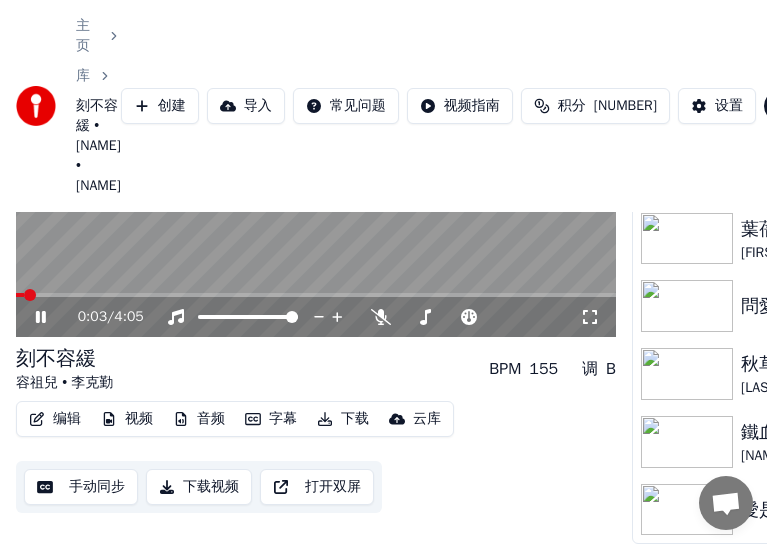 click on "编辑" at bounding box center [55, 419] 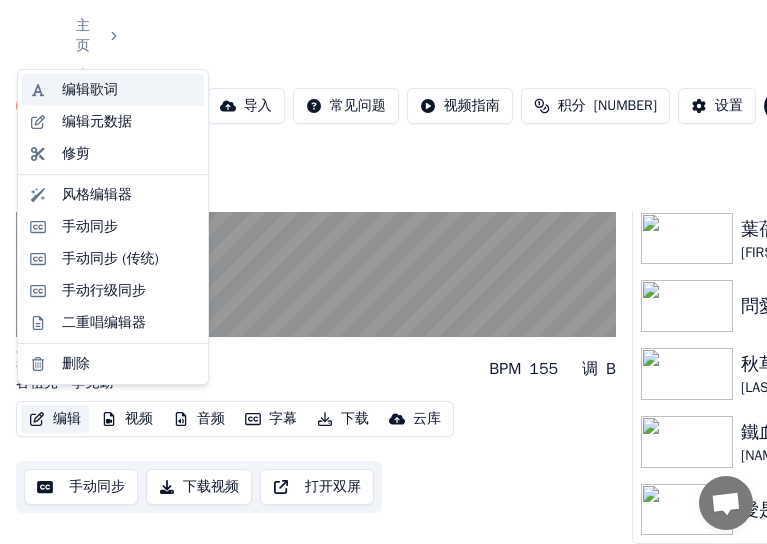 click on "编辑歌词" at bounding box center (90, 90) 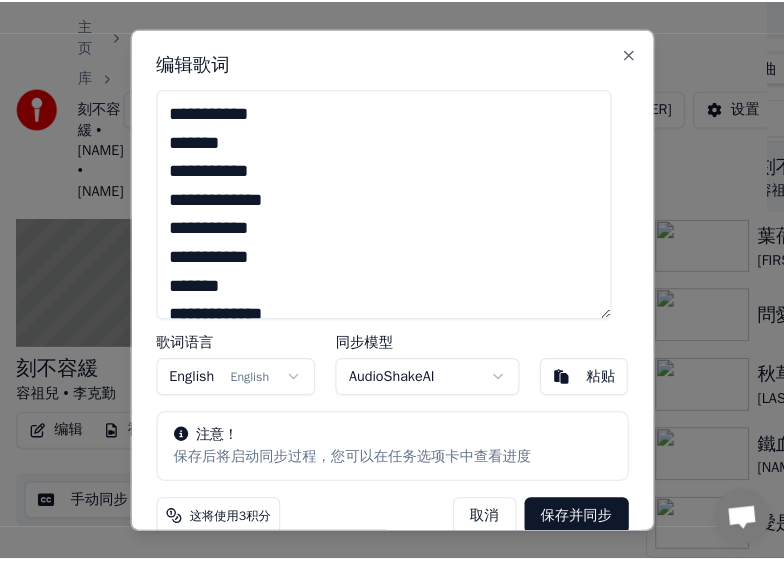scroll, scrollTop: 228, scrollLeft: 0, axis: vertical 